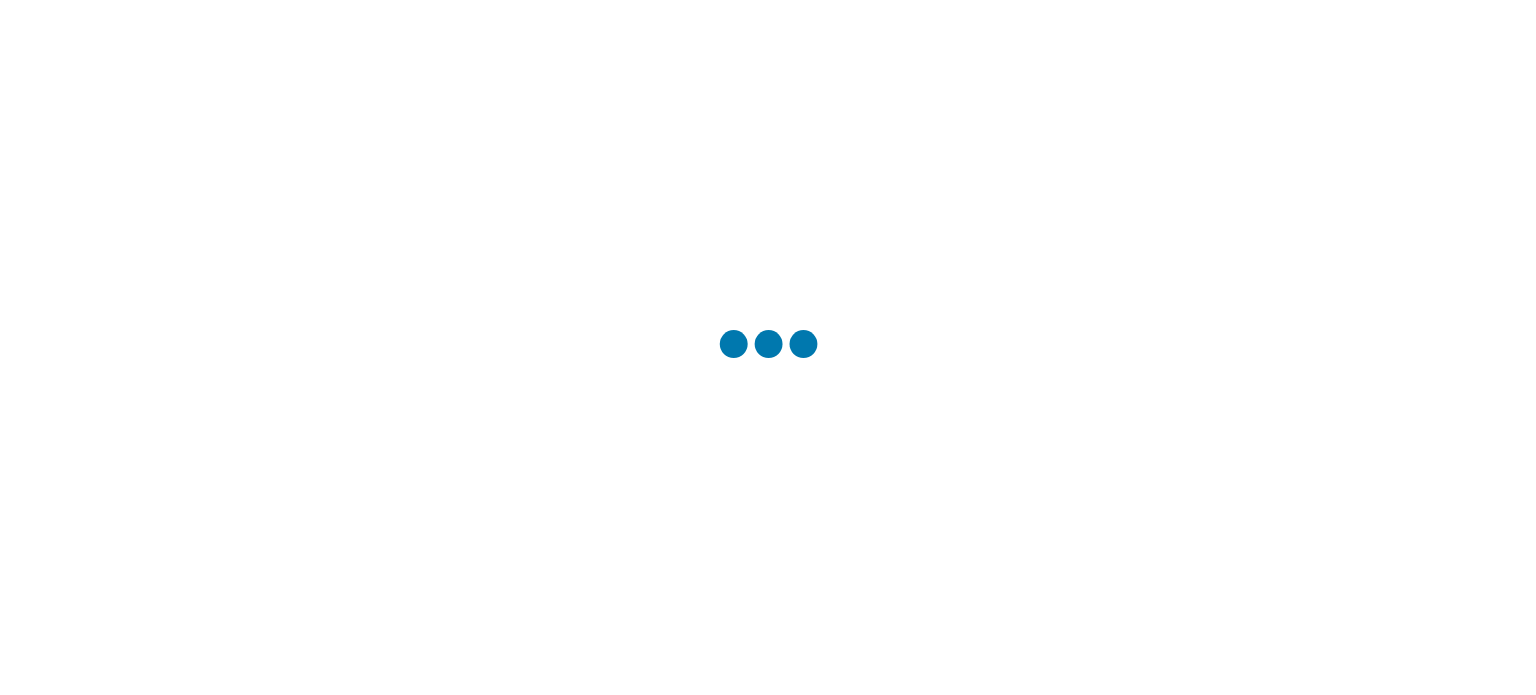 scroll, scrollTop: 0, scrollLeft: 0, axis: both 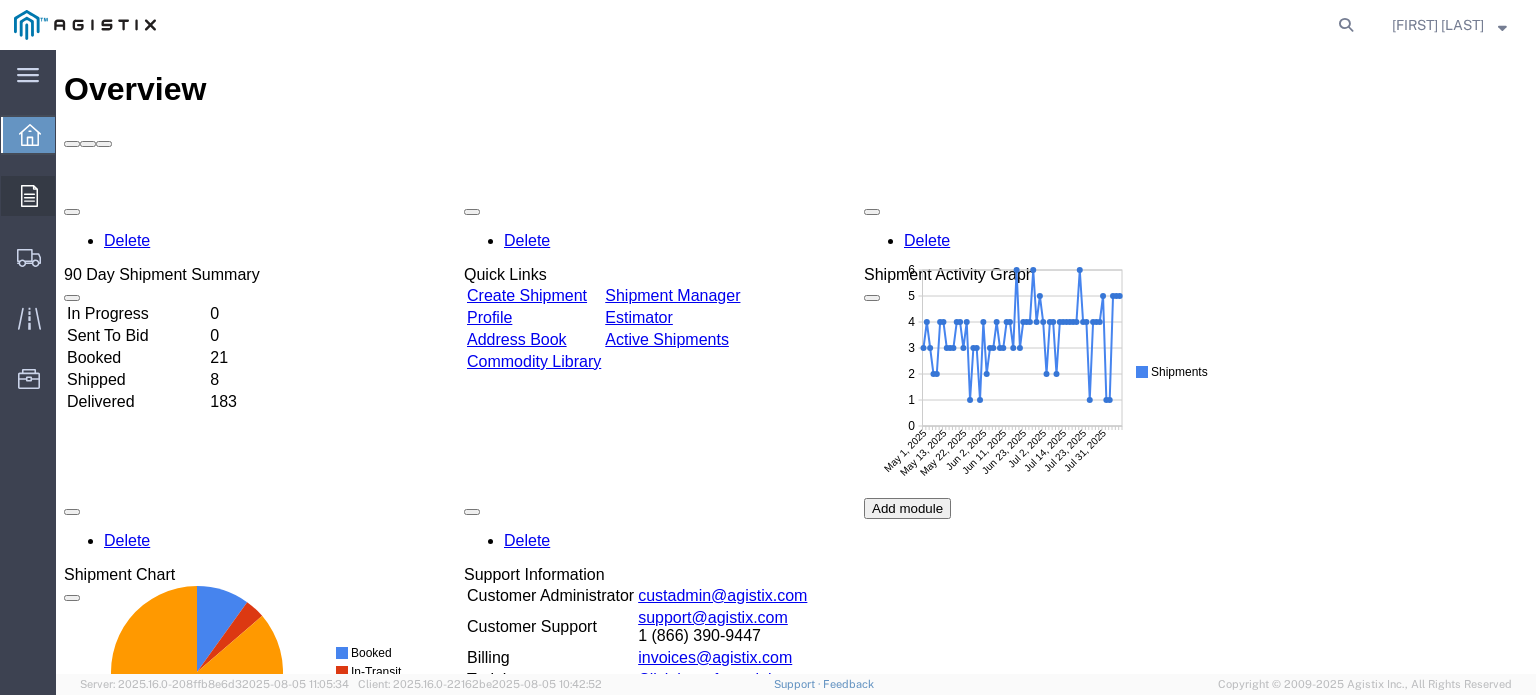 click on "Orders" 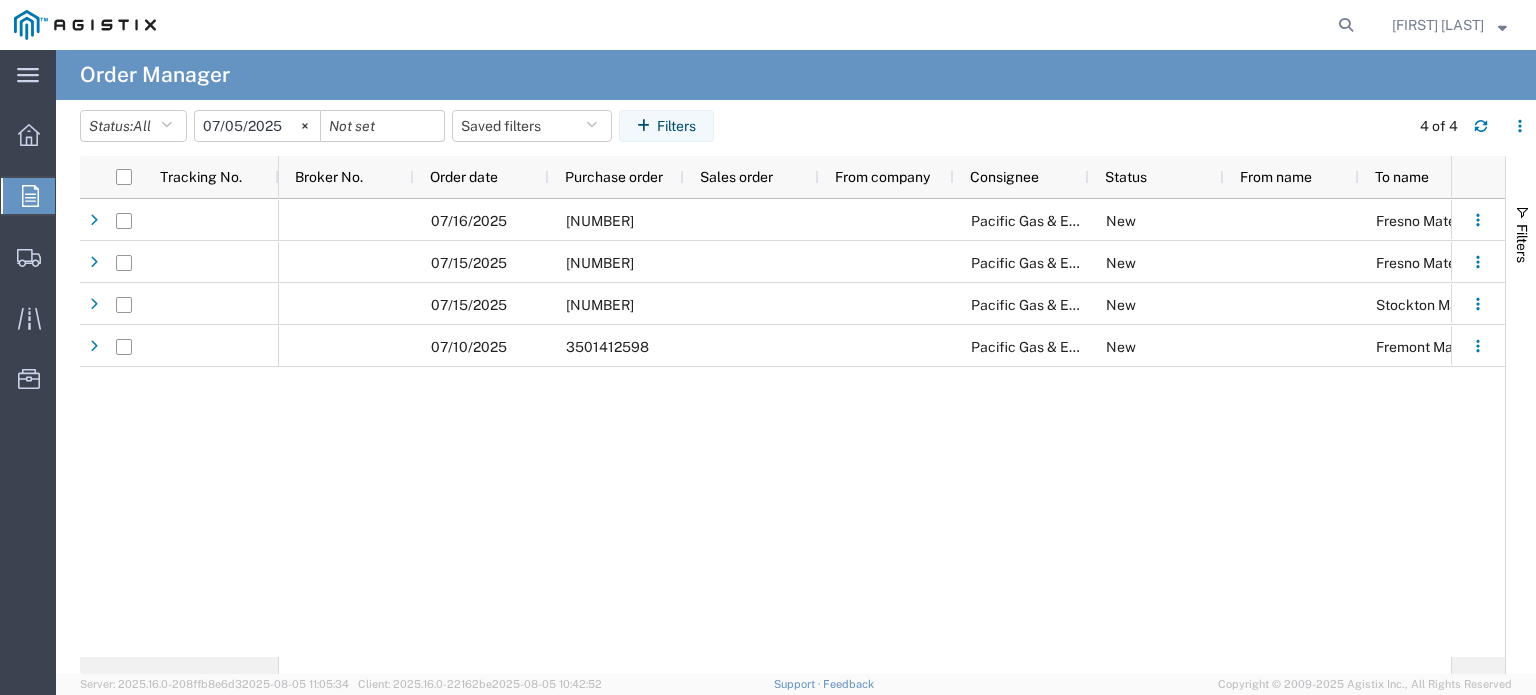 click on "2025-07-05" 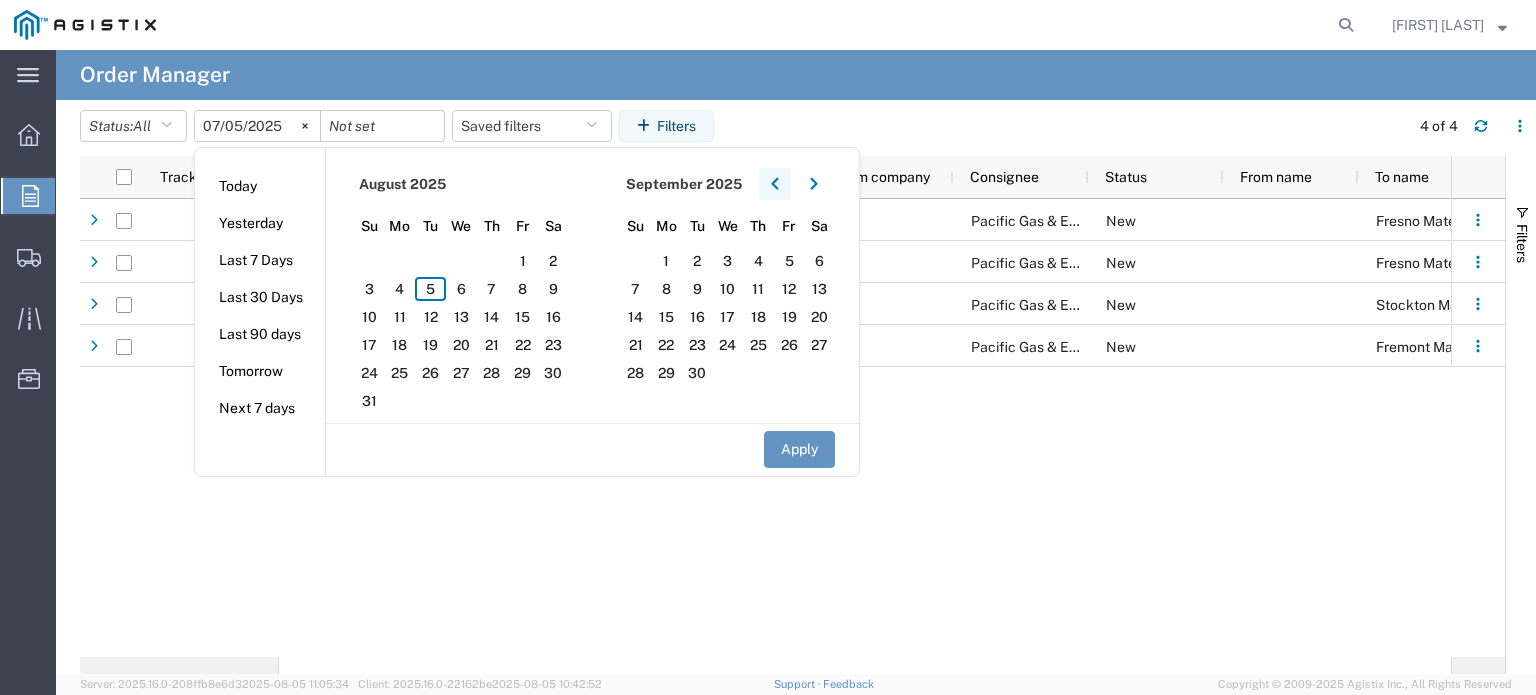 click 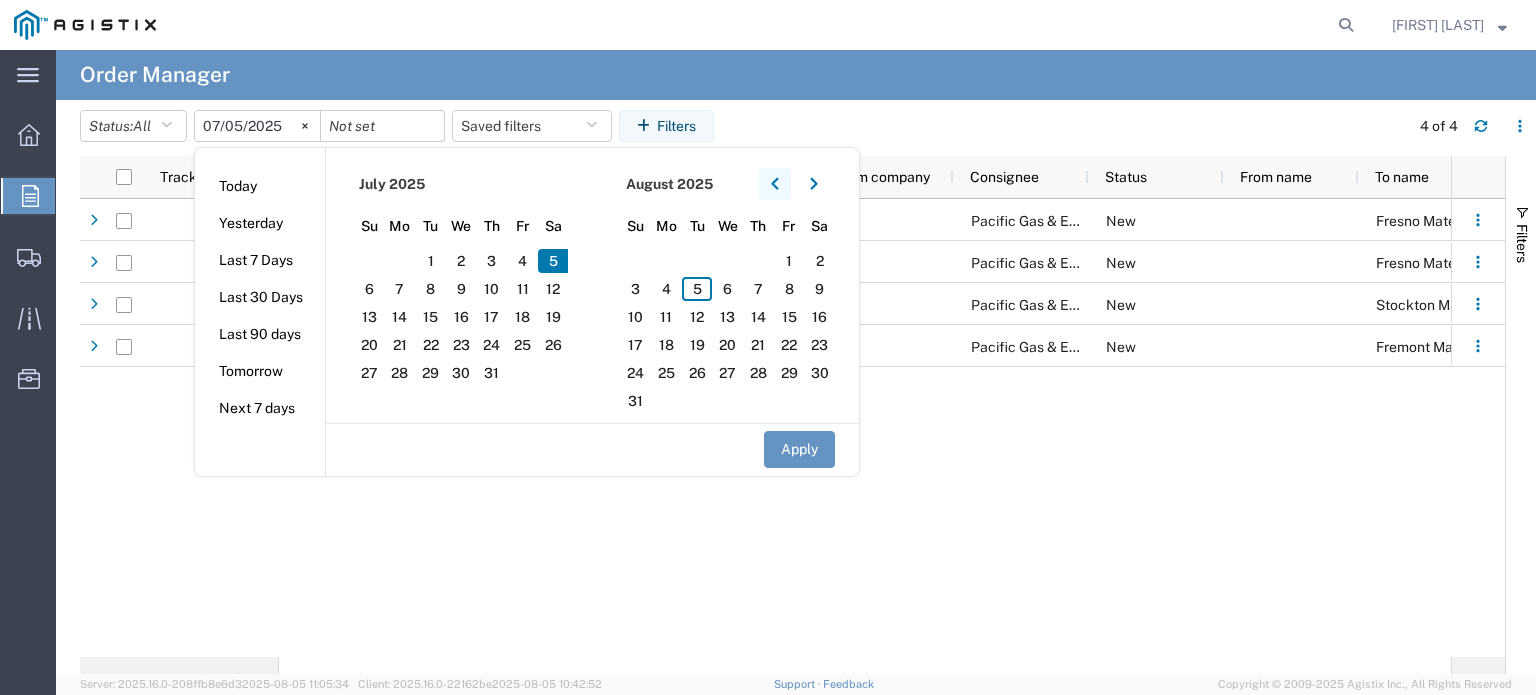 click 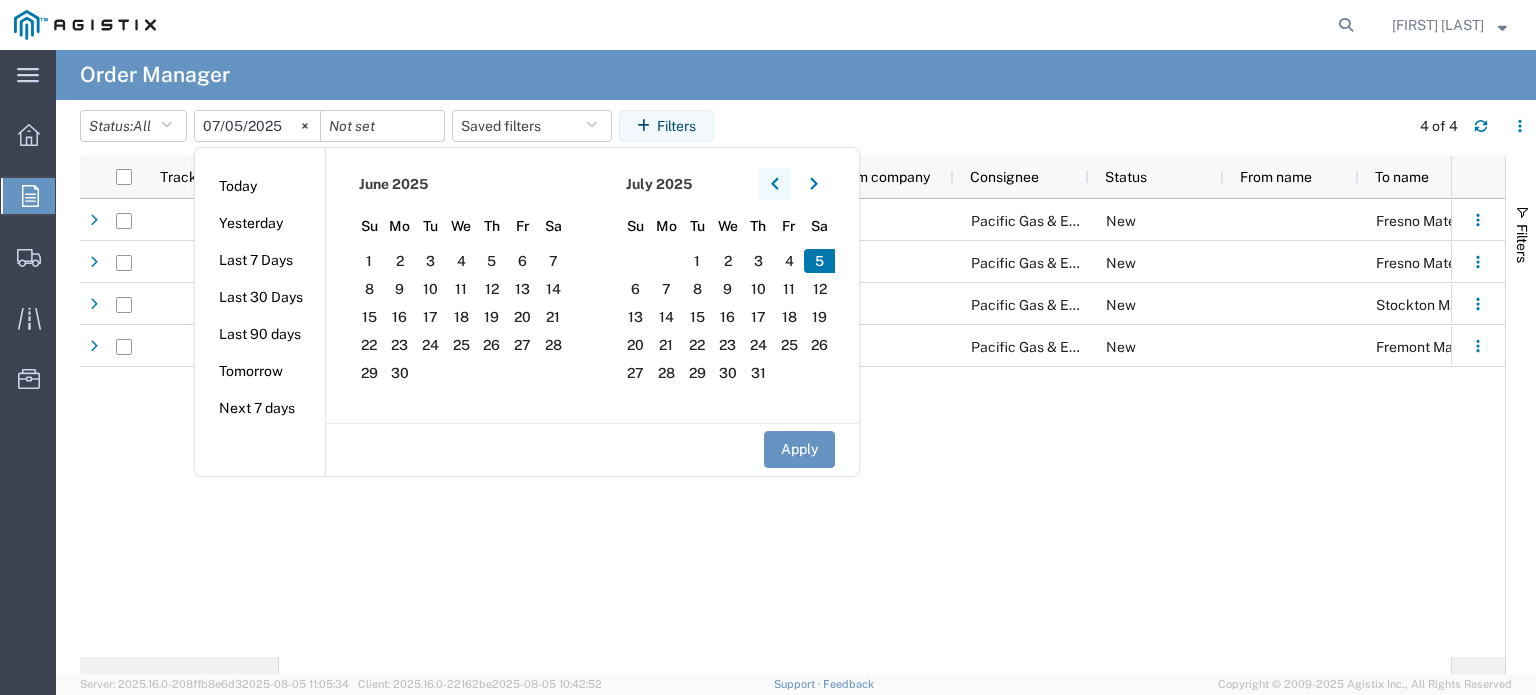 click 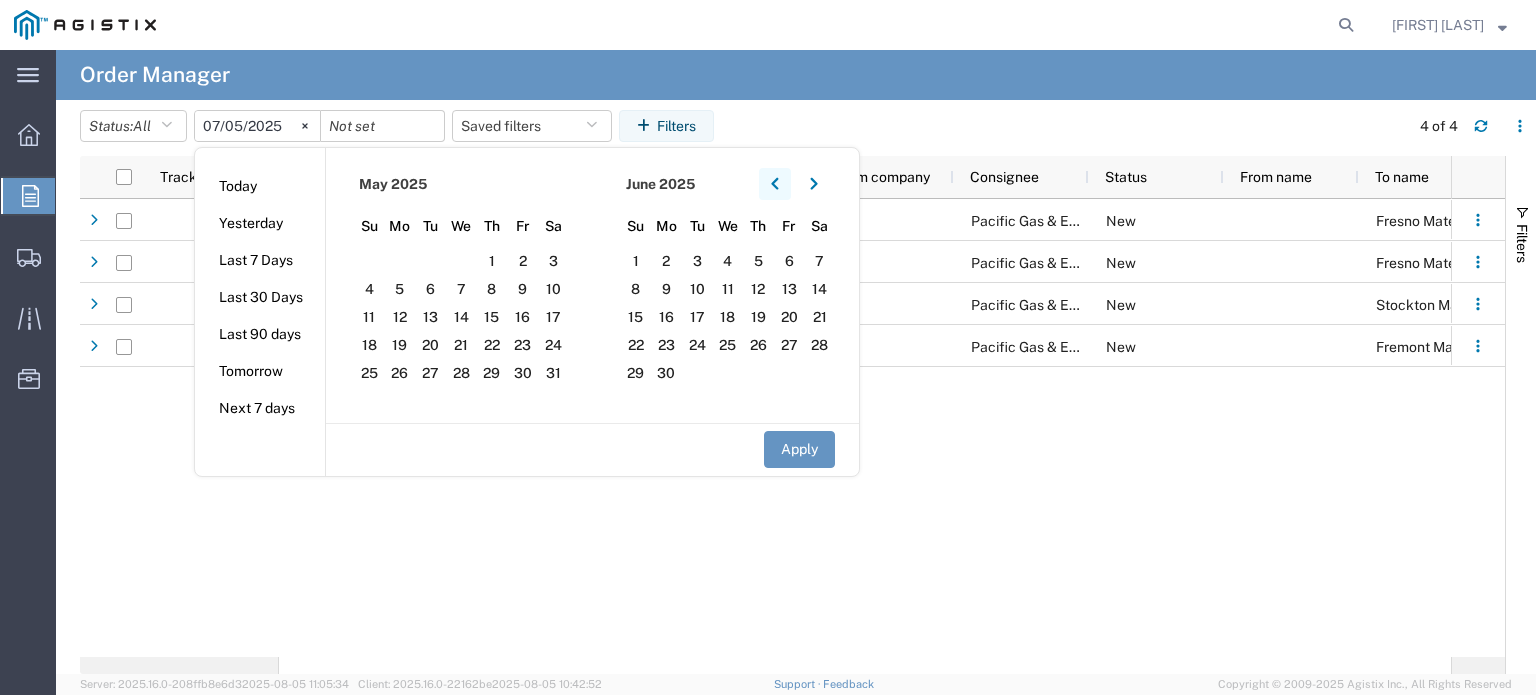 click 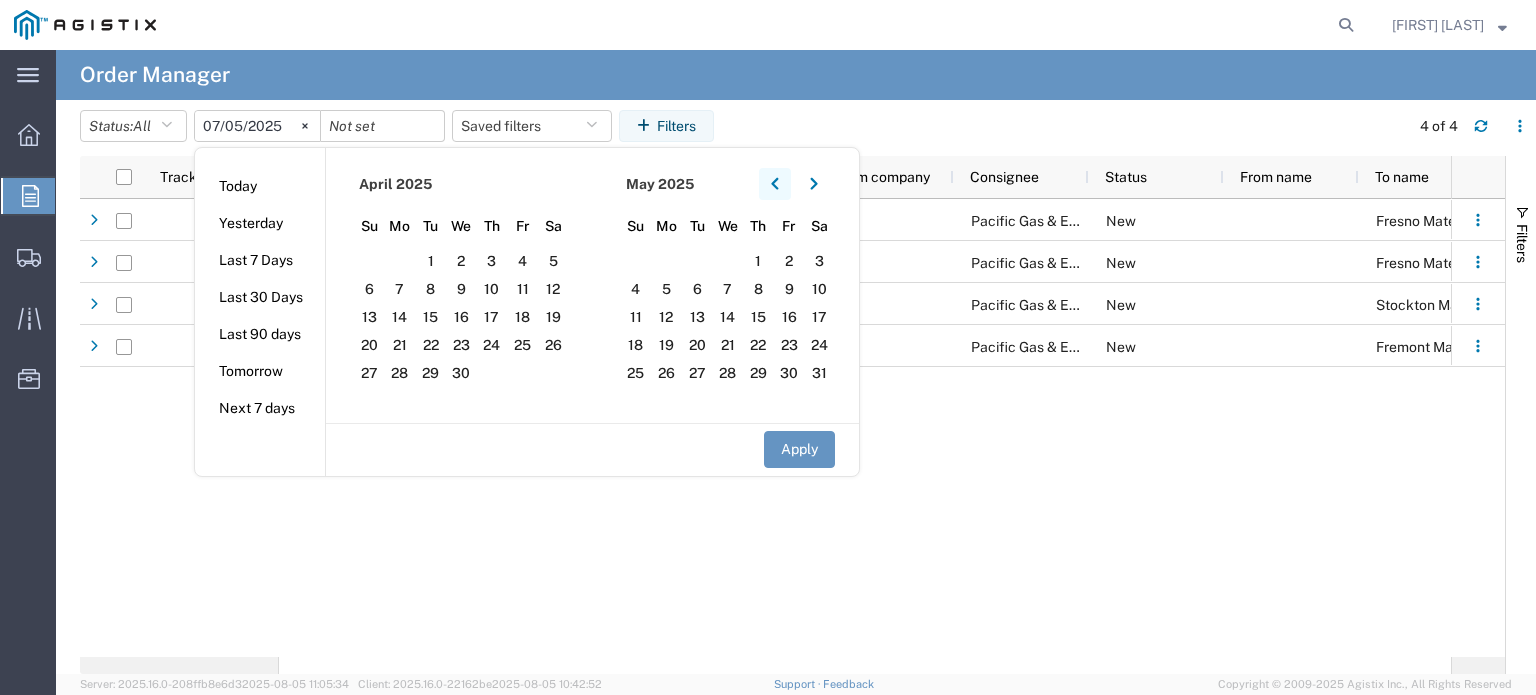 click 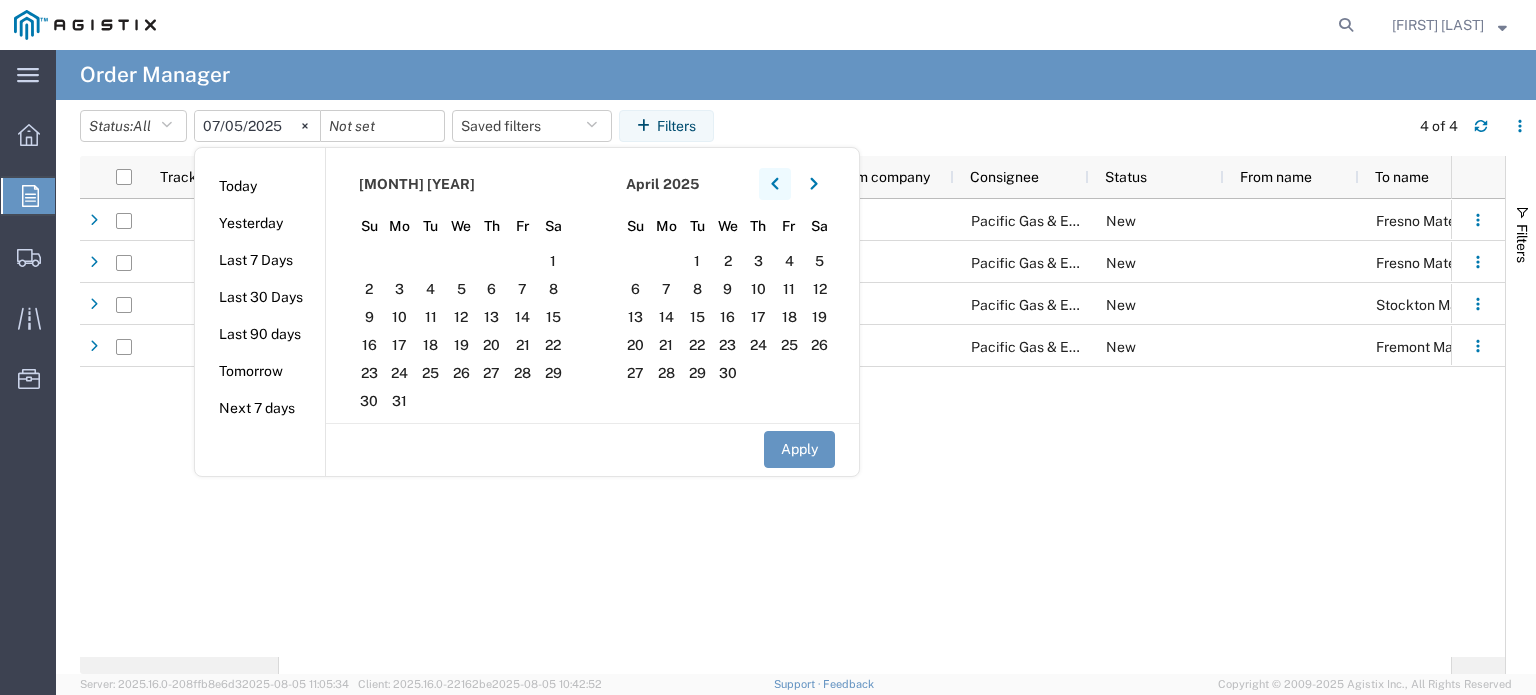 click 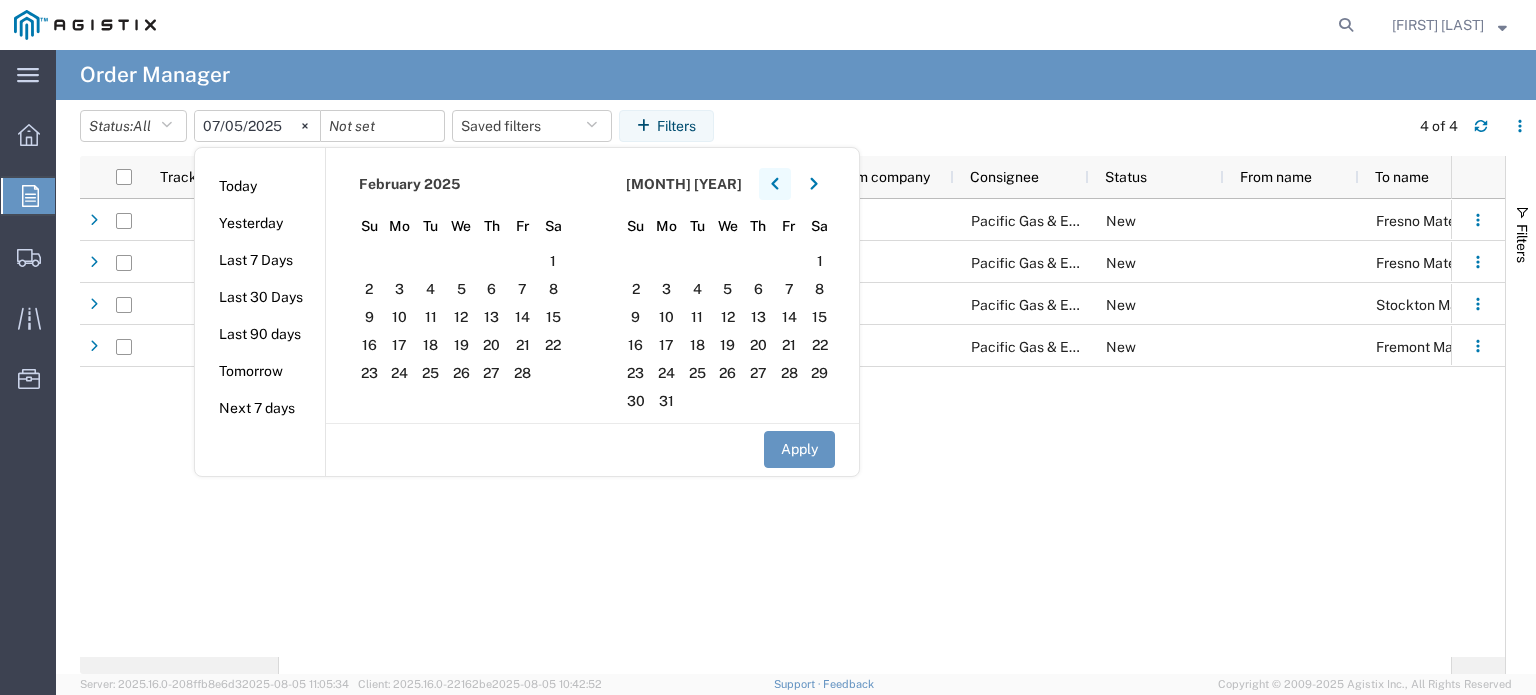 click 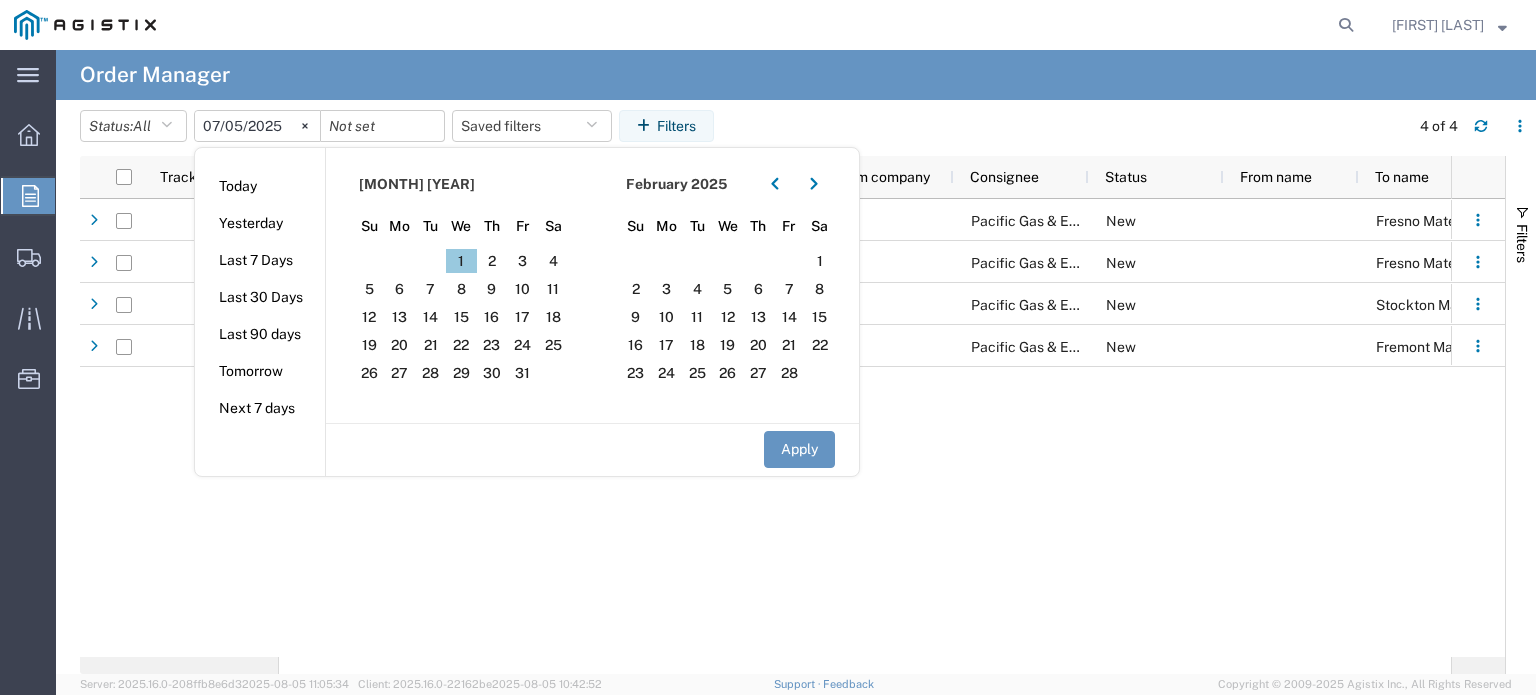 click on "1" 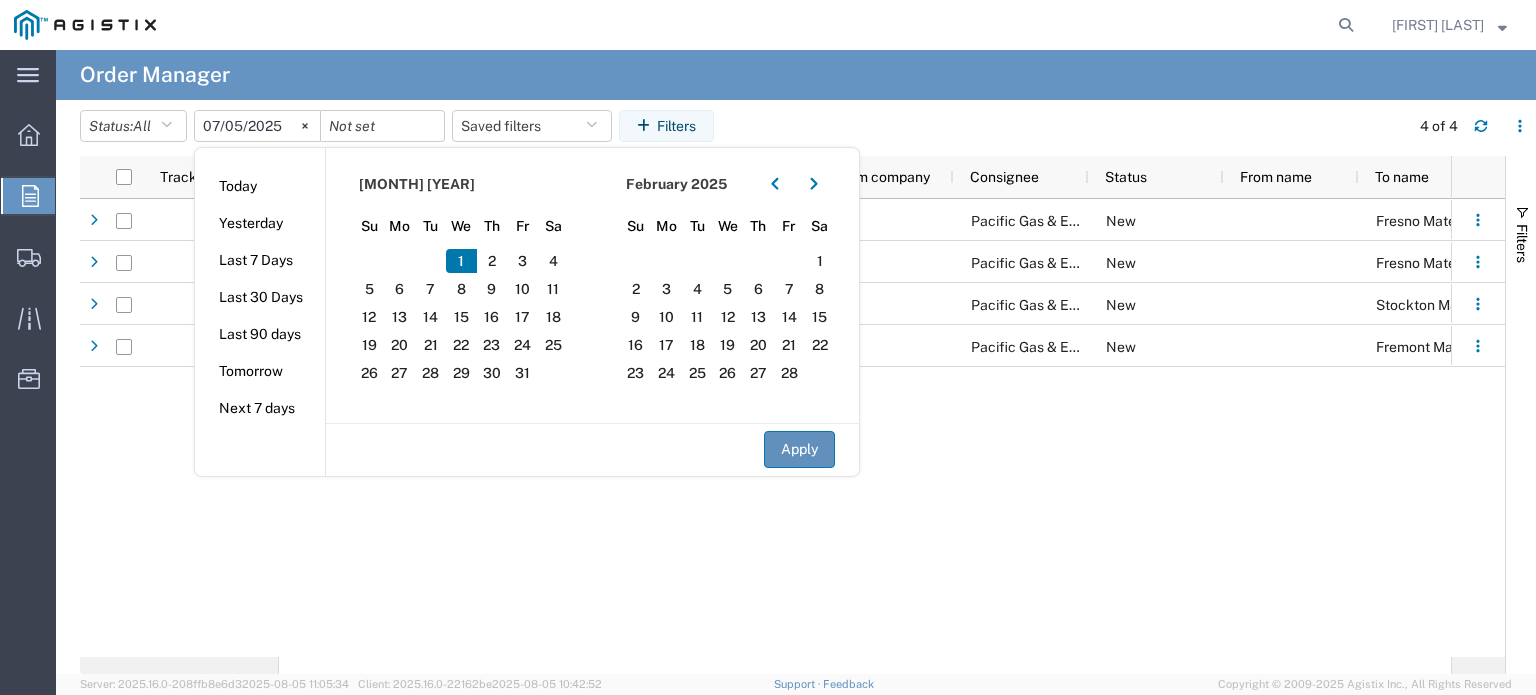 click on "Apply" 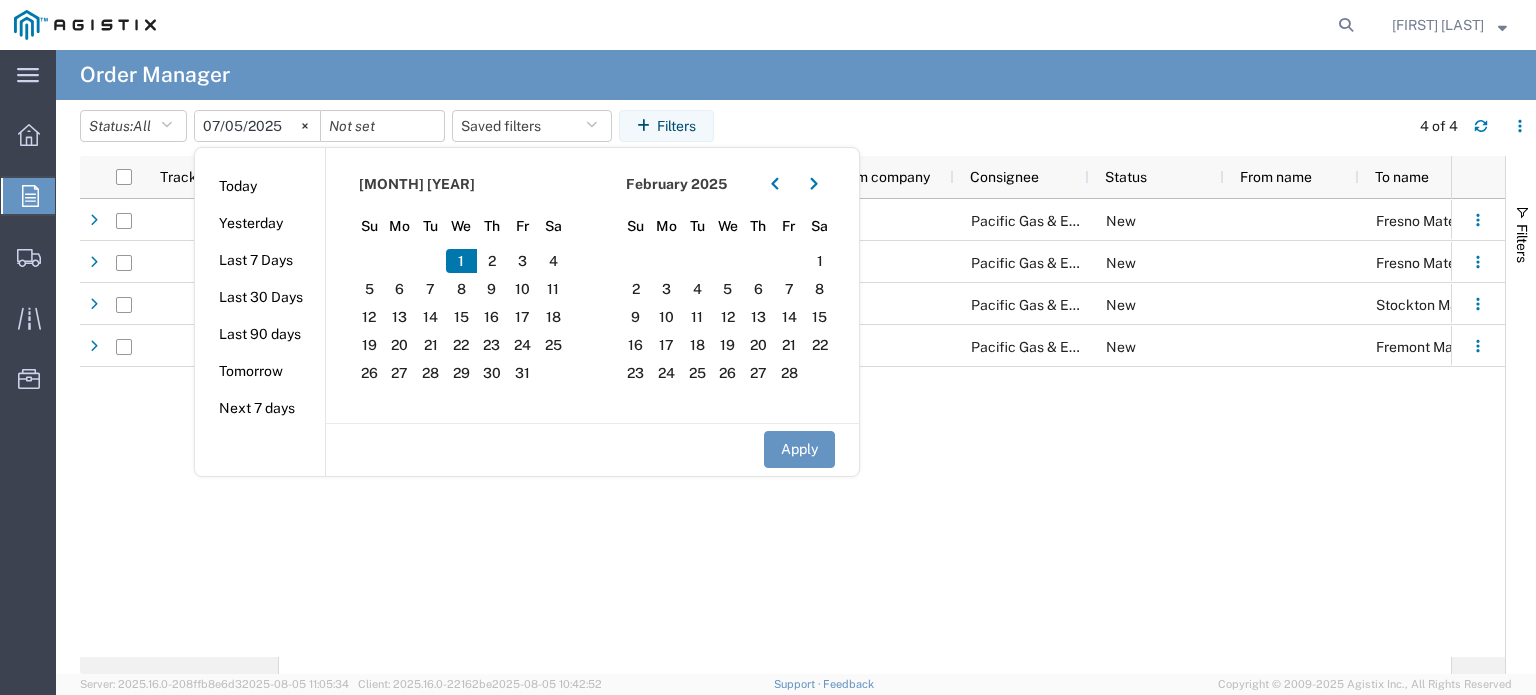 type on "2025-01-01" 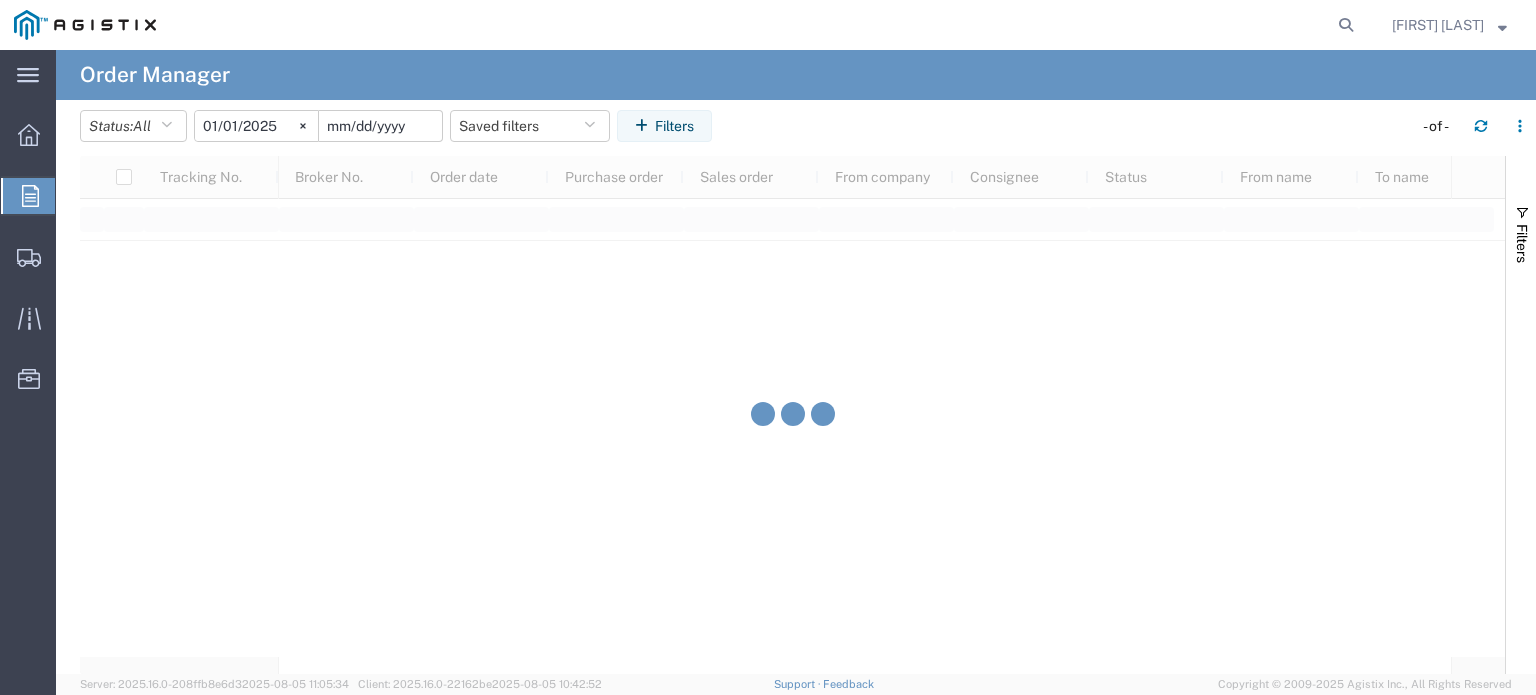 click 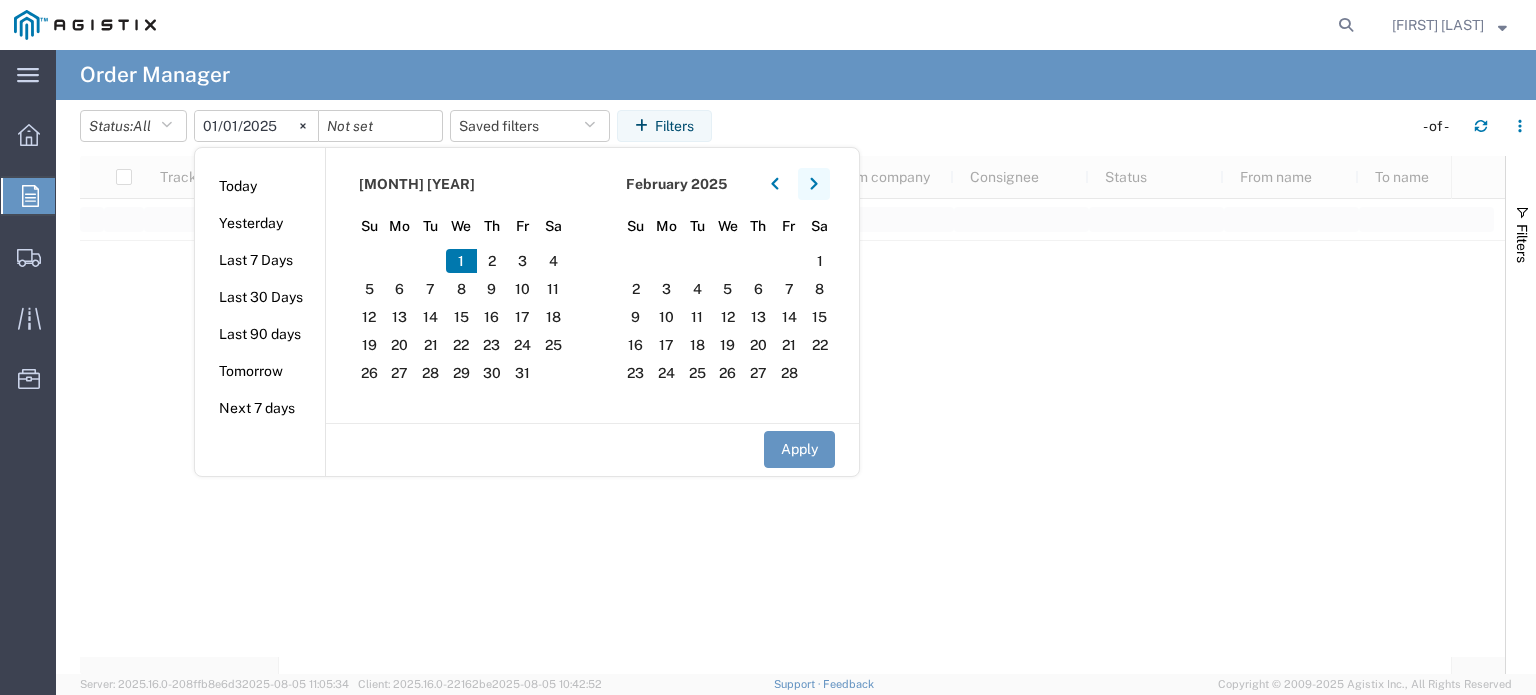 click 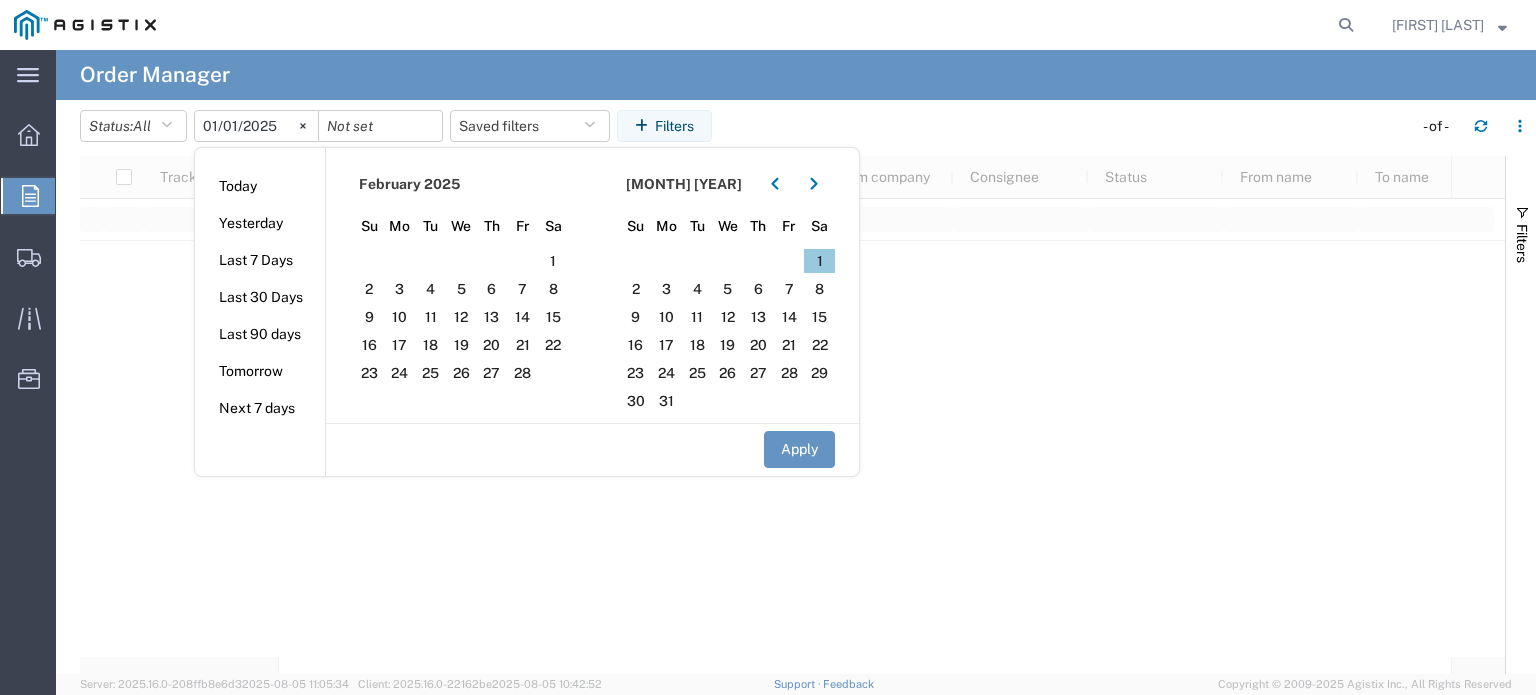 click on "1" 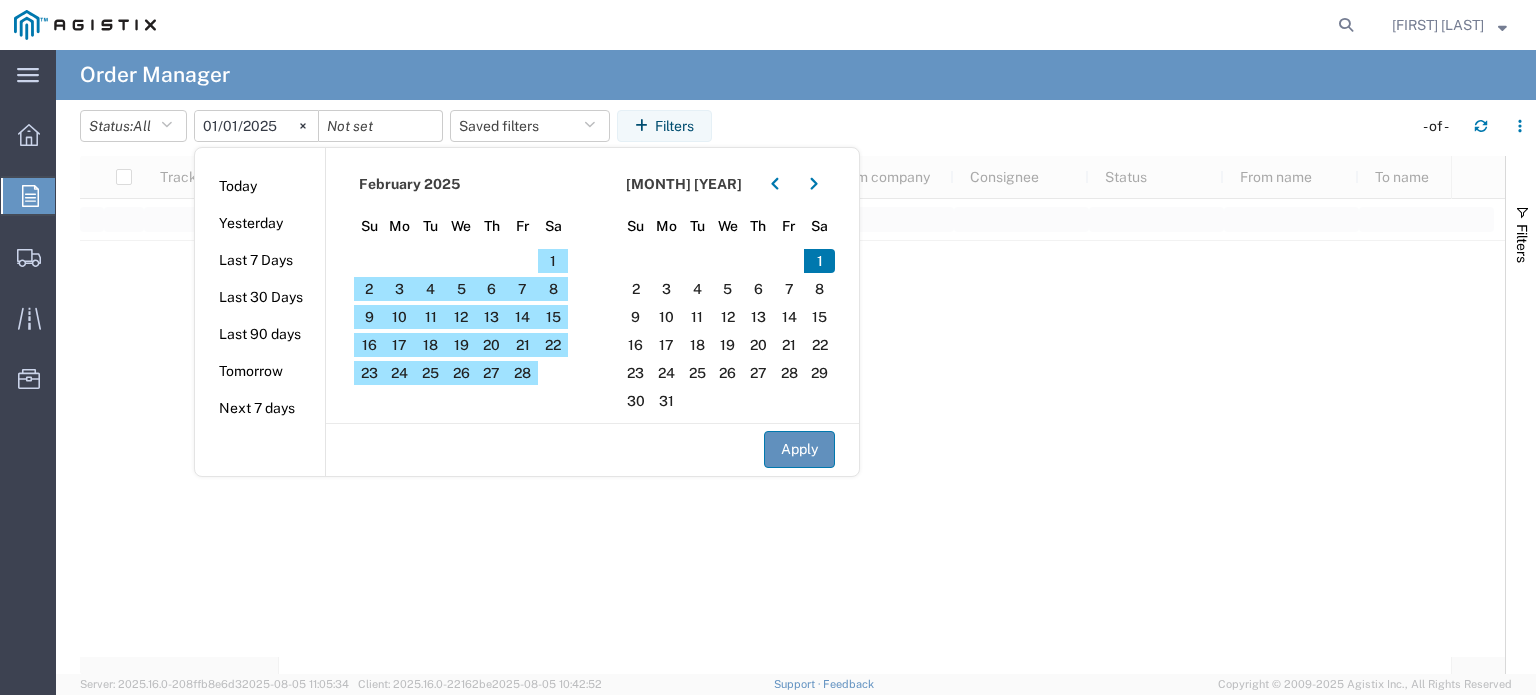 click on "Apply" 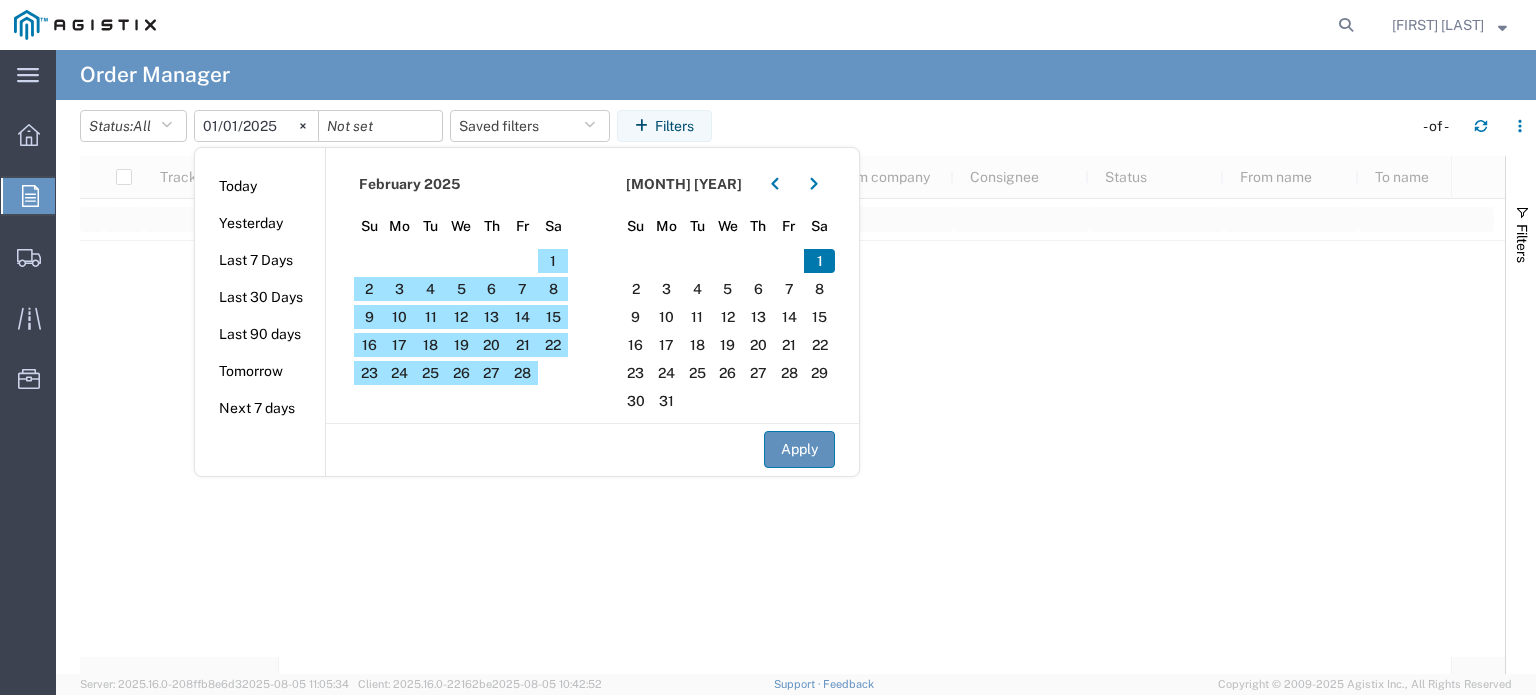 type on "2025-03-01" 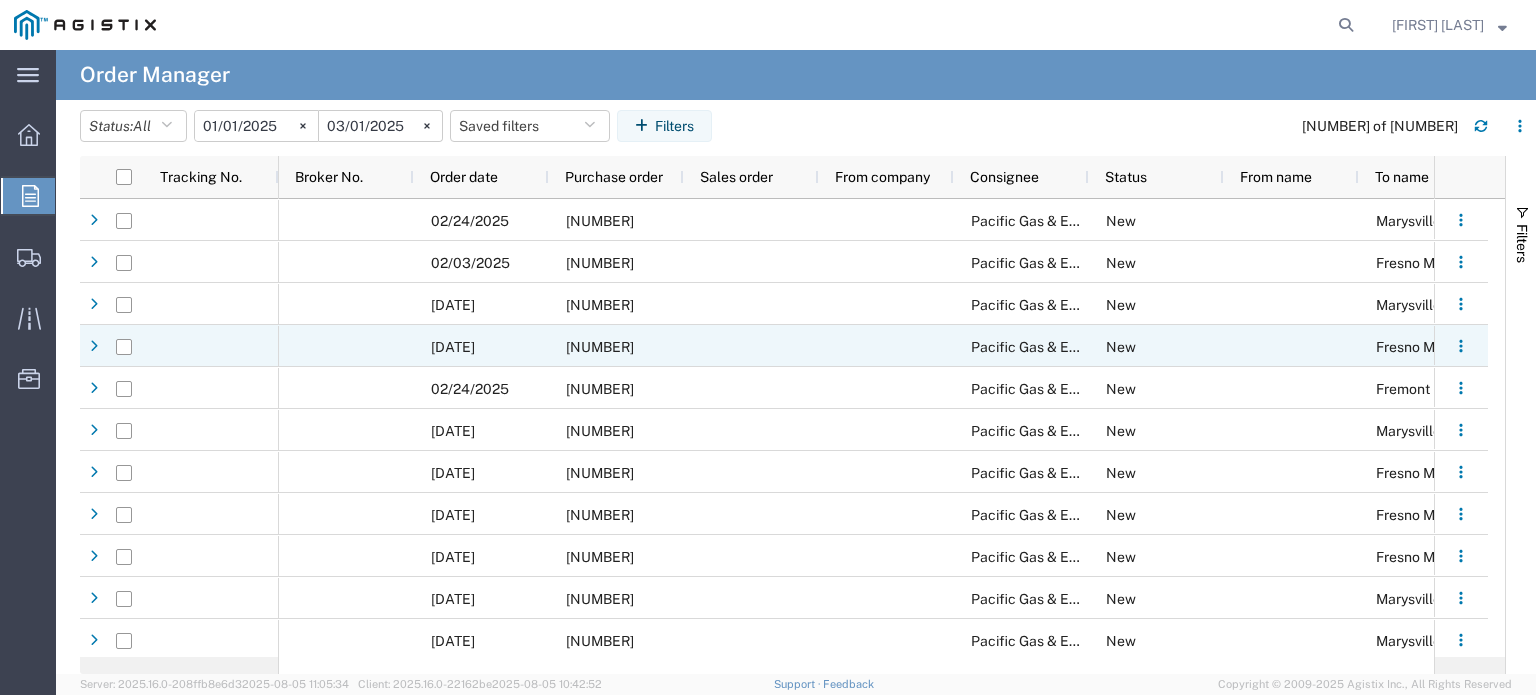 scroll, scrollTop: 65, scrollLeft: 0, axis: vertical 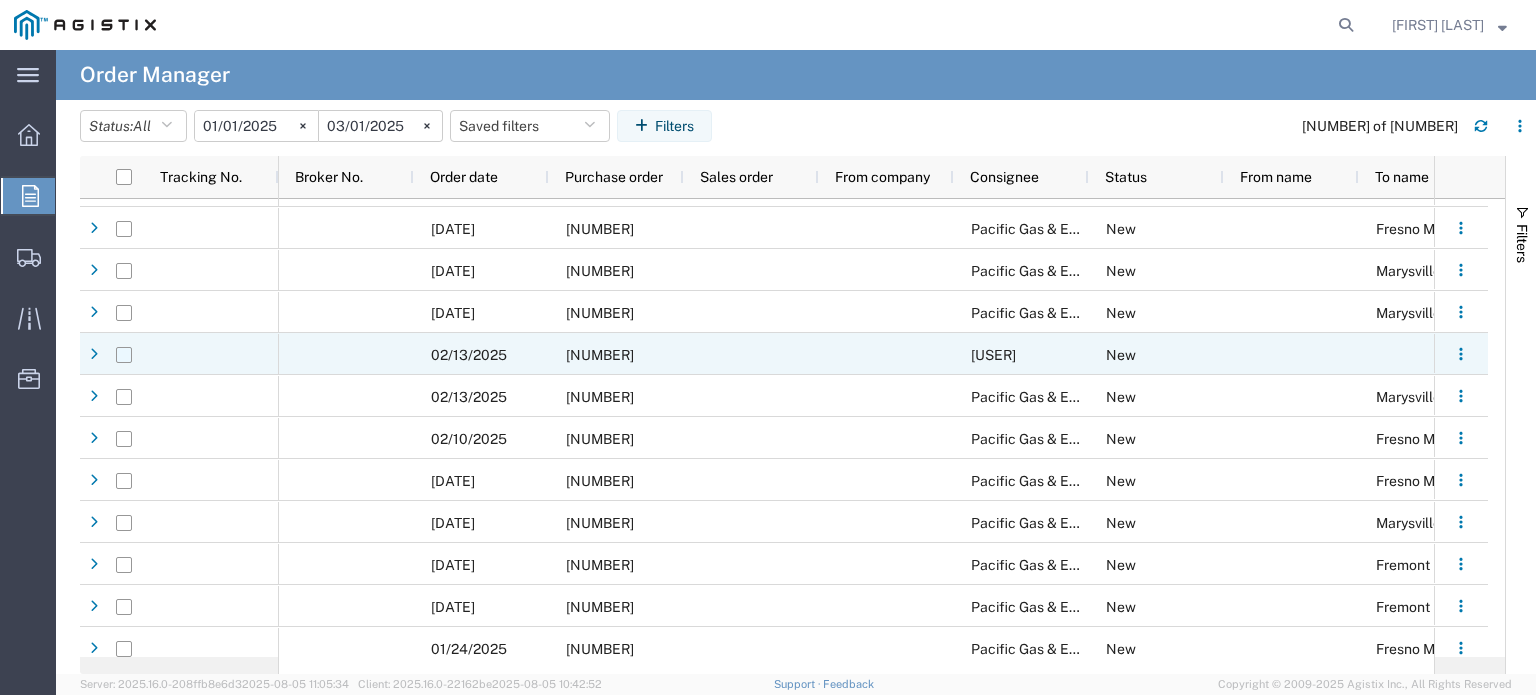 click at bounding box center [124, 355] 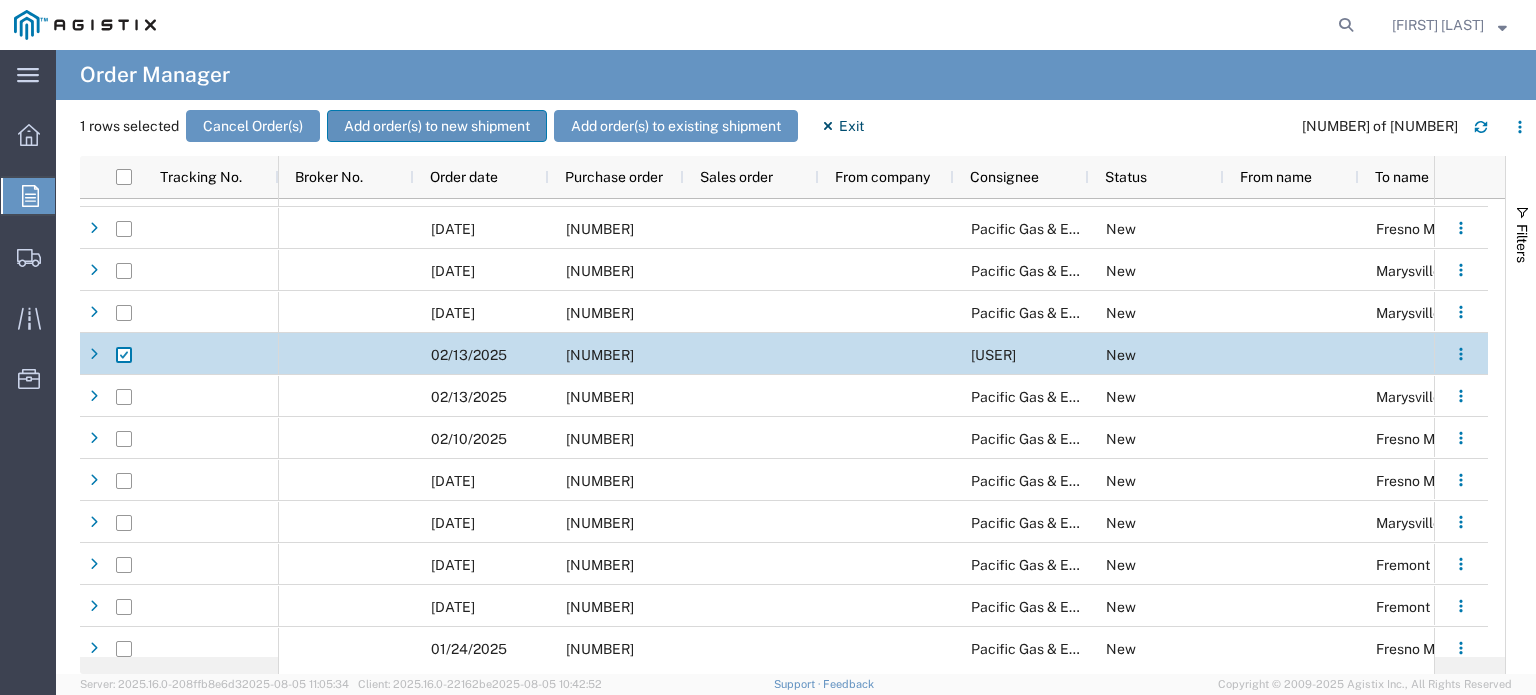 click on "Add order(s) to new shipment" 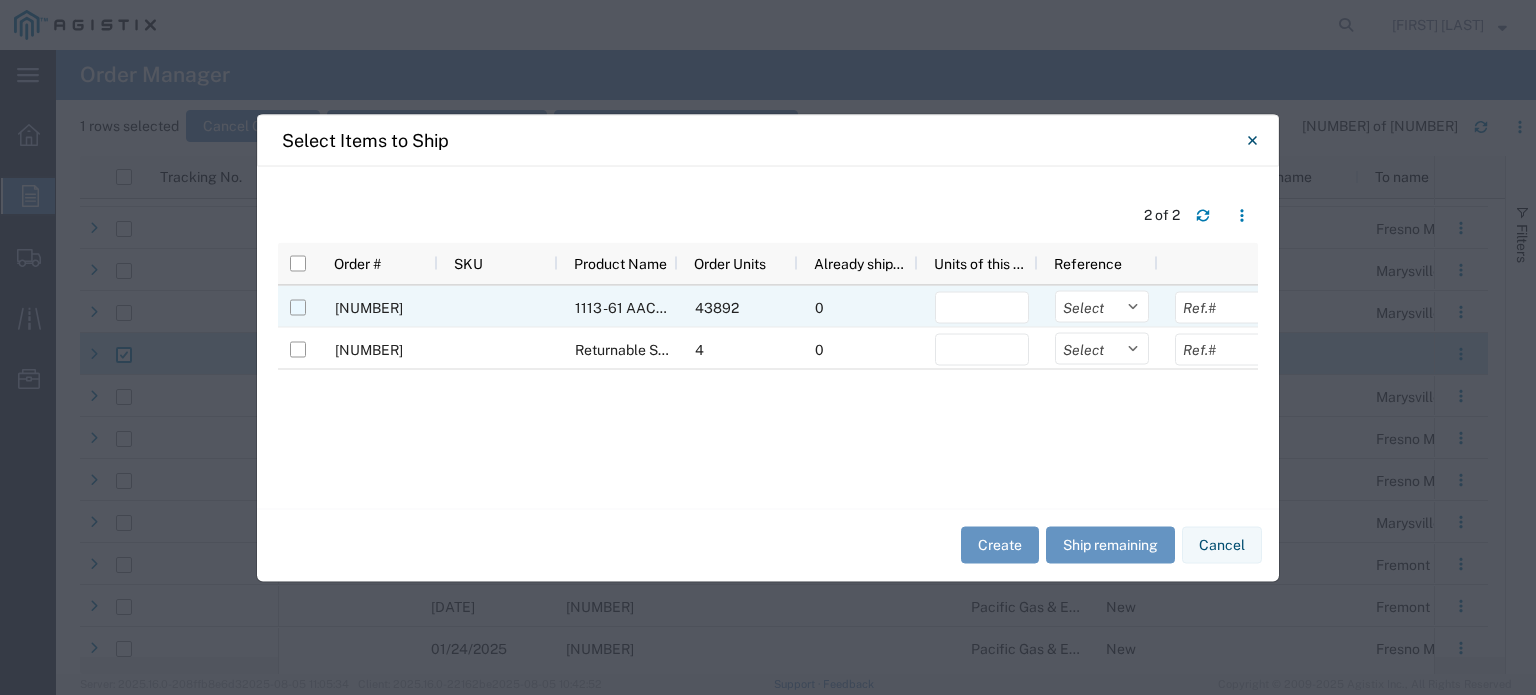 click at bounding box center (298, 307) 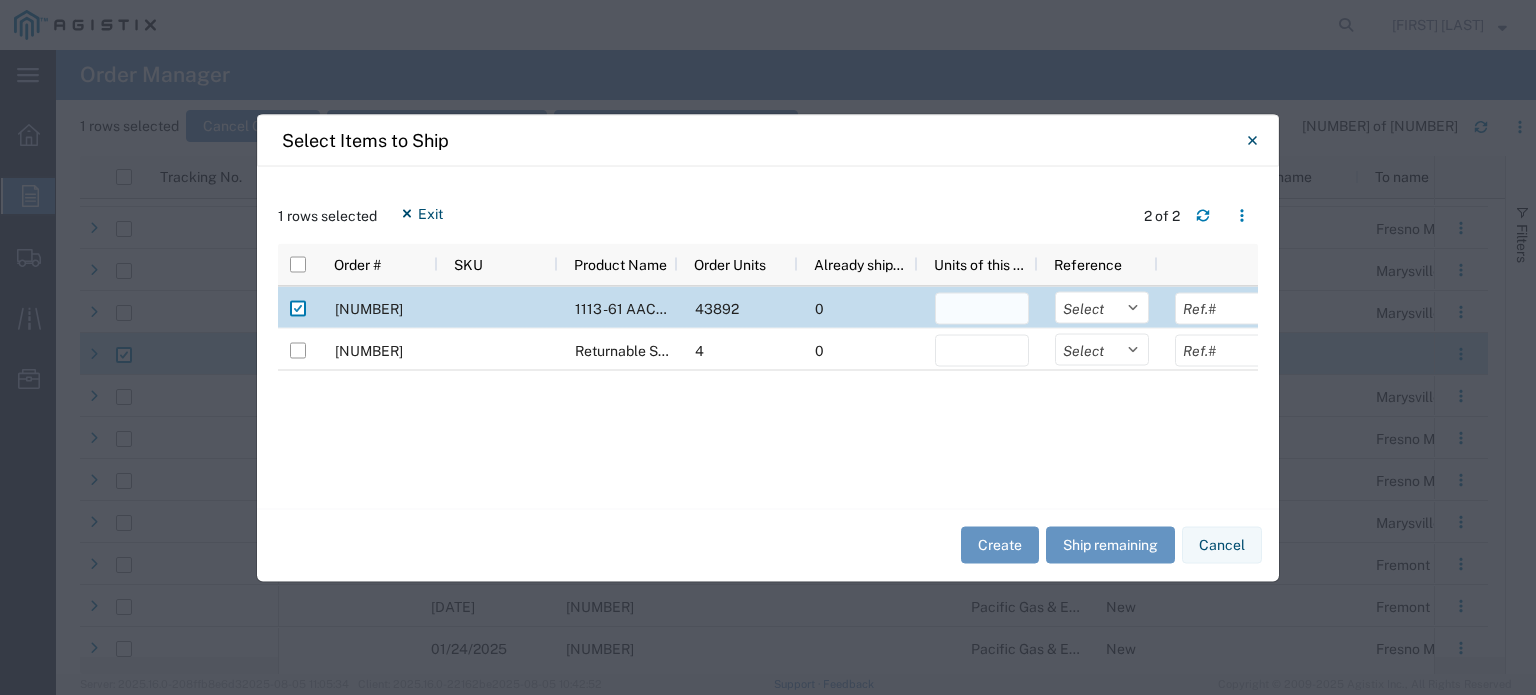 click 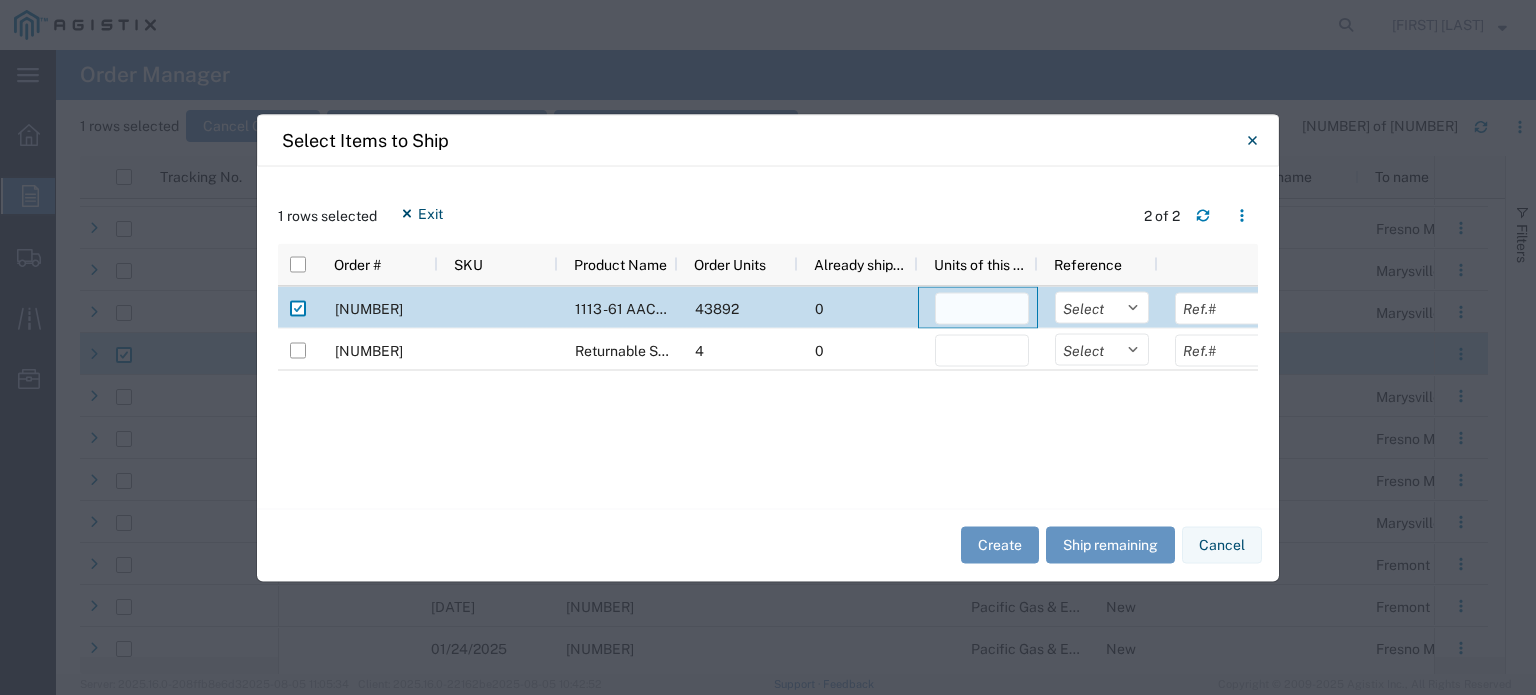 type on "[NUMBER]" 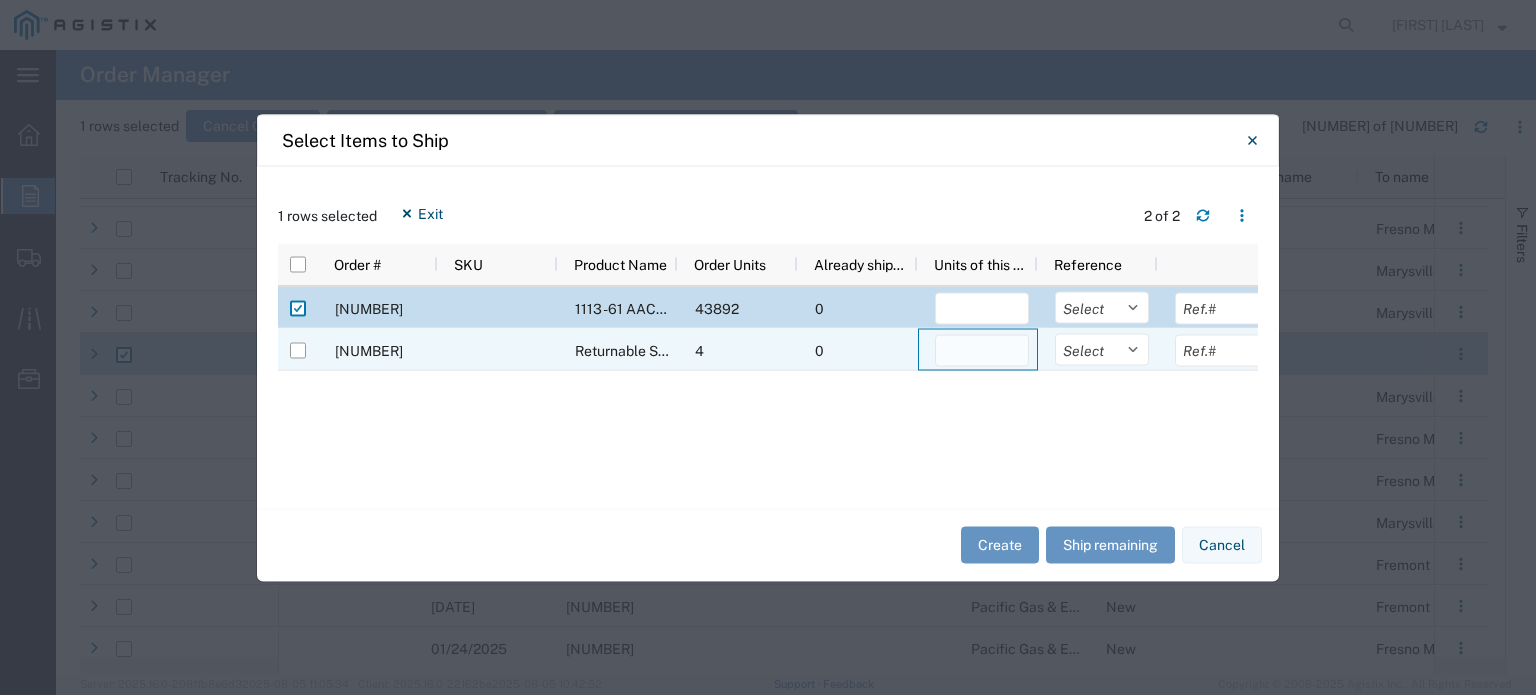 click 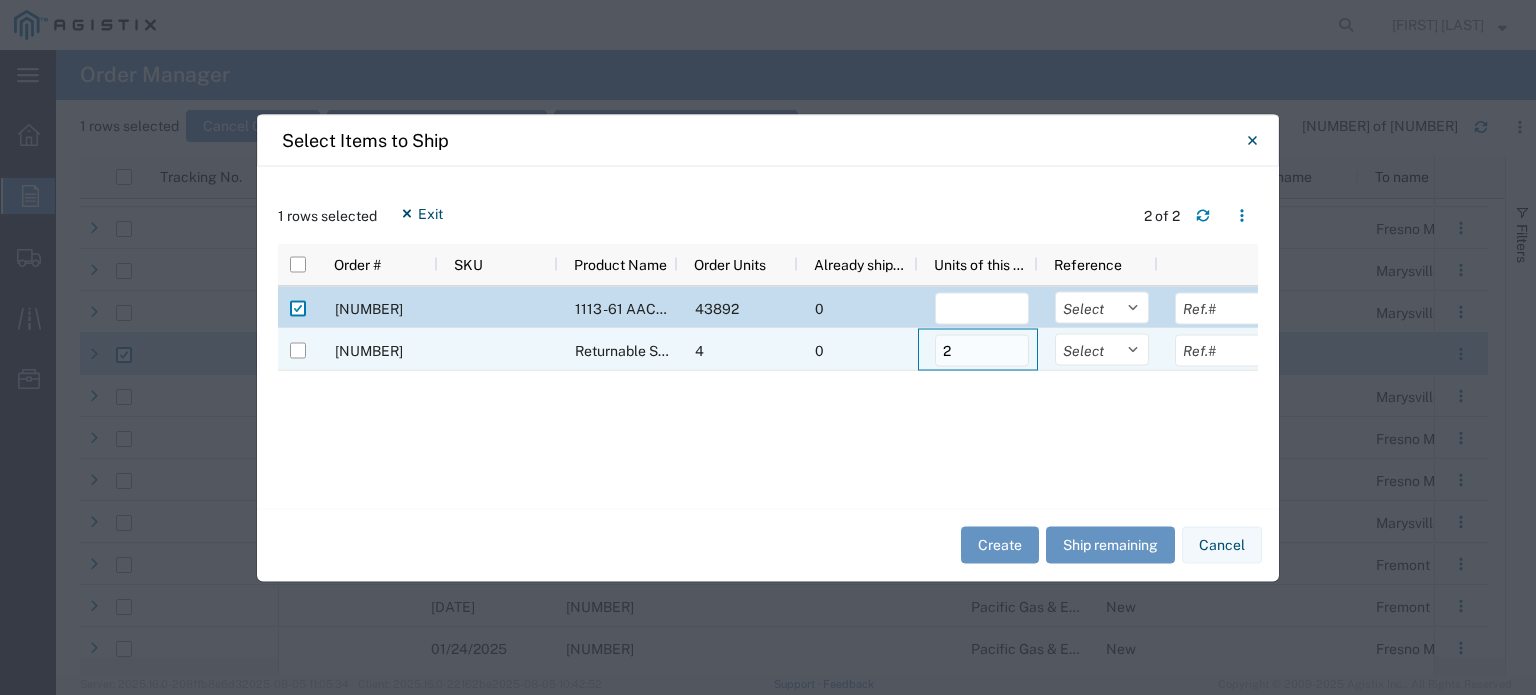 type on "3" 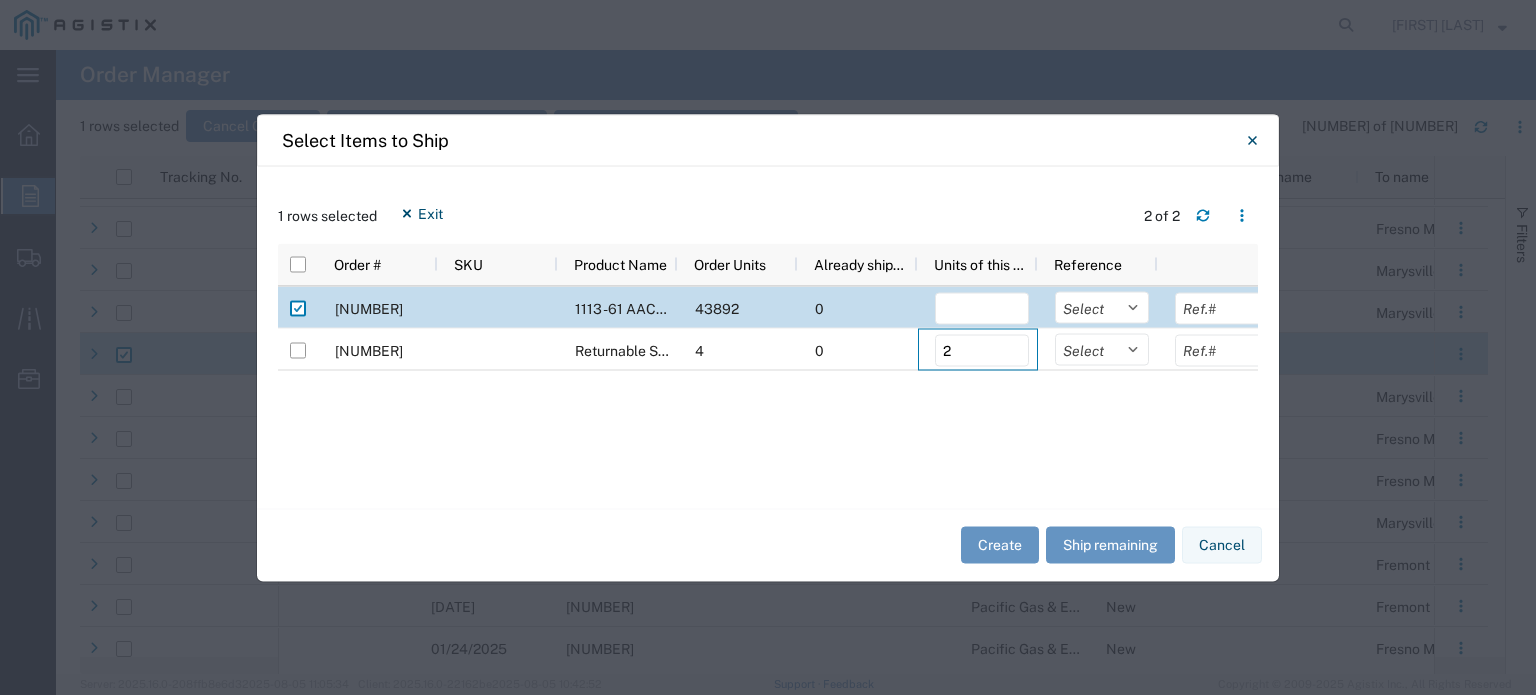 type on "2" 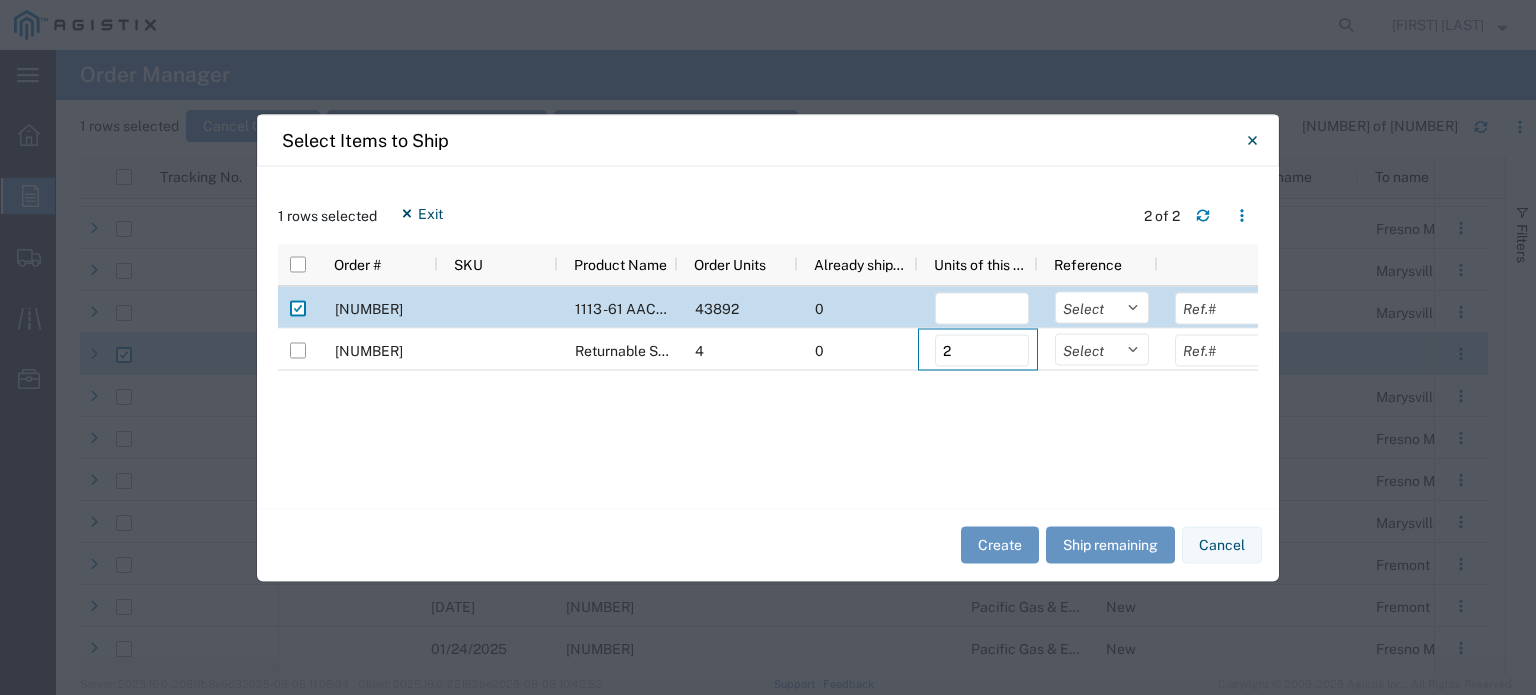 click on "4042084 1113 -61 AAC Marigold Non-Specular 43892 0 21946 Select Purchase Order Delivery Number               4042084 Returnable Steel Reel 84" 4 0 2 Select Purchase Order Delivery Number" 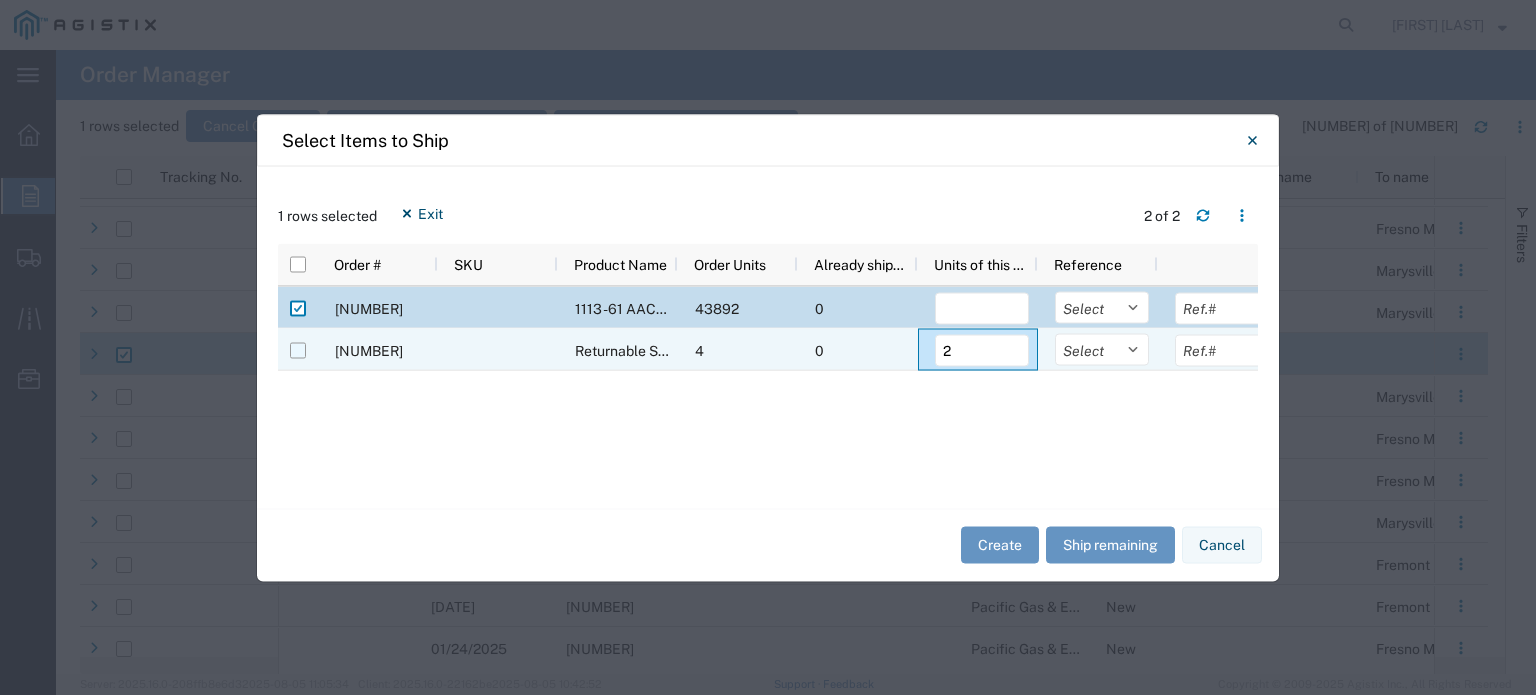 click at bounding box center [298, 350] 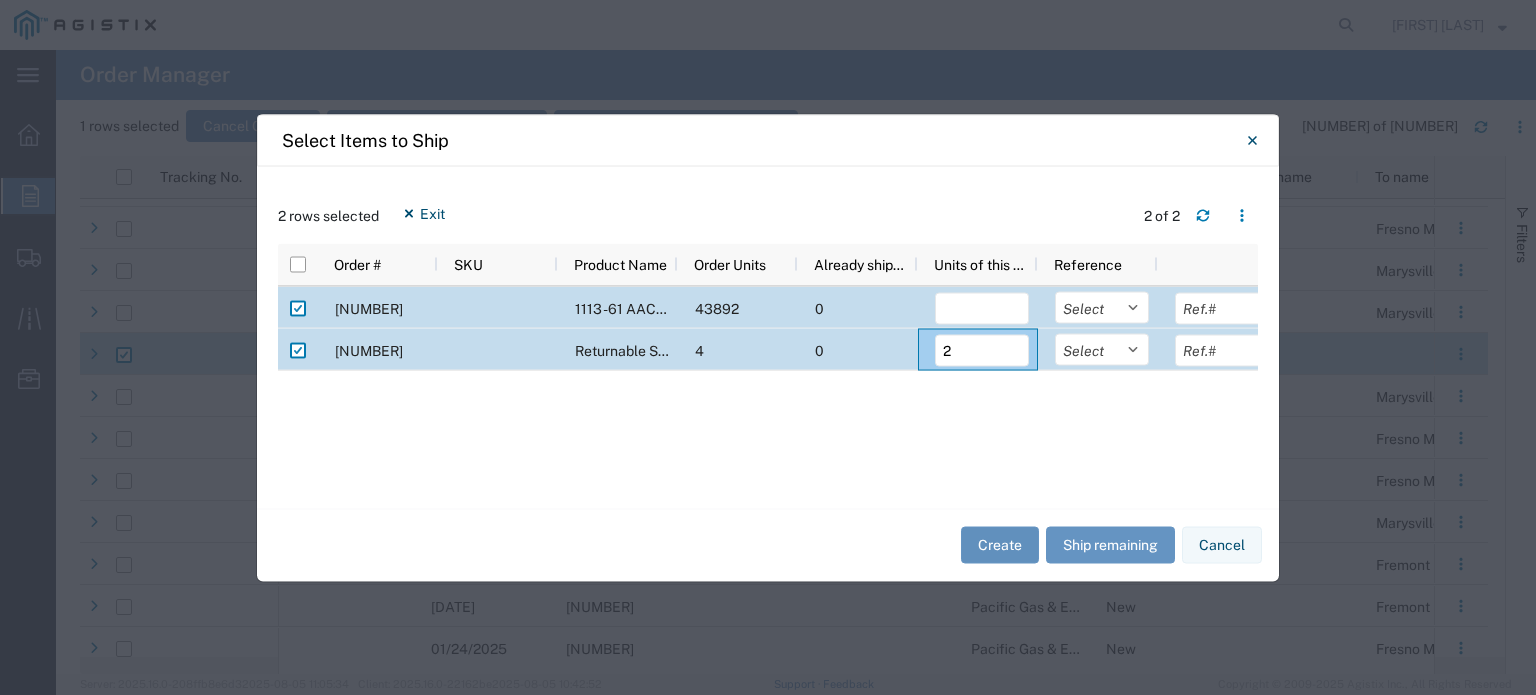 click on "Create" 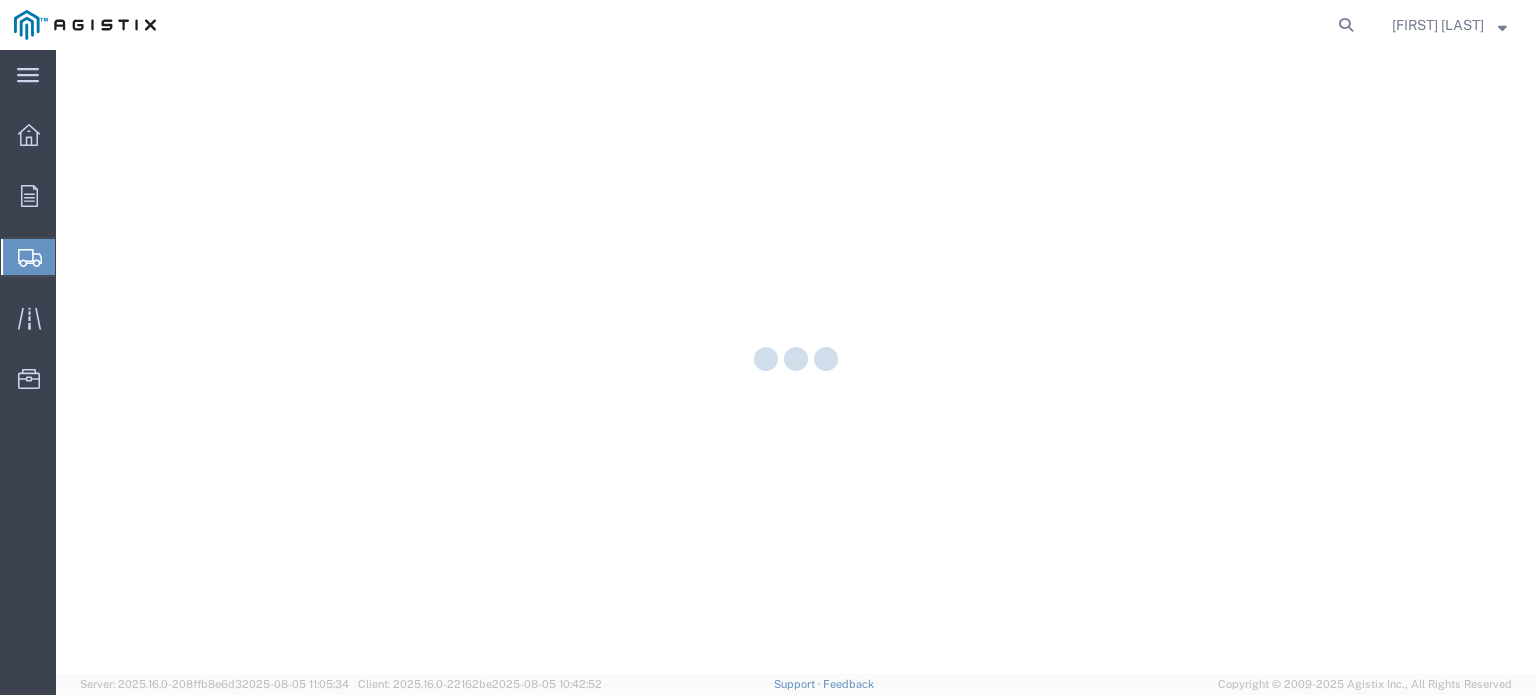 scroll, scrollTop: 0, scrollLeft: 0, axis: both 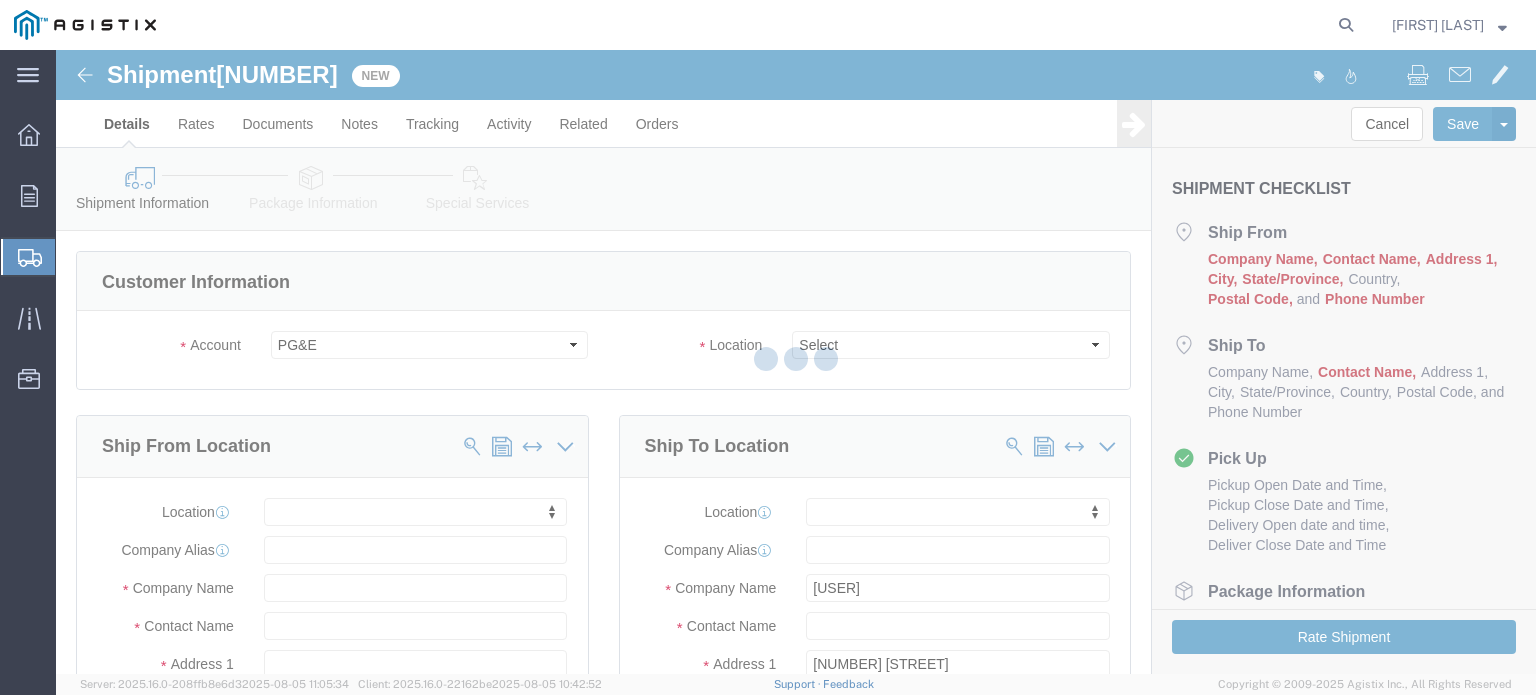select 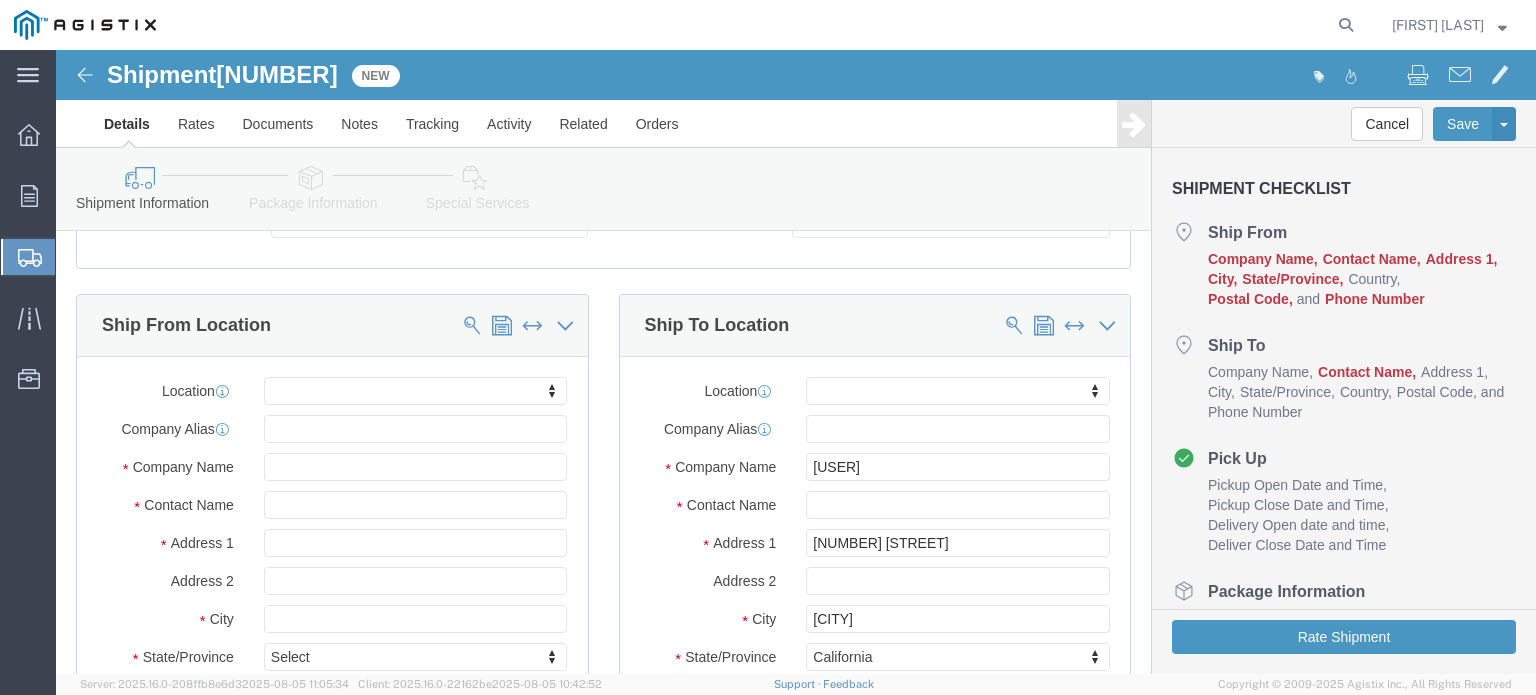 scroll, scrollTop: 0, scrollLeft: 0, axis: both 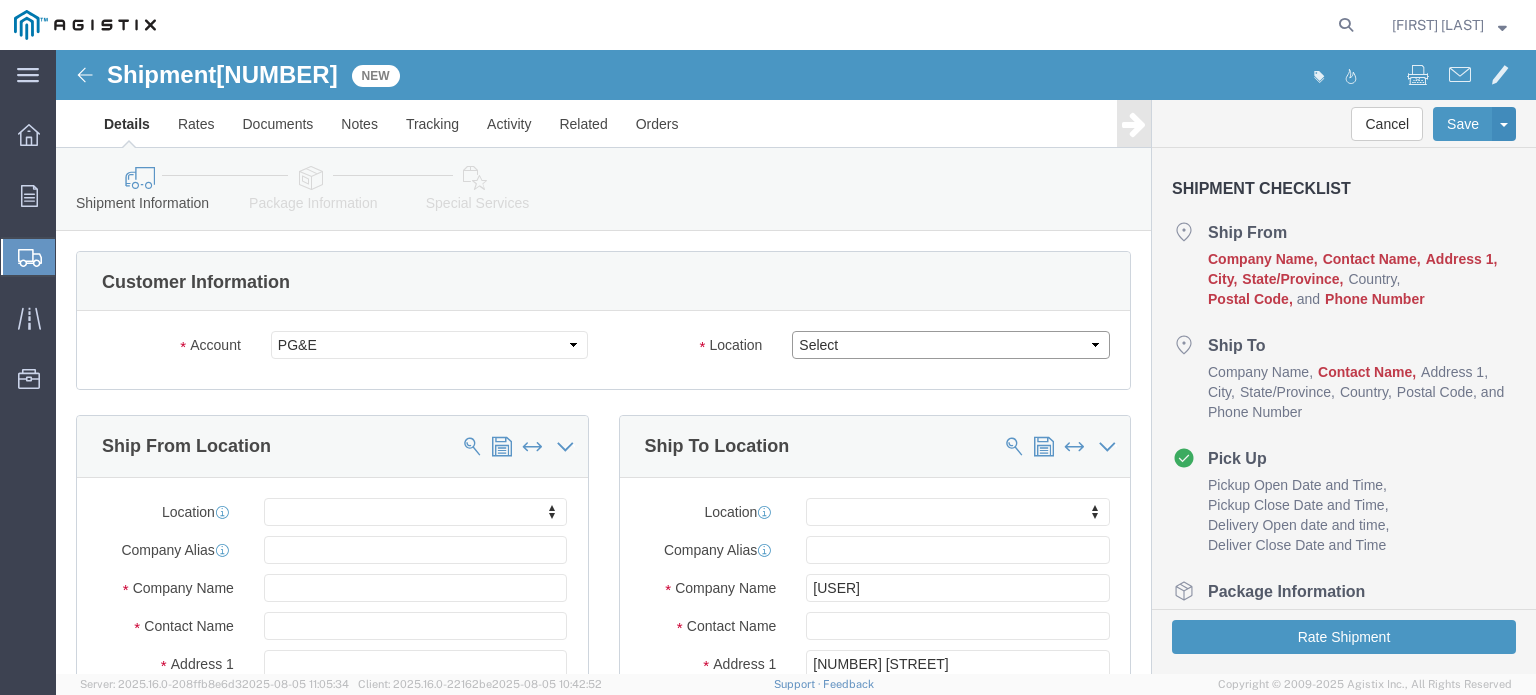 click on "Select All Others Fremont DC Fresno DC Wheatland DC" 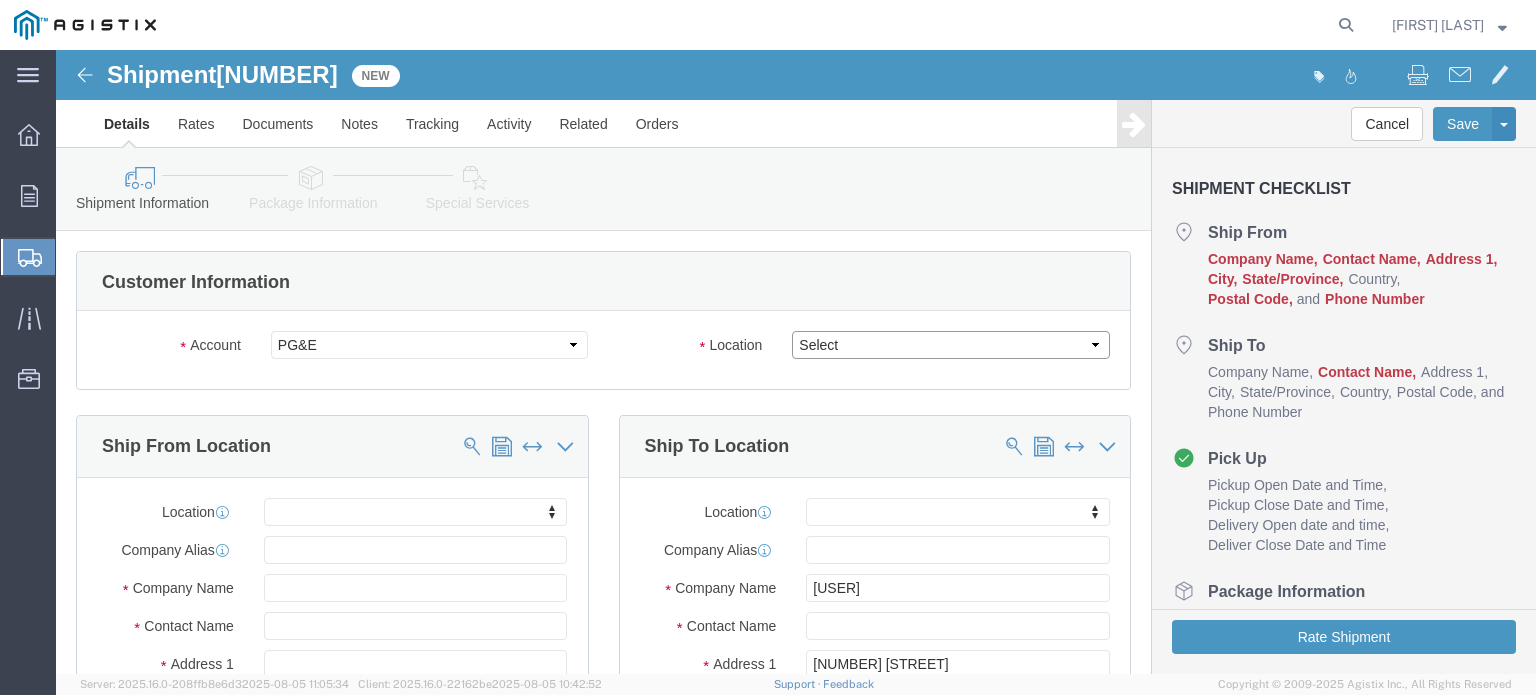 select on "23082" 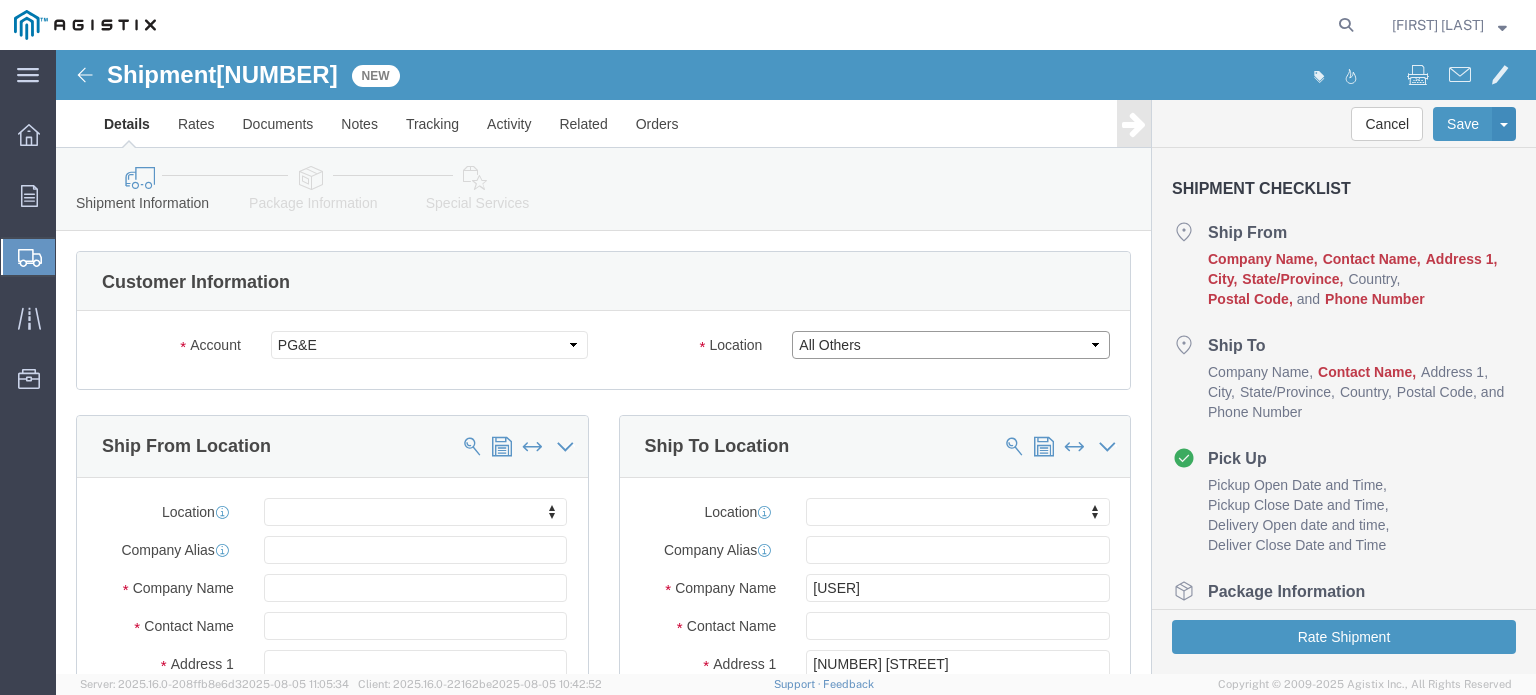 click on "Select All Others Fremont DC Fresno DC Wheatland DC" 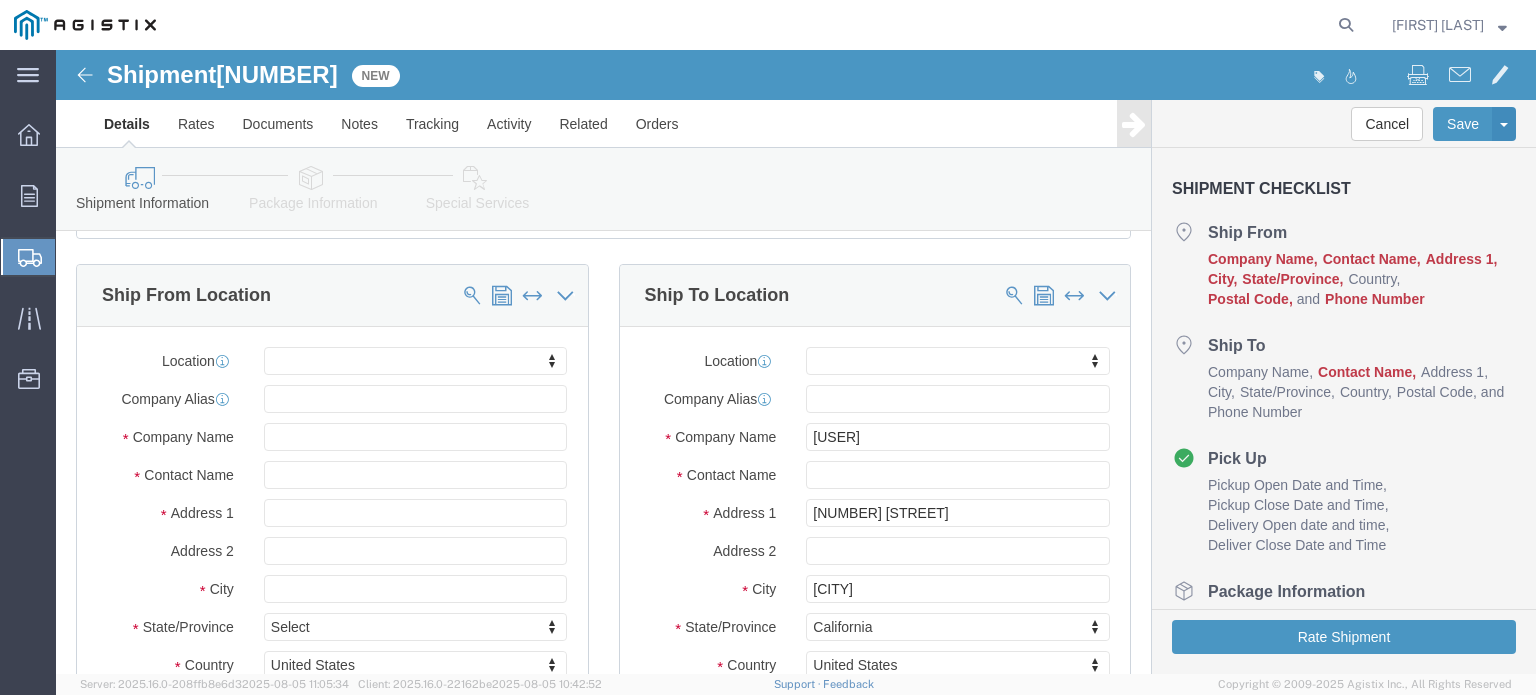 scroll, scrollTop: 200, scrollLeft: 0, axis: vertical 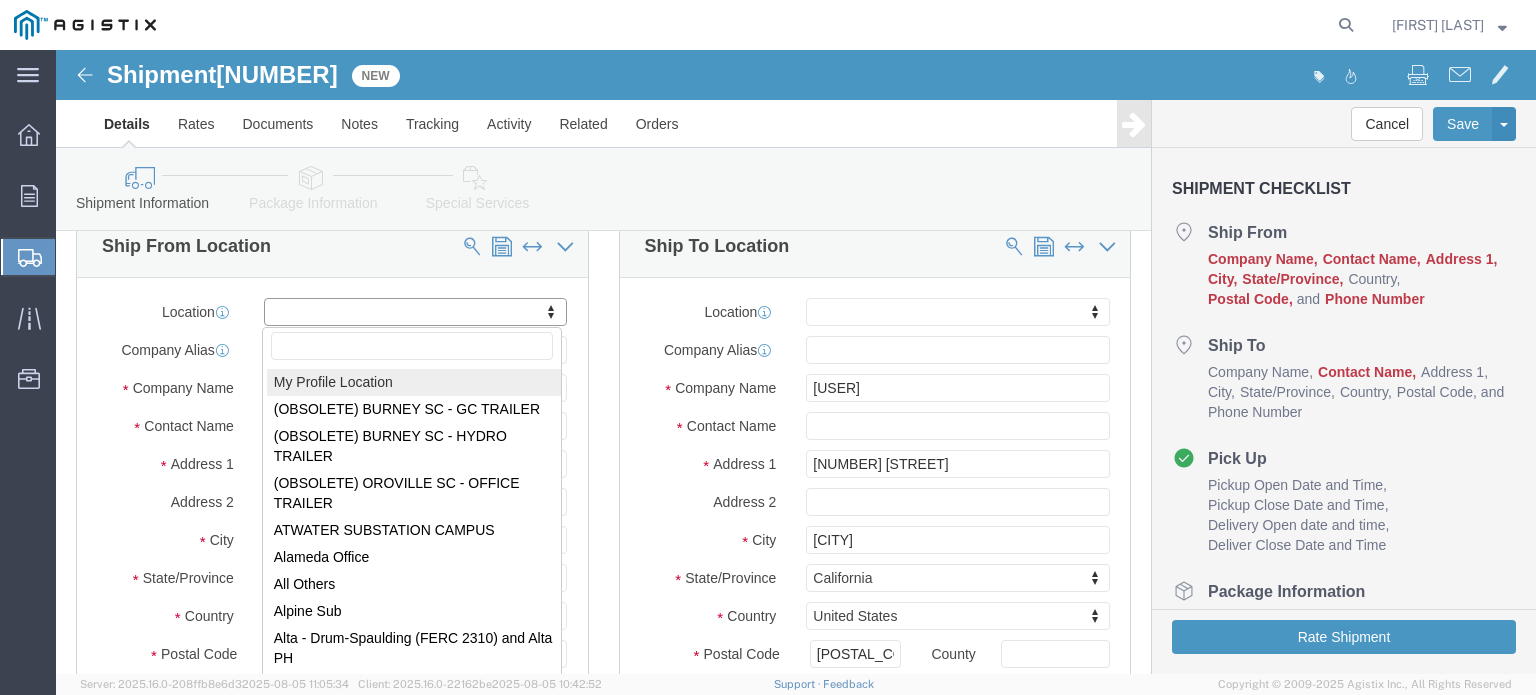 select on "MYPROFILE" 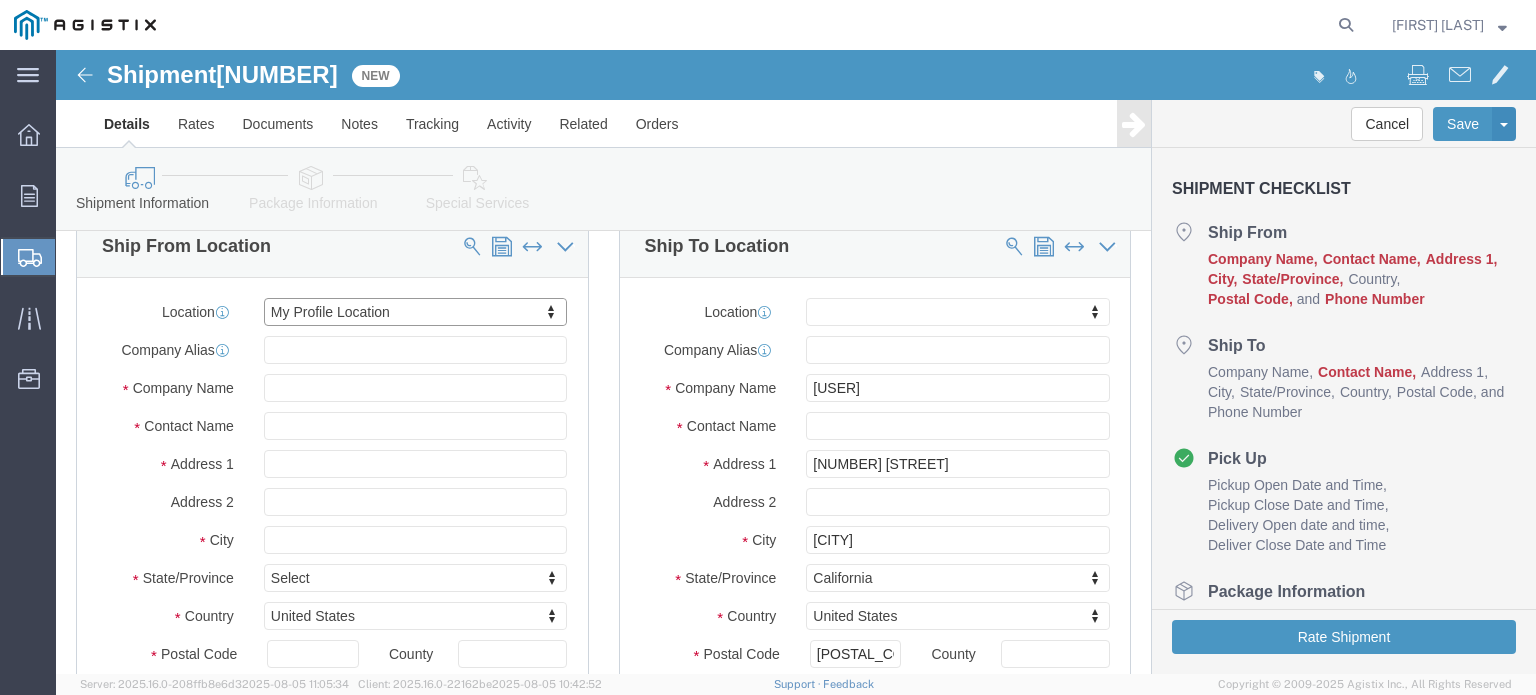 select on "KY" 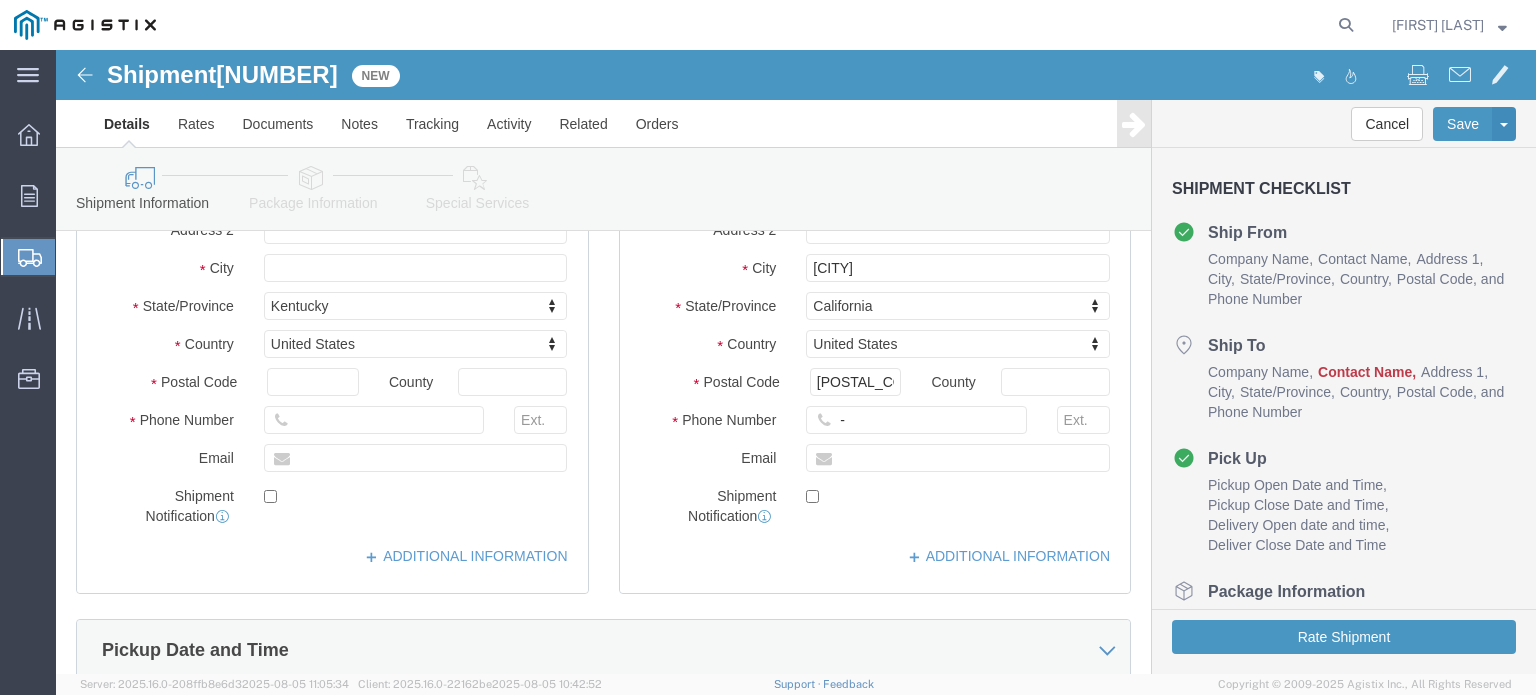scroll, scrollTop: 500, scrollLeft: 0, axis: vertical 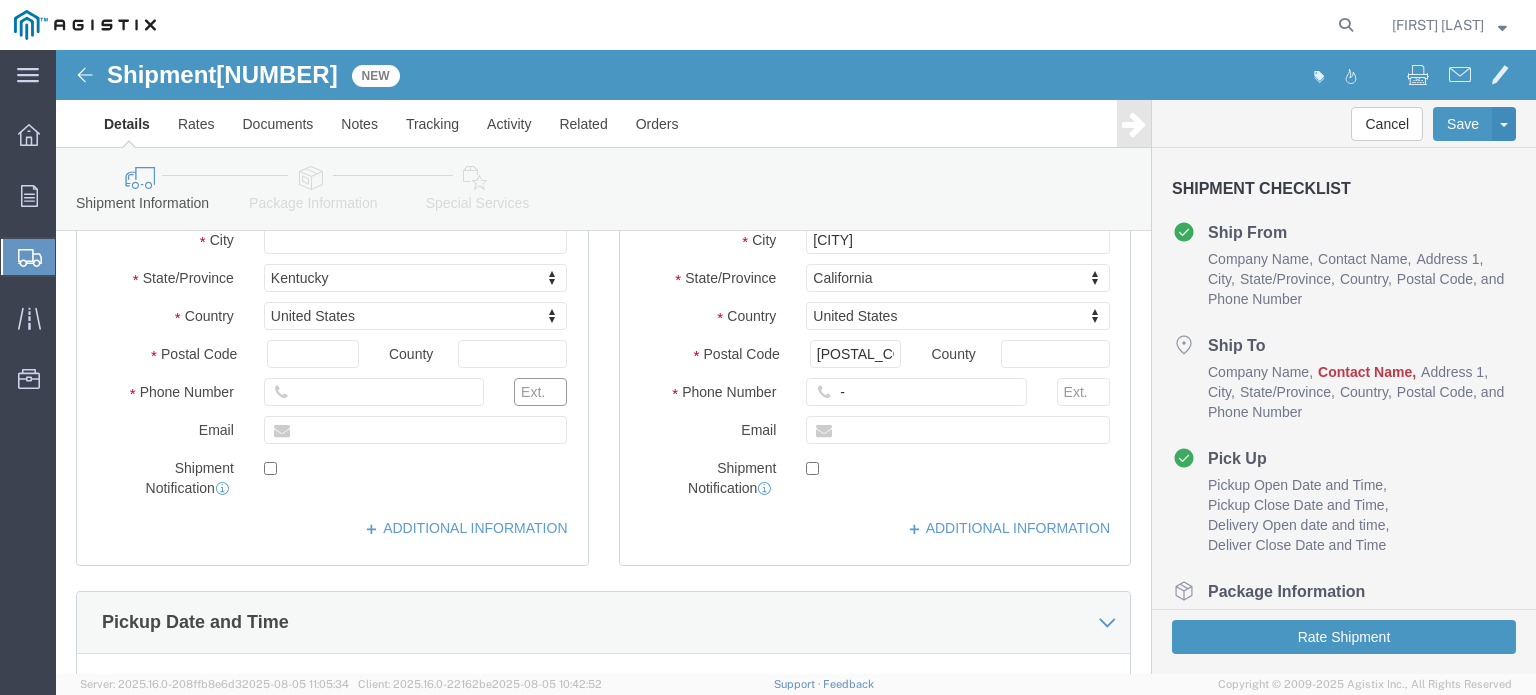 drag, startPoint x: 462, startPoint y: 339, endPoint x: 506, endPoint y: 343, distance: 44.181442 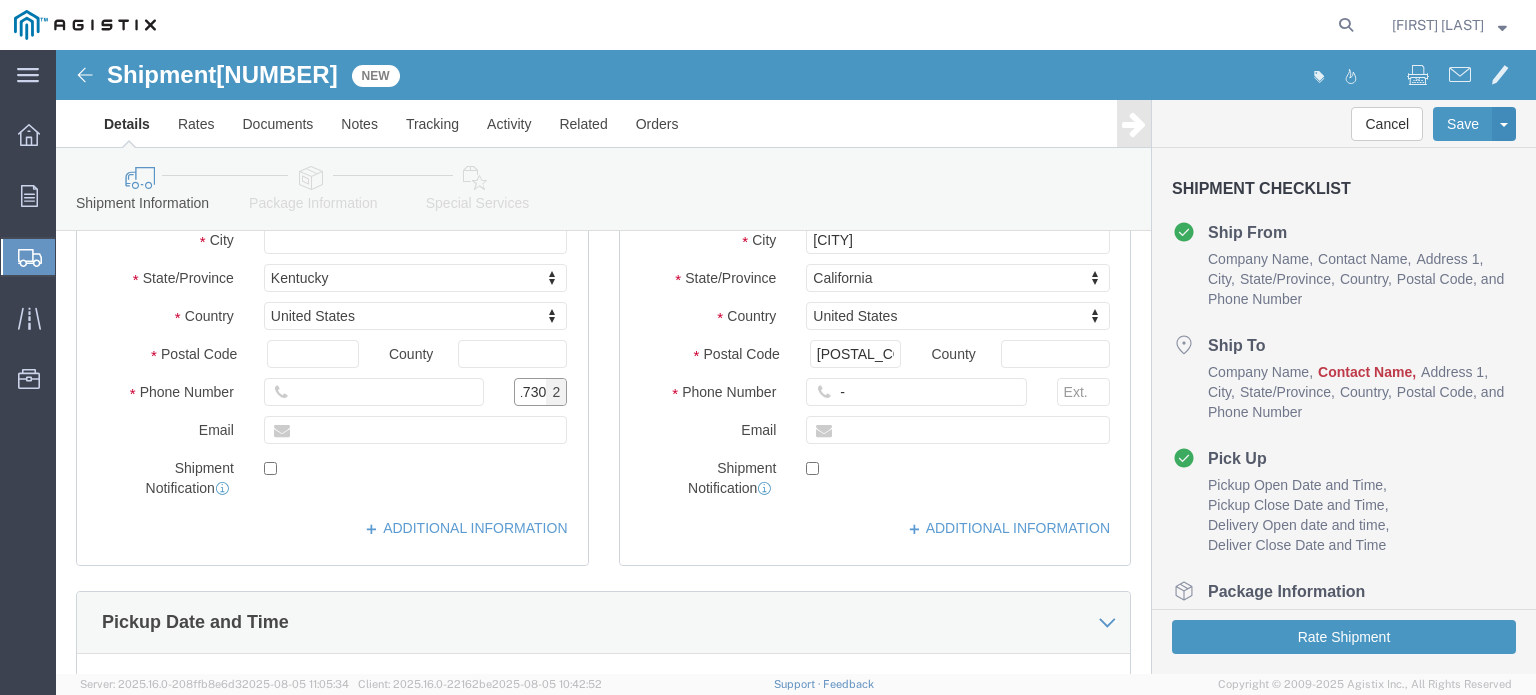 scroll, scrollTop: 0, scrollLeft: 14, axis: horizontal 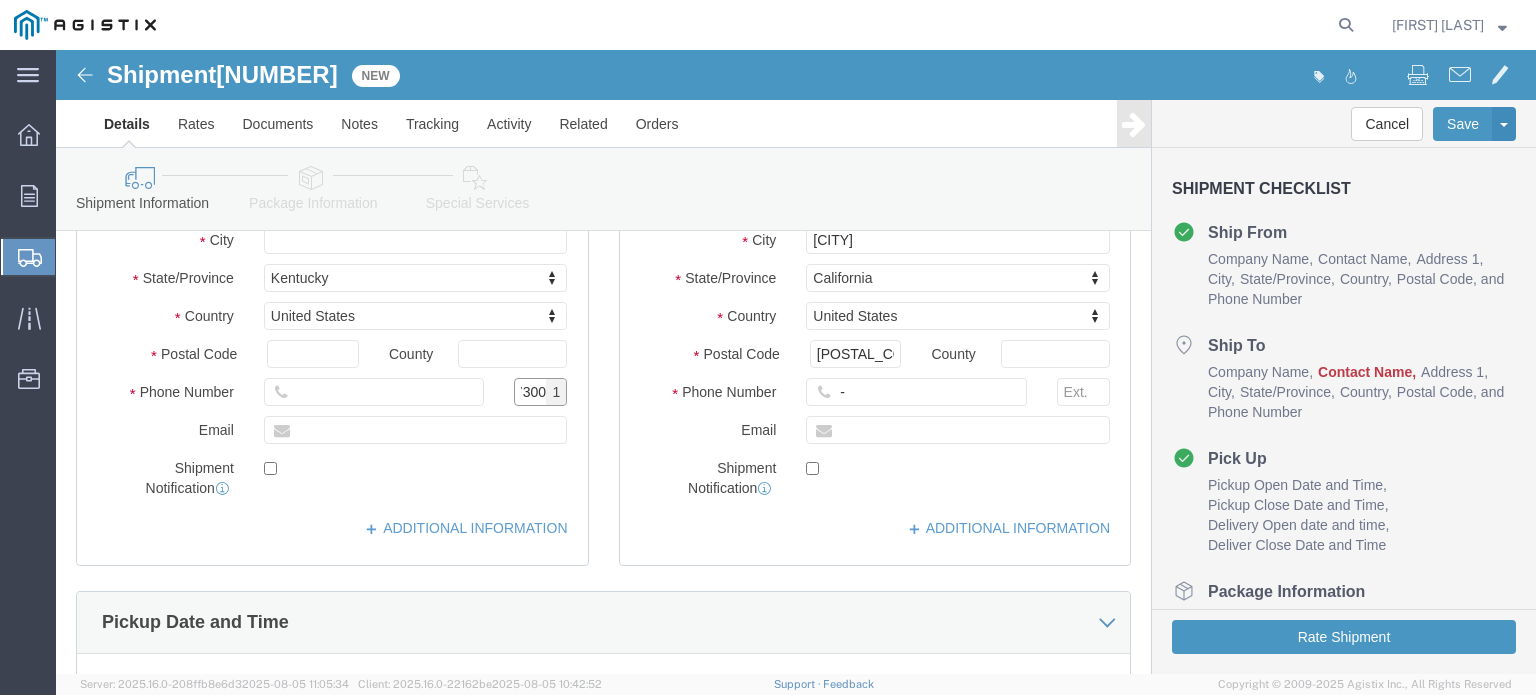 type on "17300" 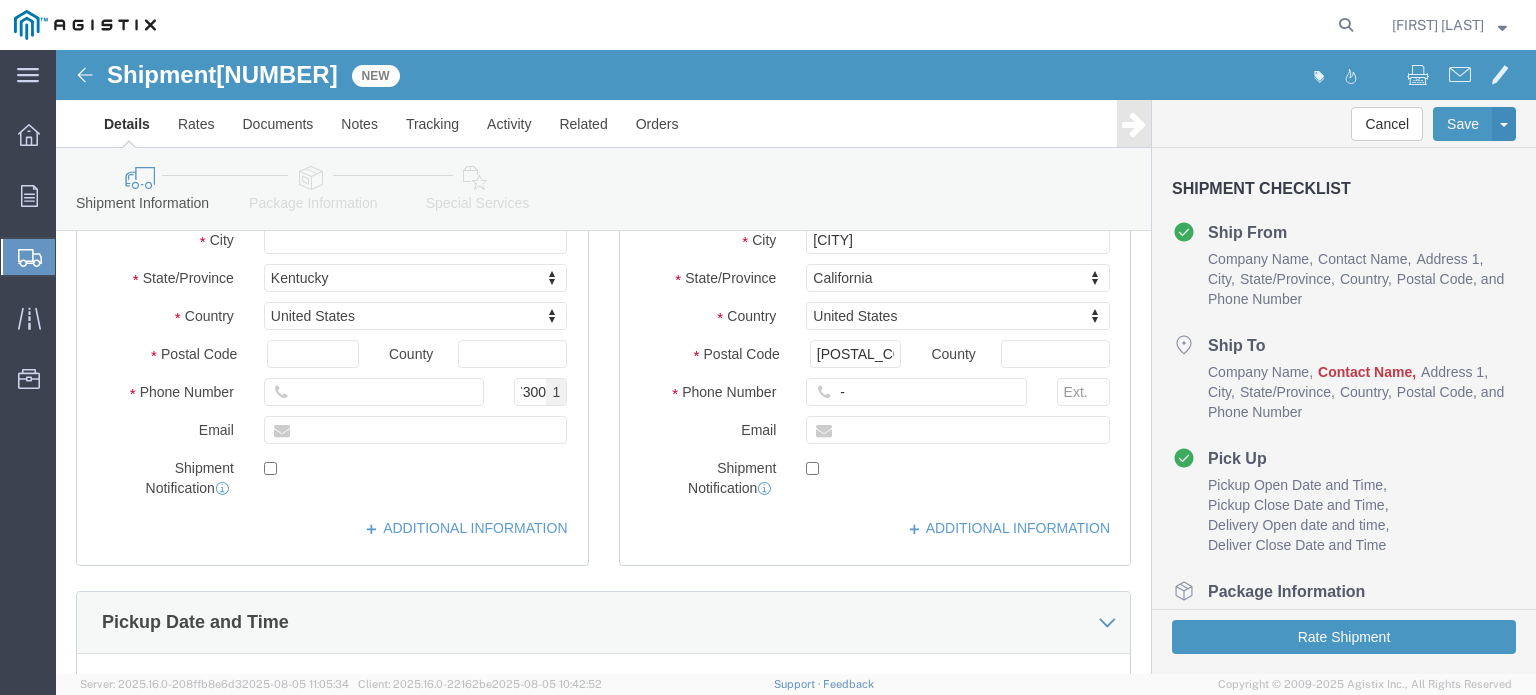 click 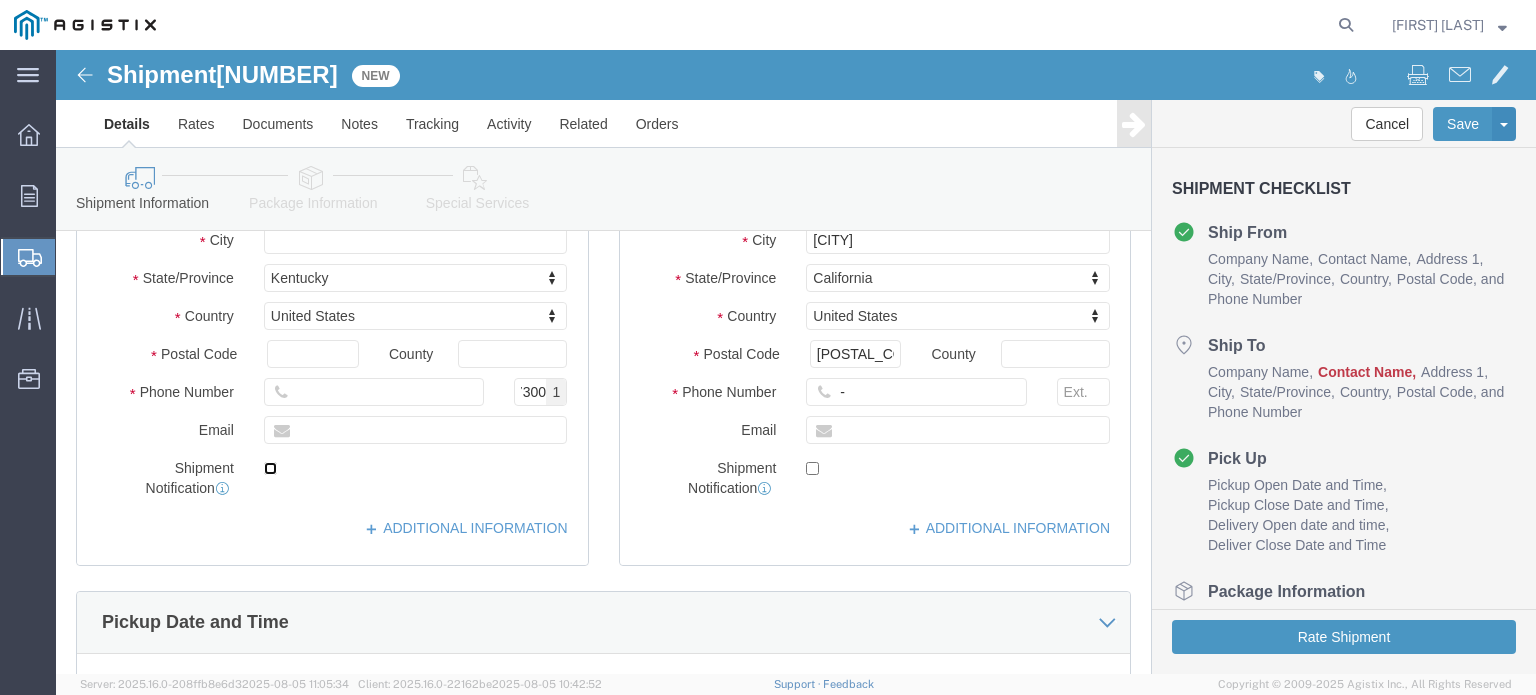 click 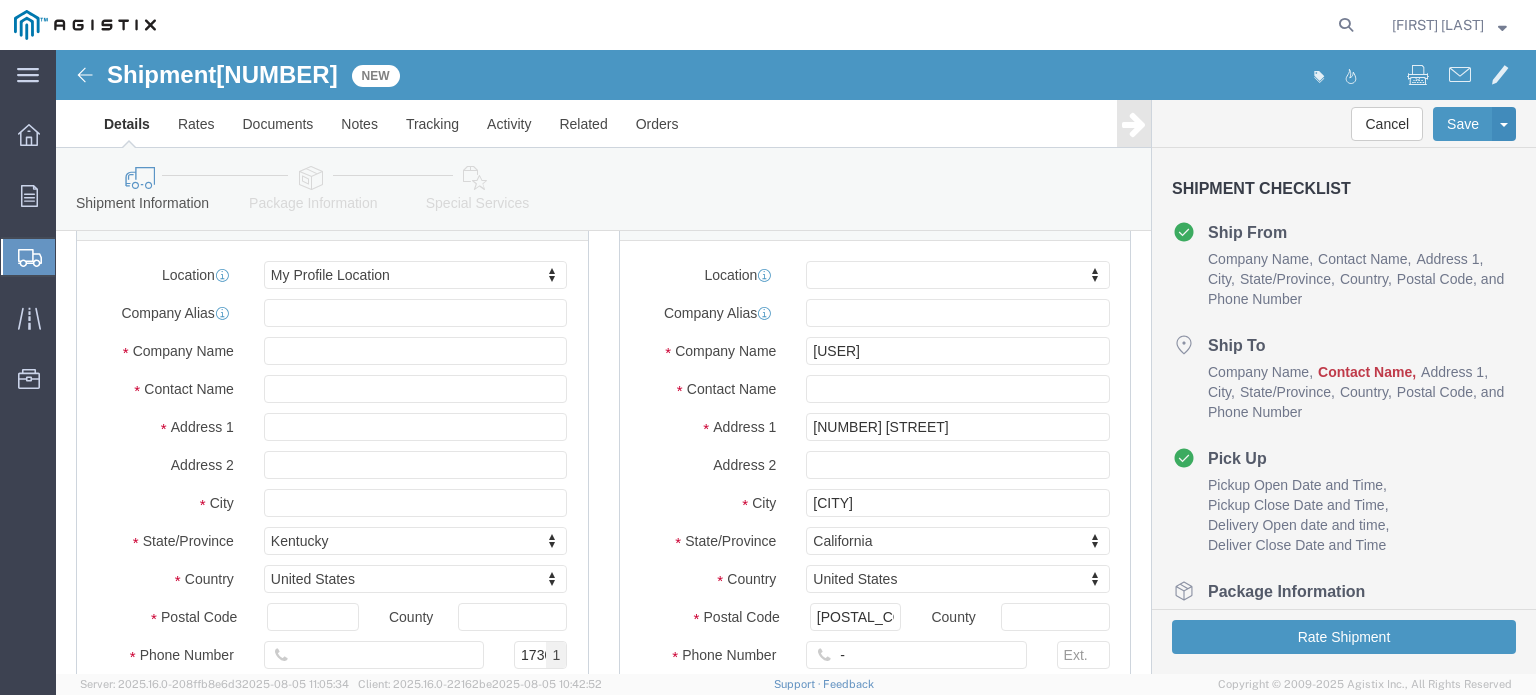 scroll, scrollTop: 200, scrollLeft: 0, axis: vertical 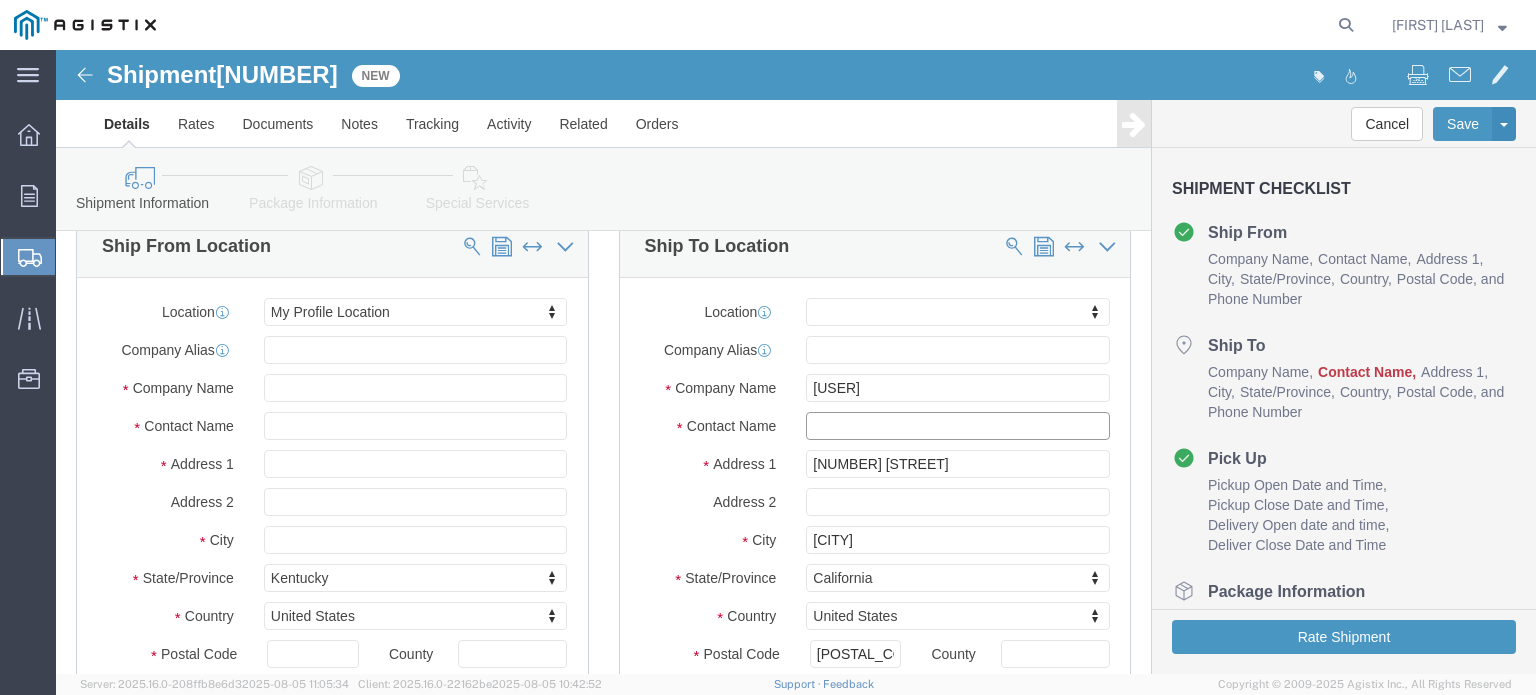 click 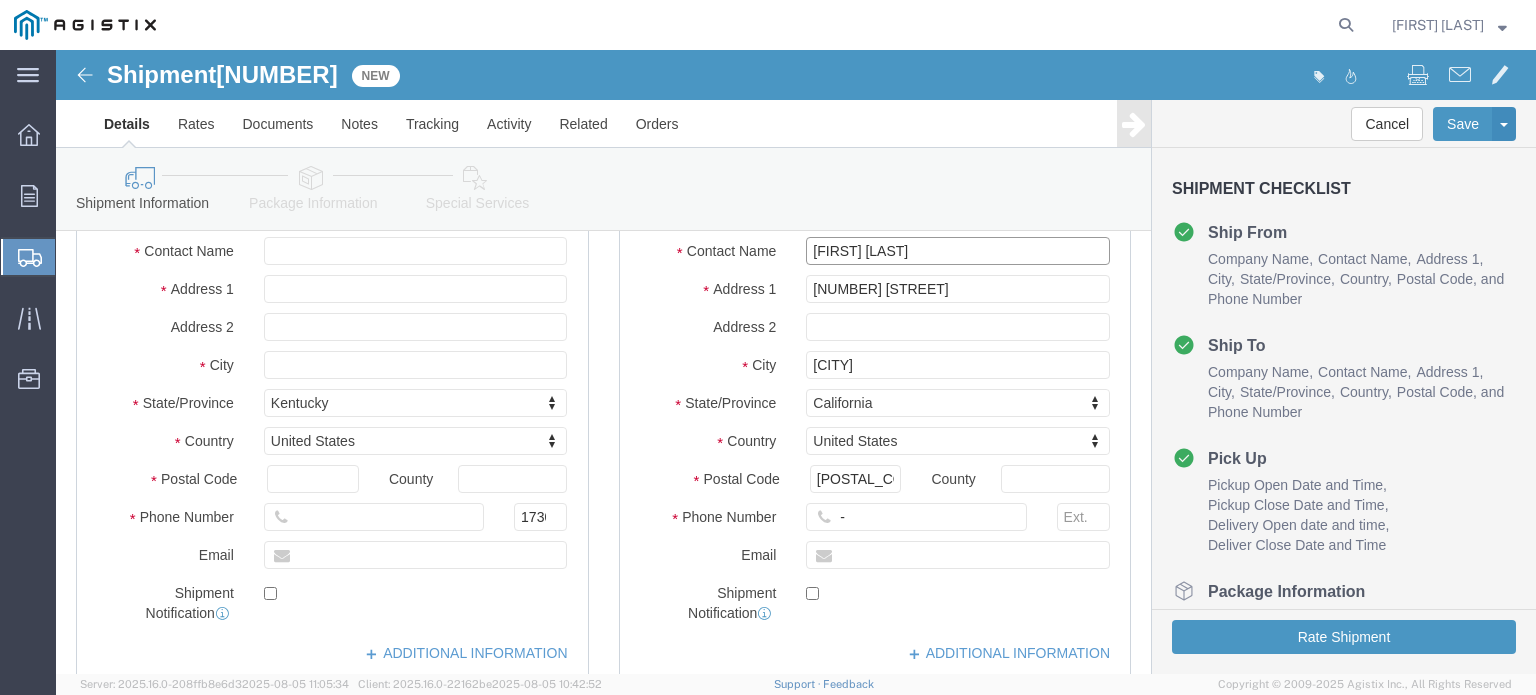 scroll, scrollTop: 400, scrollLeft: 0, axis: vertical 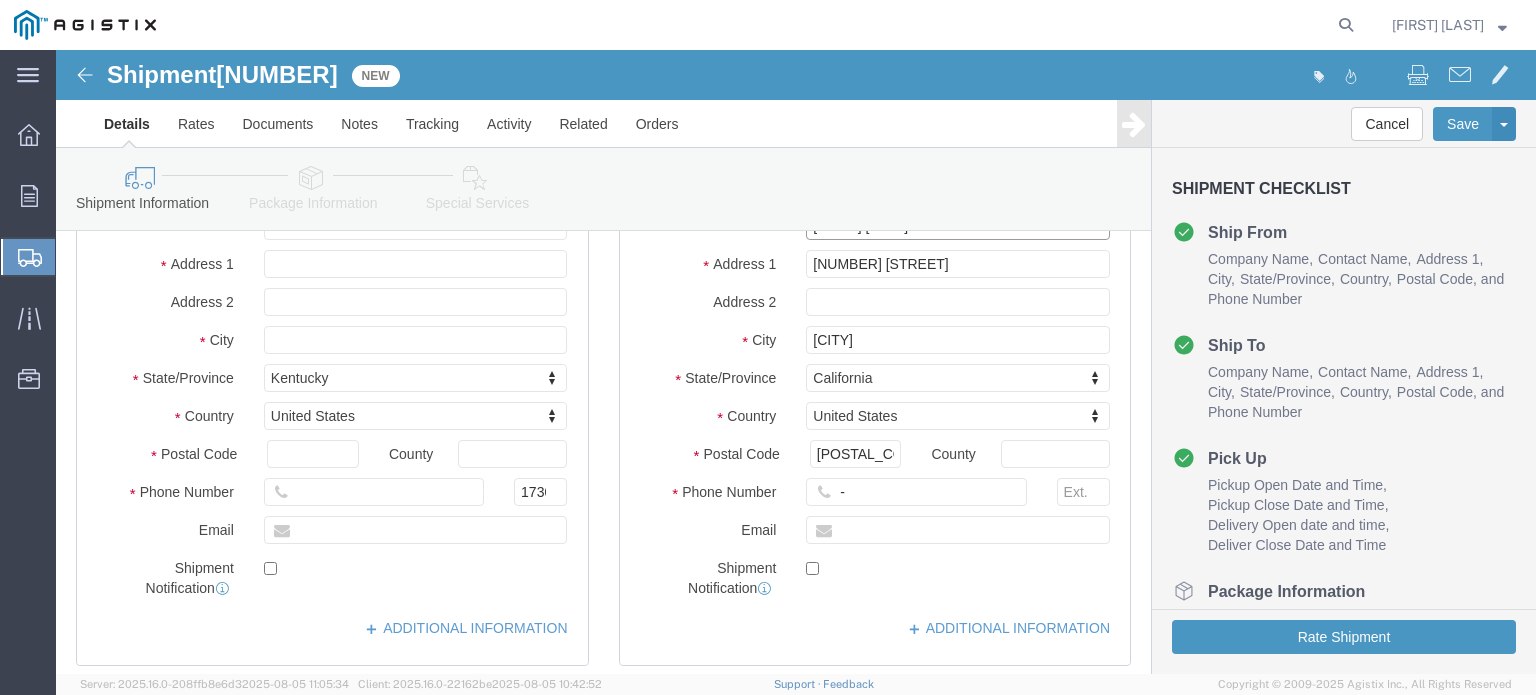 type on "[FIRST] [LAST]" 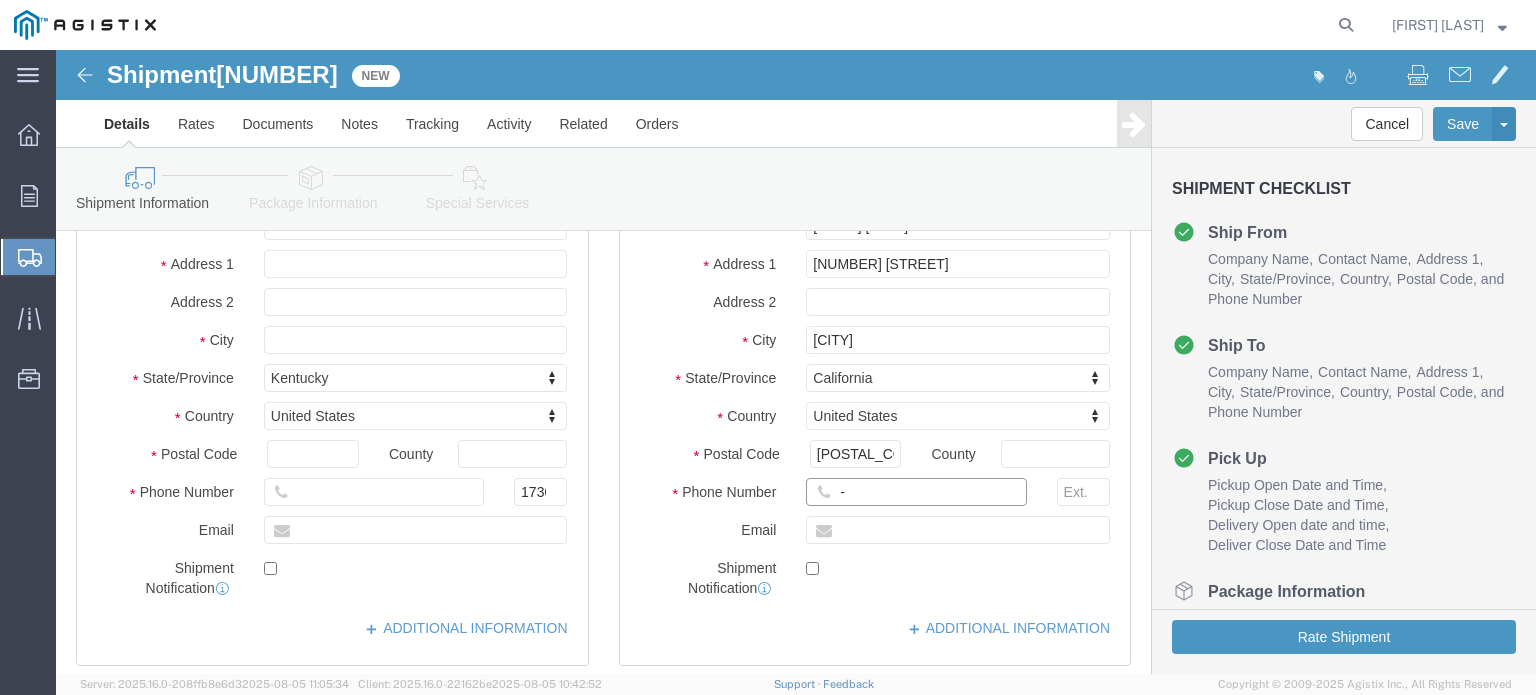 click on "-" 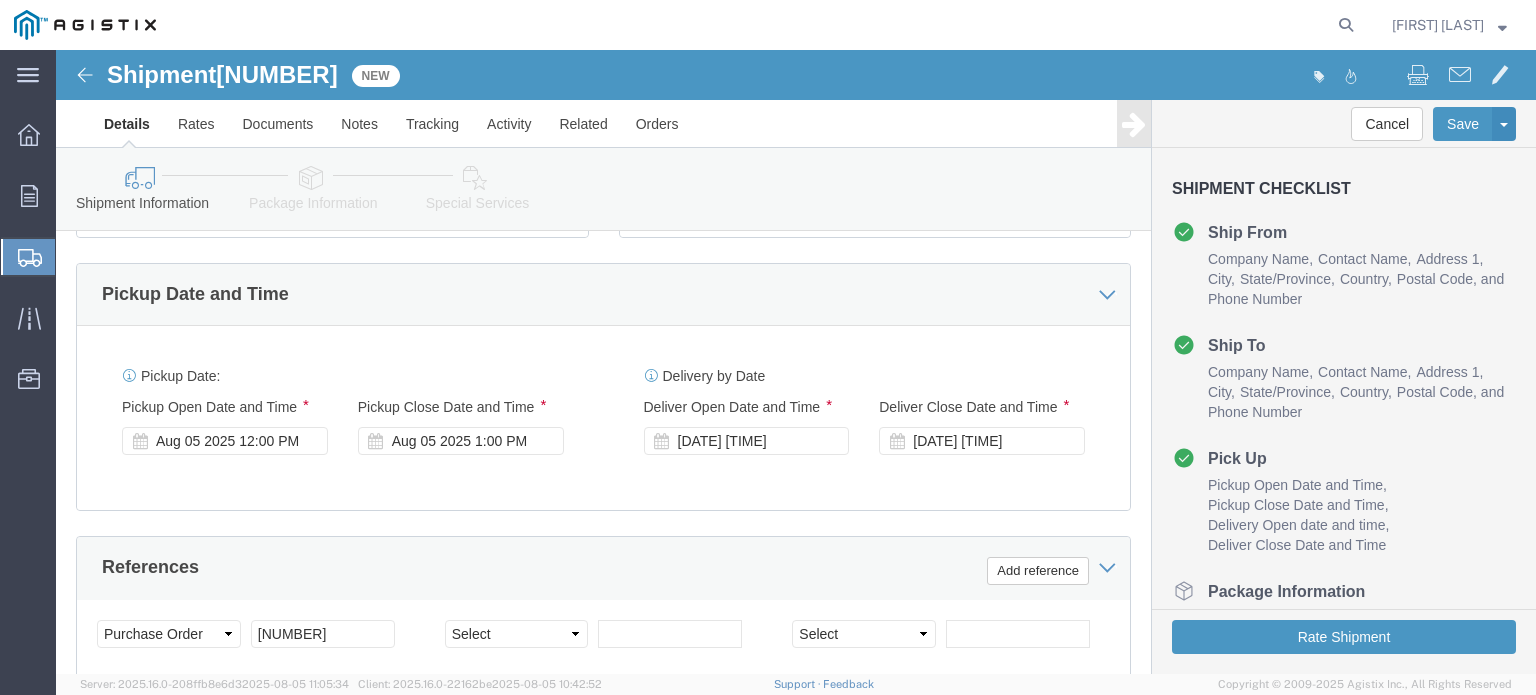 scroll, scrollTop: 900, scrollLeft: 0, axis: vertical 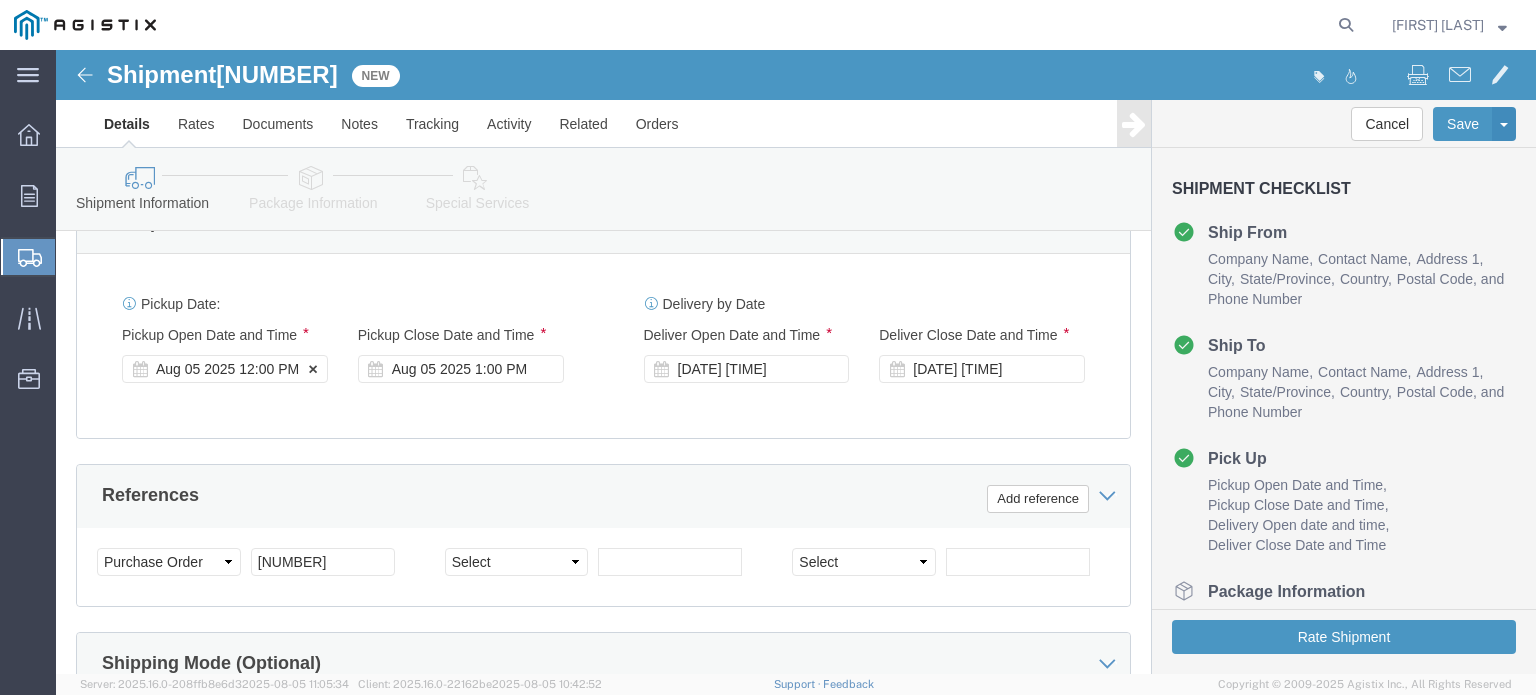 type on "[PHONE]" 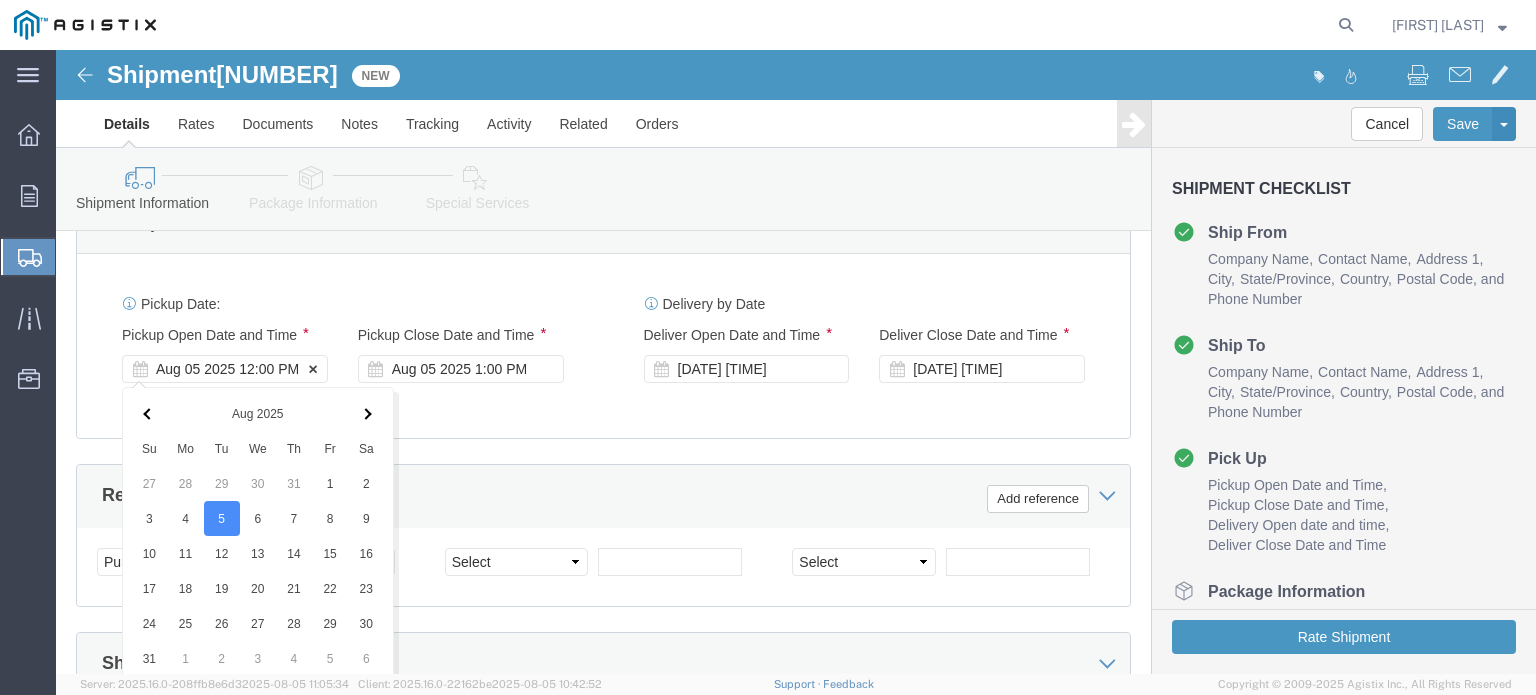 scroll, scrollTop: 1268, scrollLeft: 0, axis: vertical 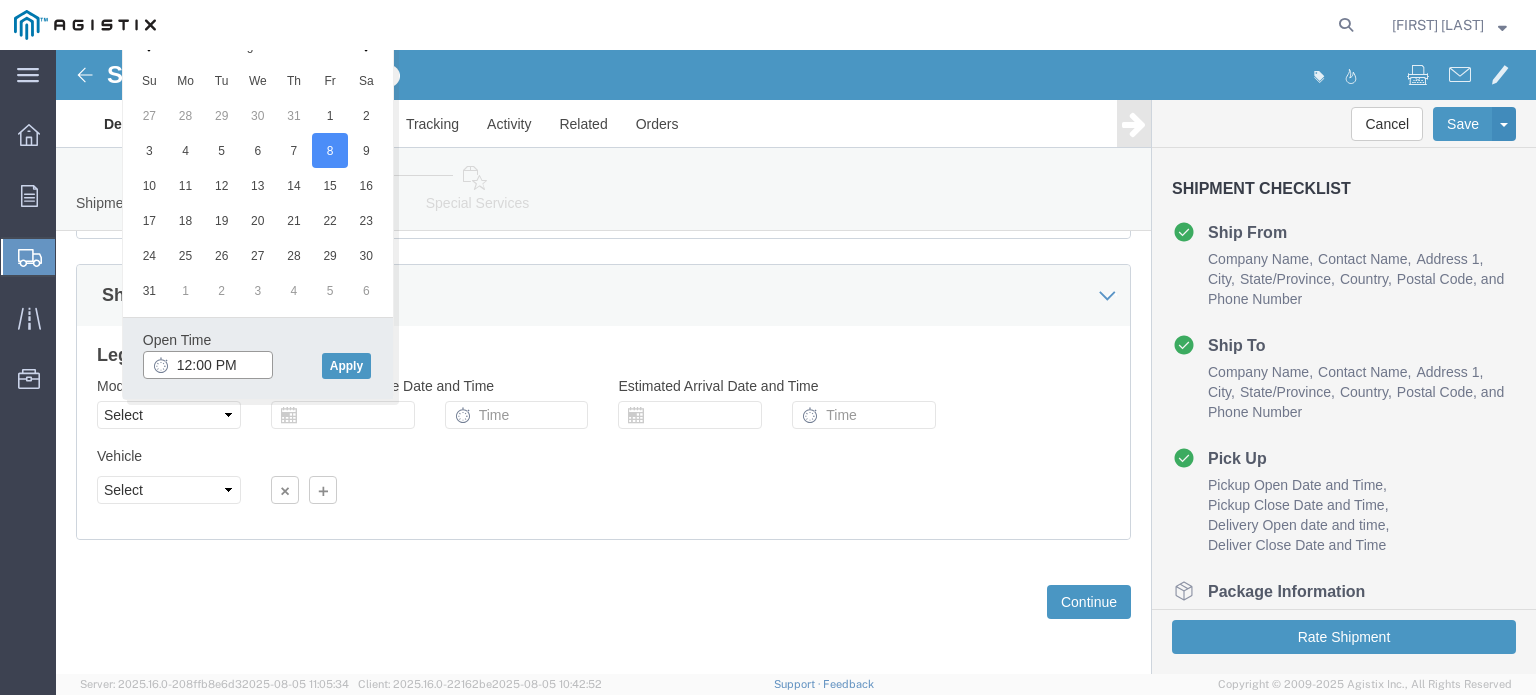 drag, startPoint x: 153, startPoint y: 313, endPoint x: 140, endPoint y: 313, distance: 13 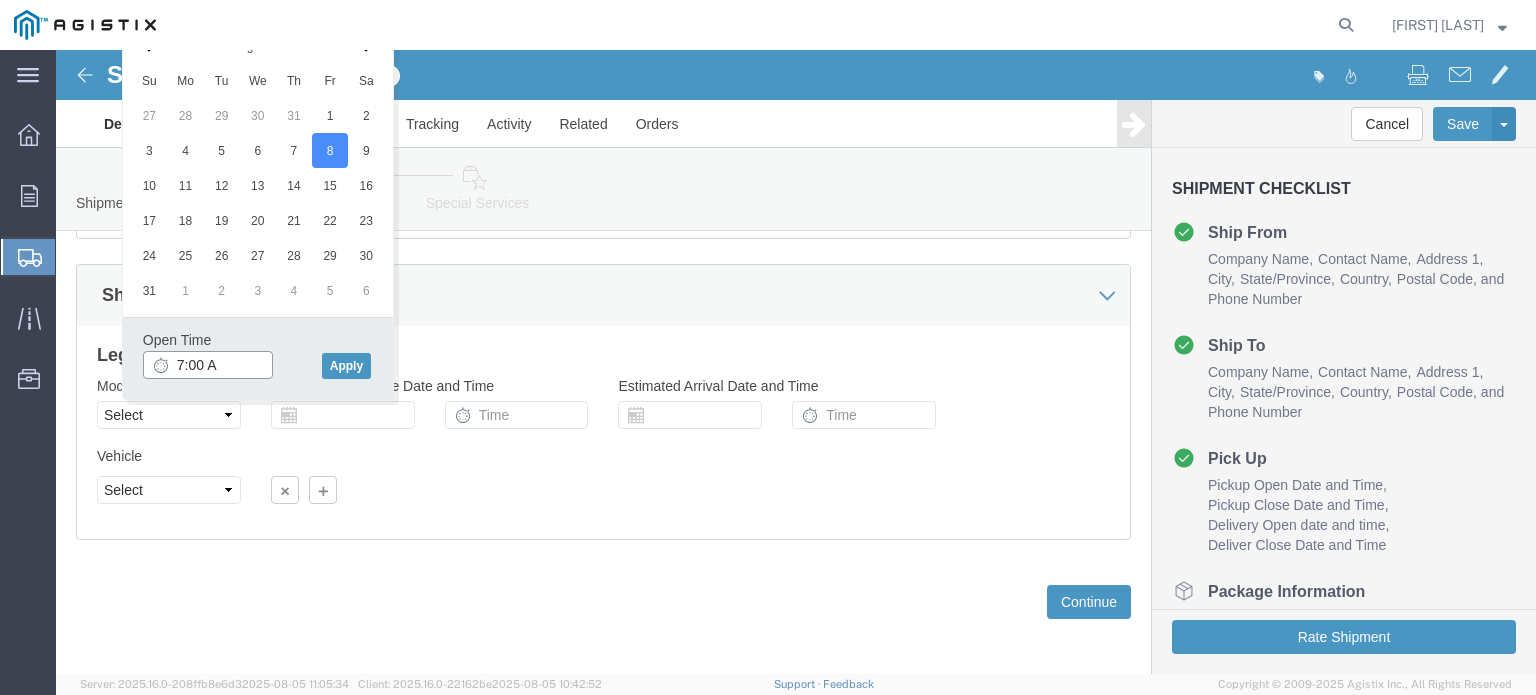 type on "7:00 AM" 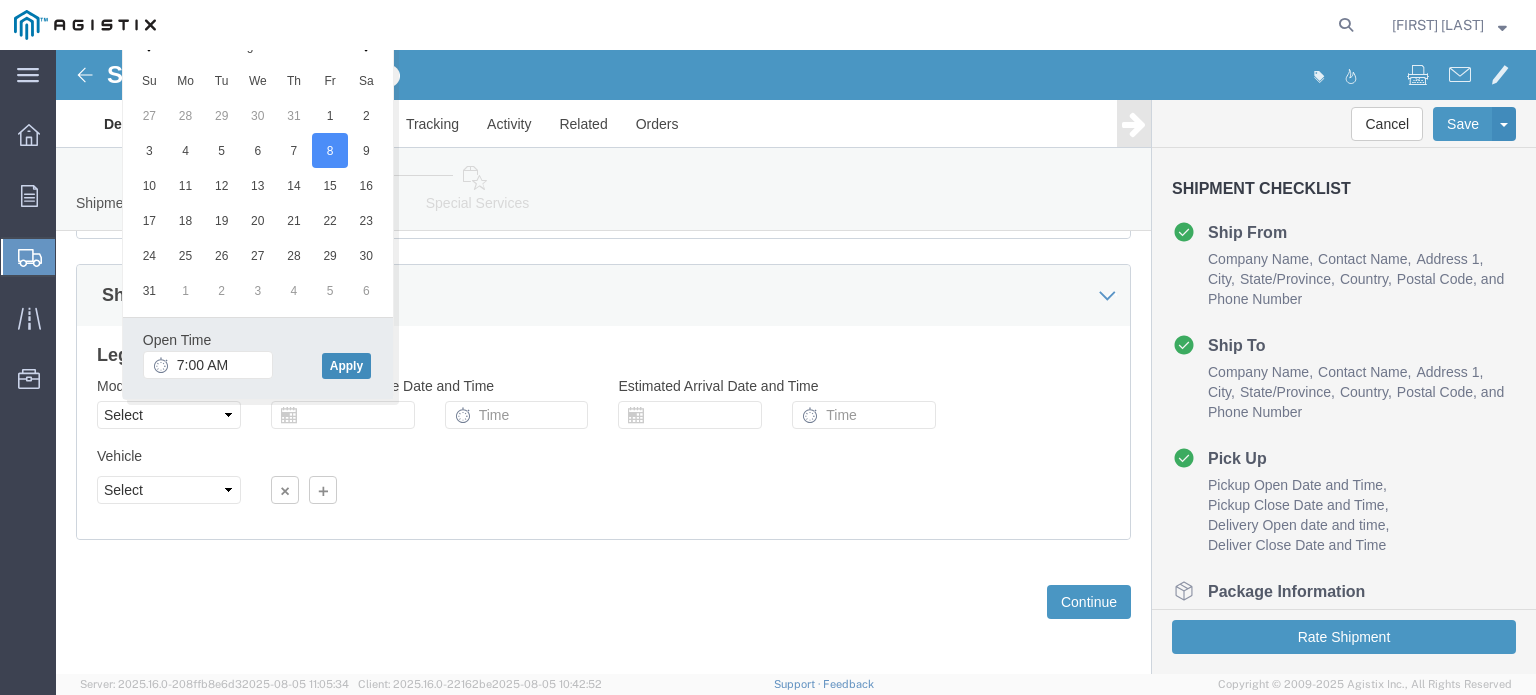 click on "Apply" 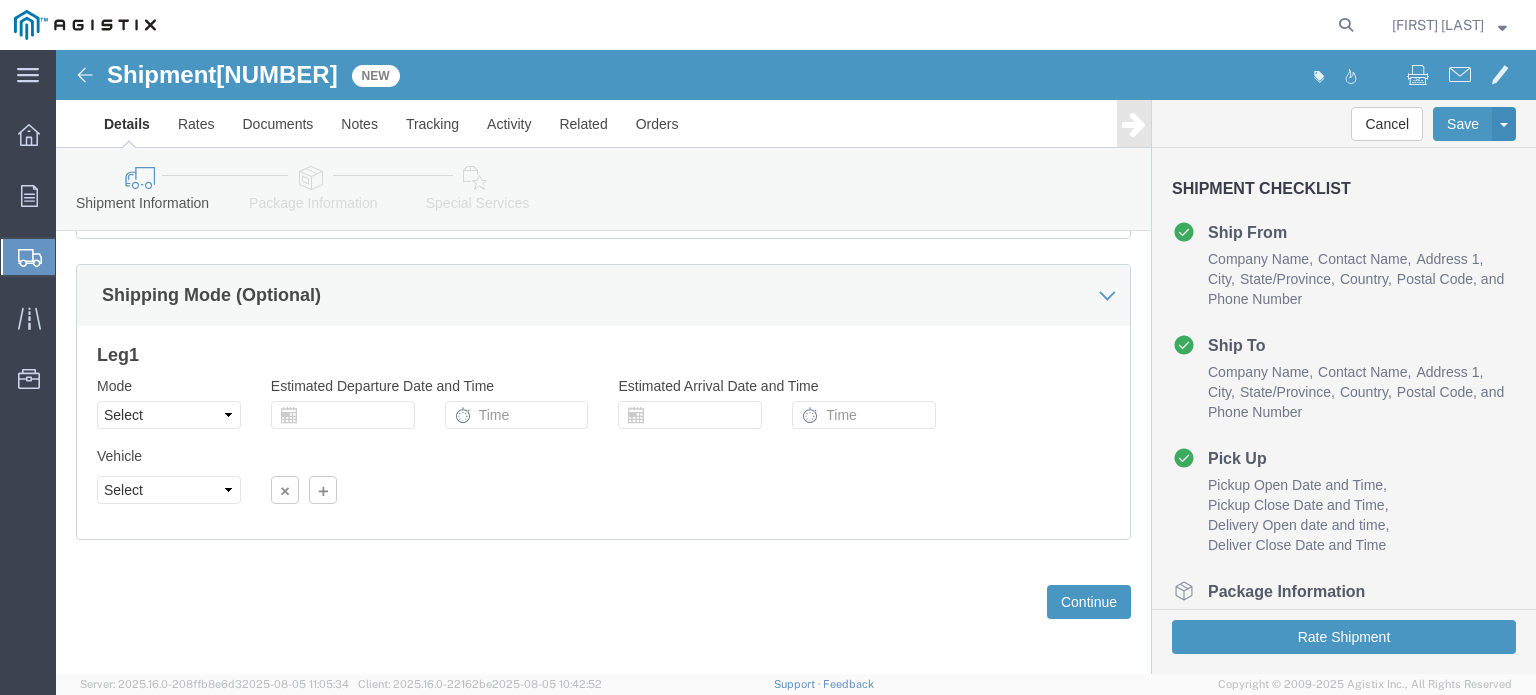 scroll, scrollTop: 968, scrollLeft: 0, axis: vertical 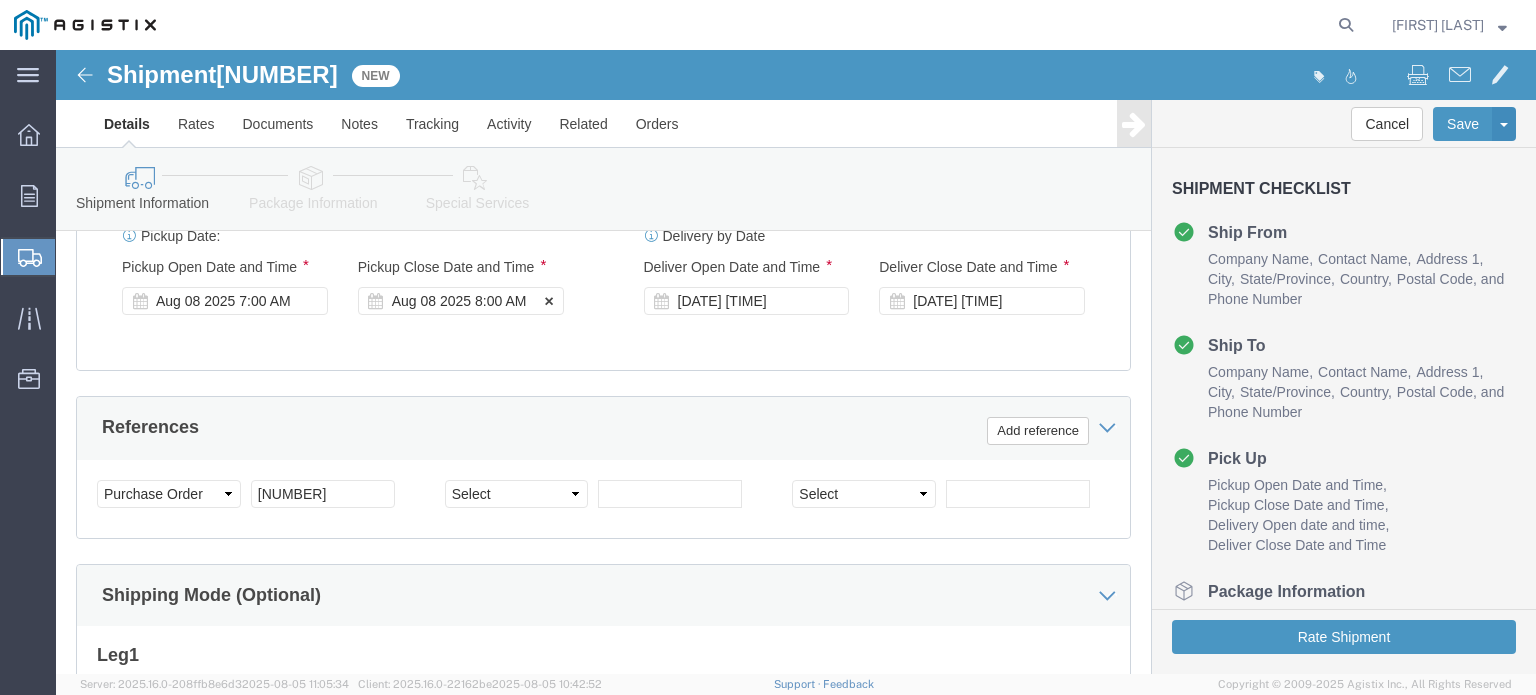 click 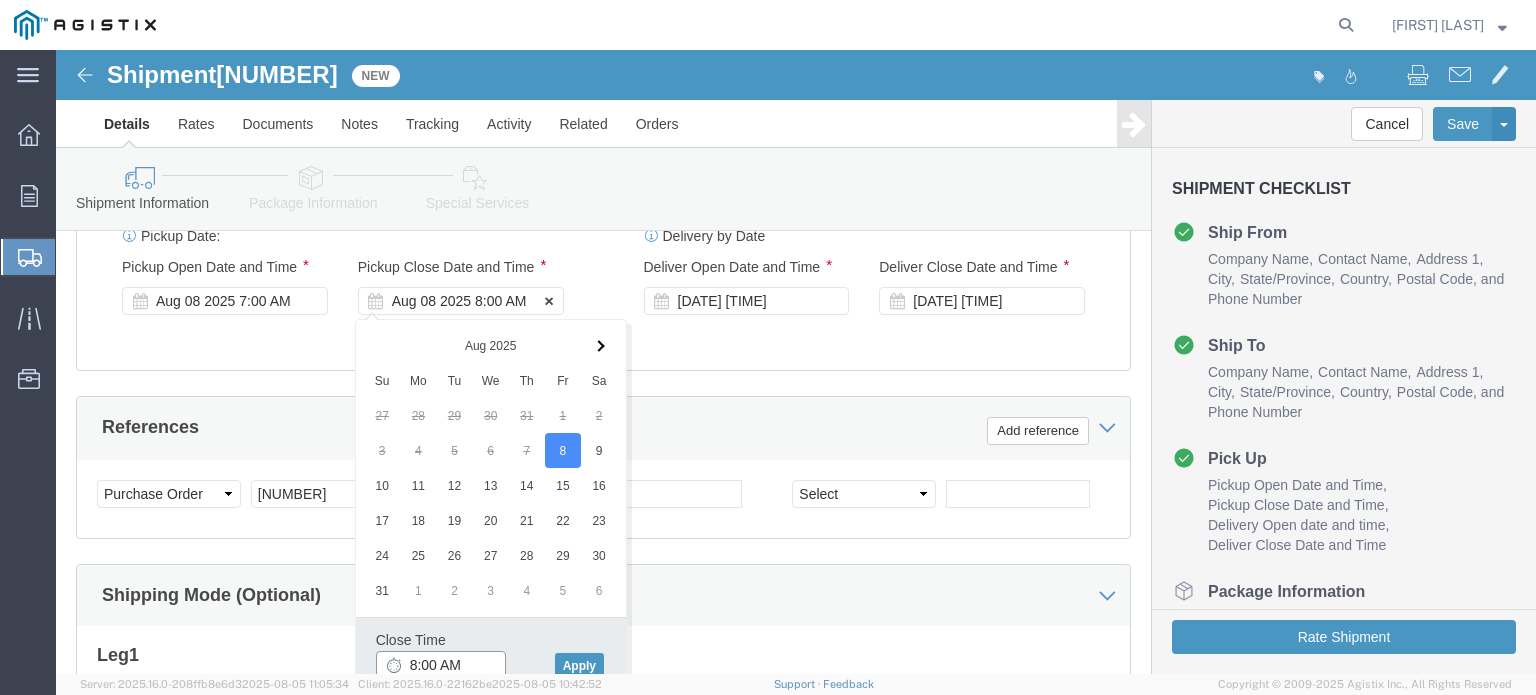 scroll, scrollTop: 970, scrollLeft: 0, axis: vertical 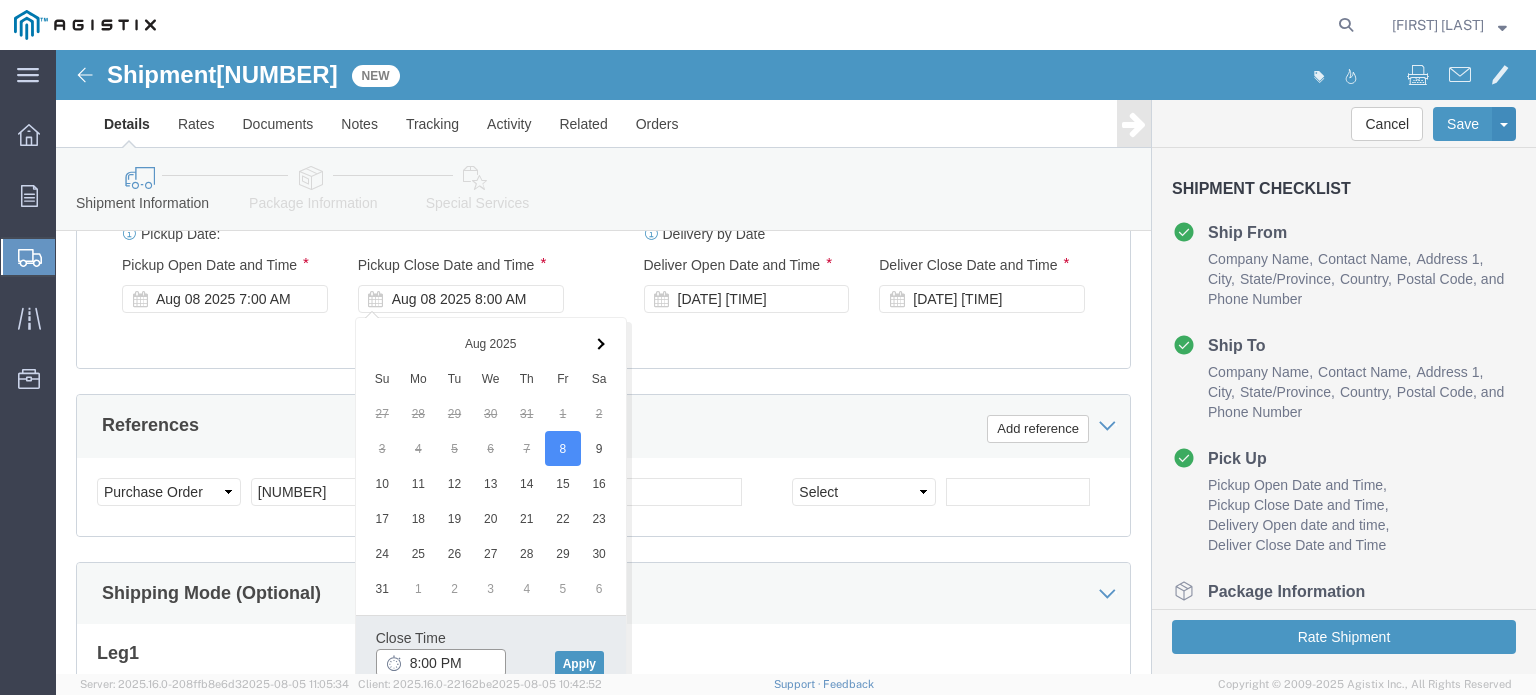 type on "8:00 PM" 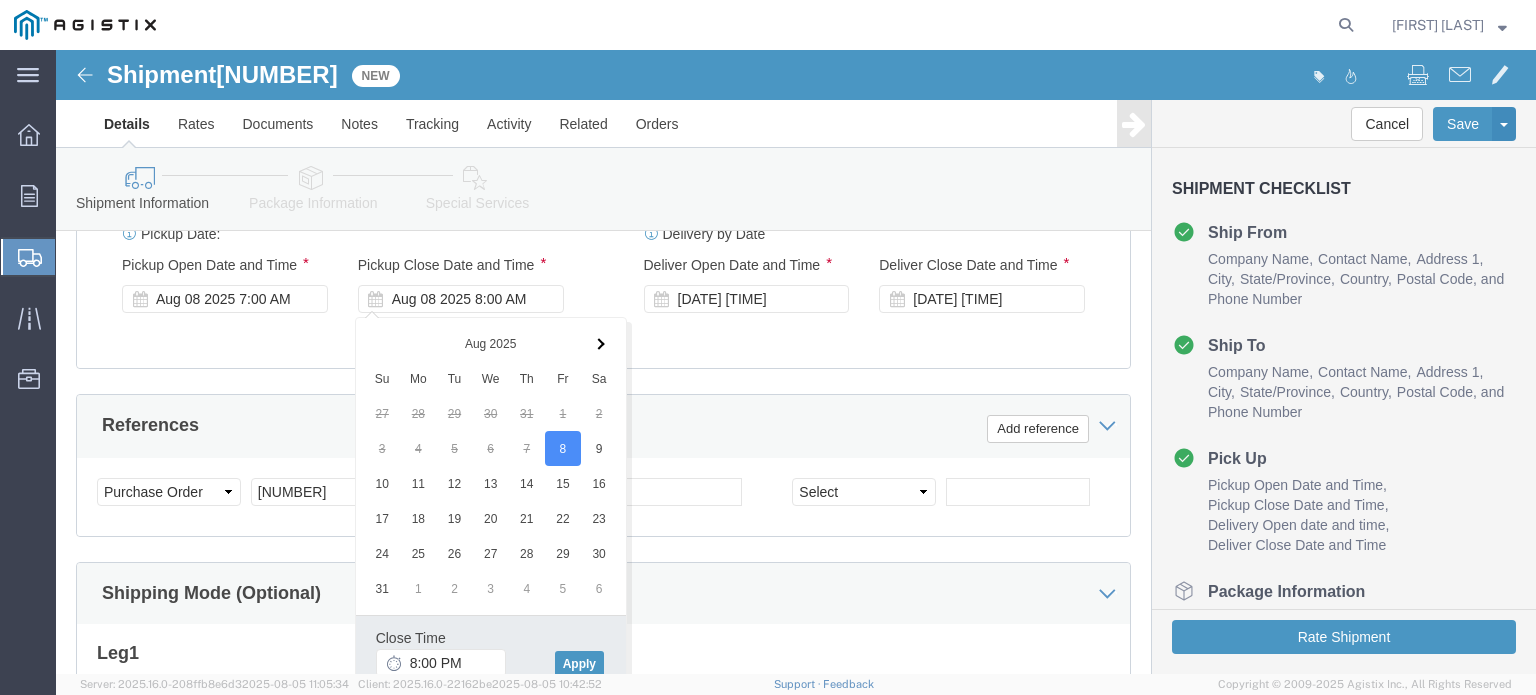 click on "Close Time [TIME] [DATE] [TIME] - [DATE] [TIME] Cancel Apply" 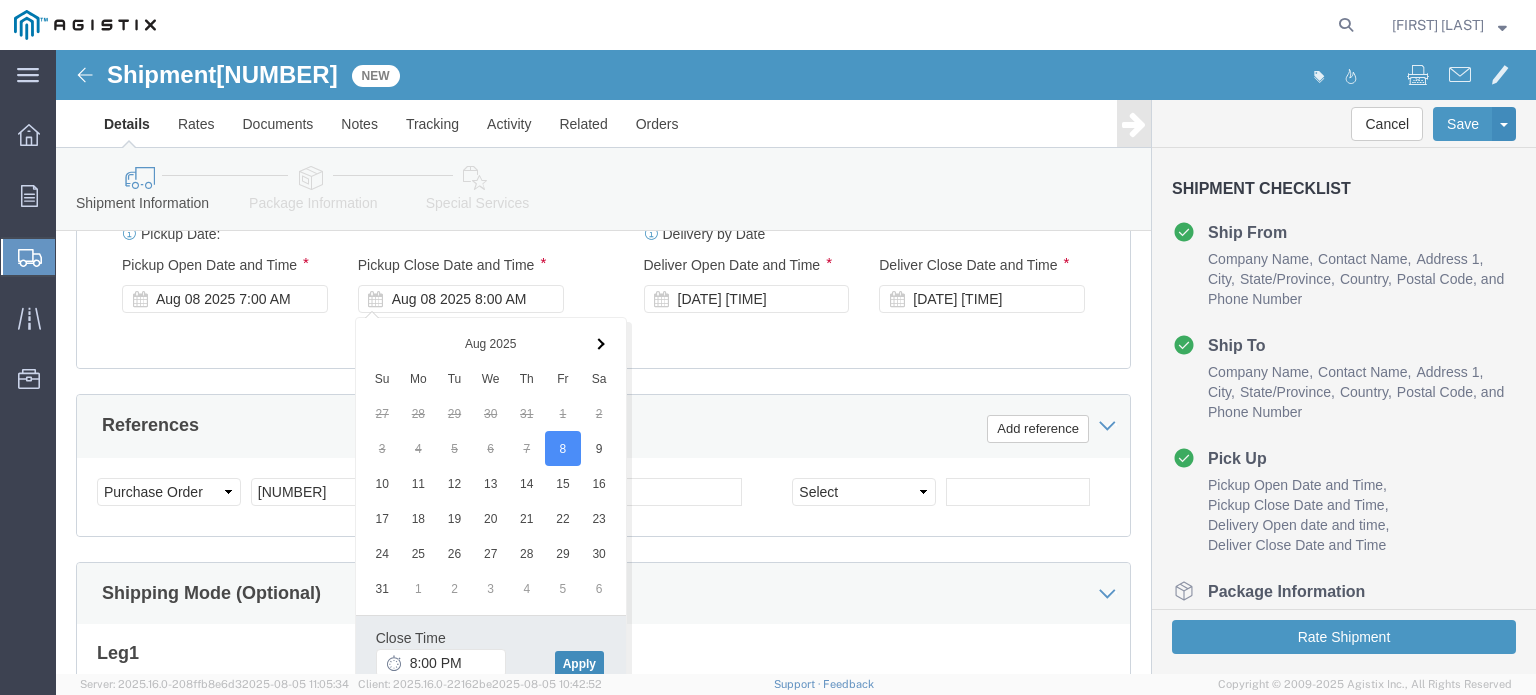 click on "Apply" 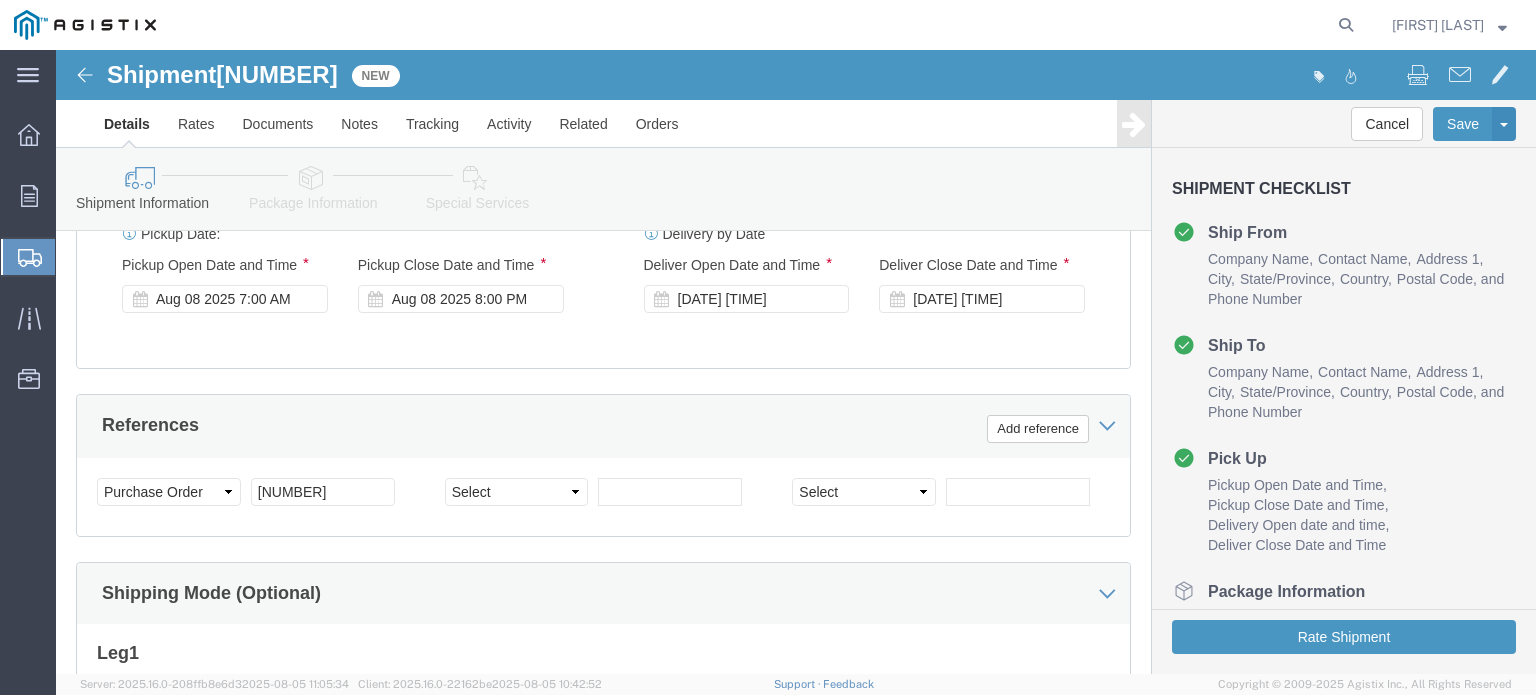 click on "Pickup Date:
Pickup Start Date Pickup Start Time Pickup Open Date and Time [DATE] [TIME] Pickup Close Date Pickup Close Time
Pickup Close Date and Time
[DATE] [TIME]" 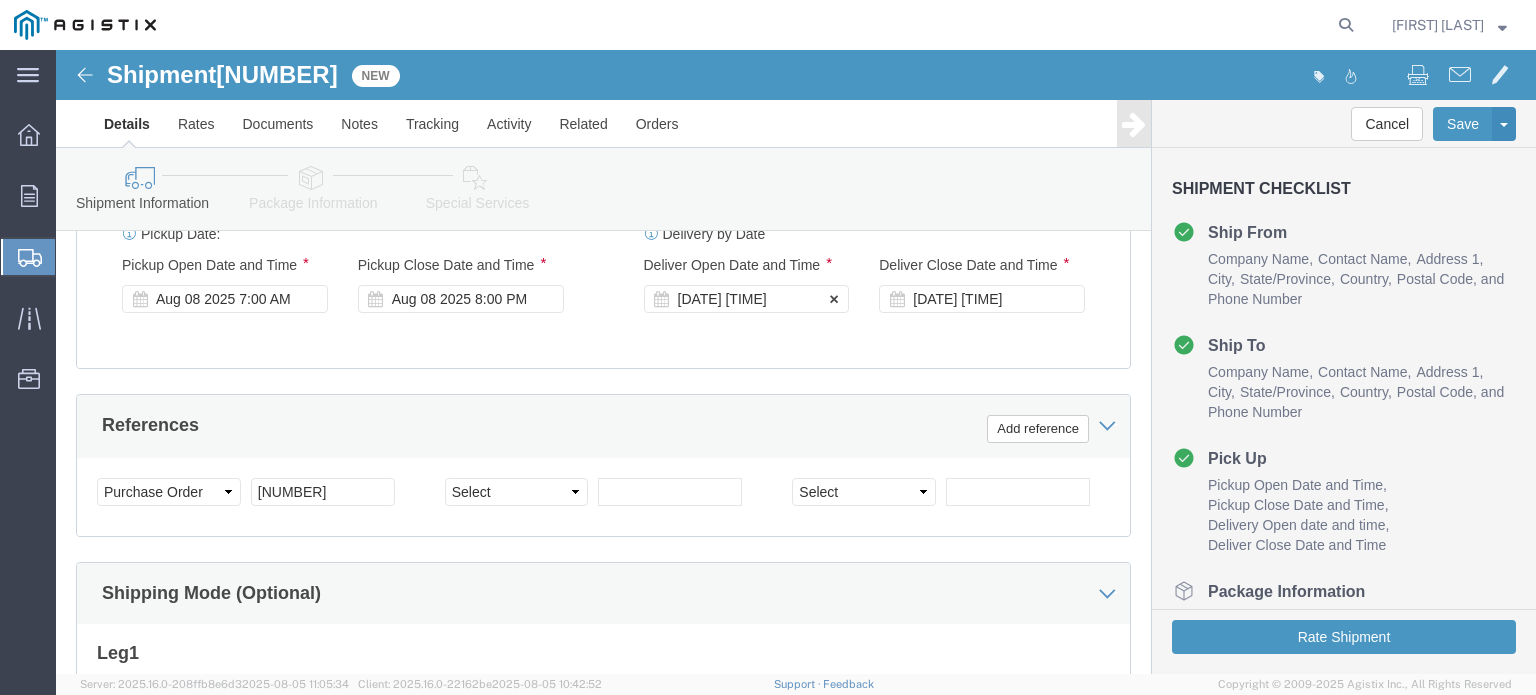 click on "[DATE] [TIME]" 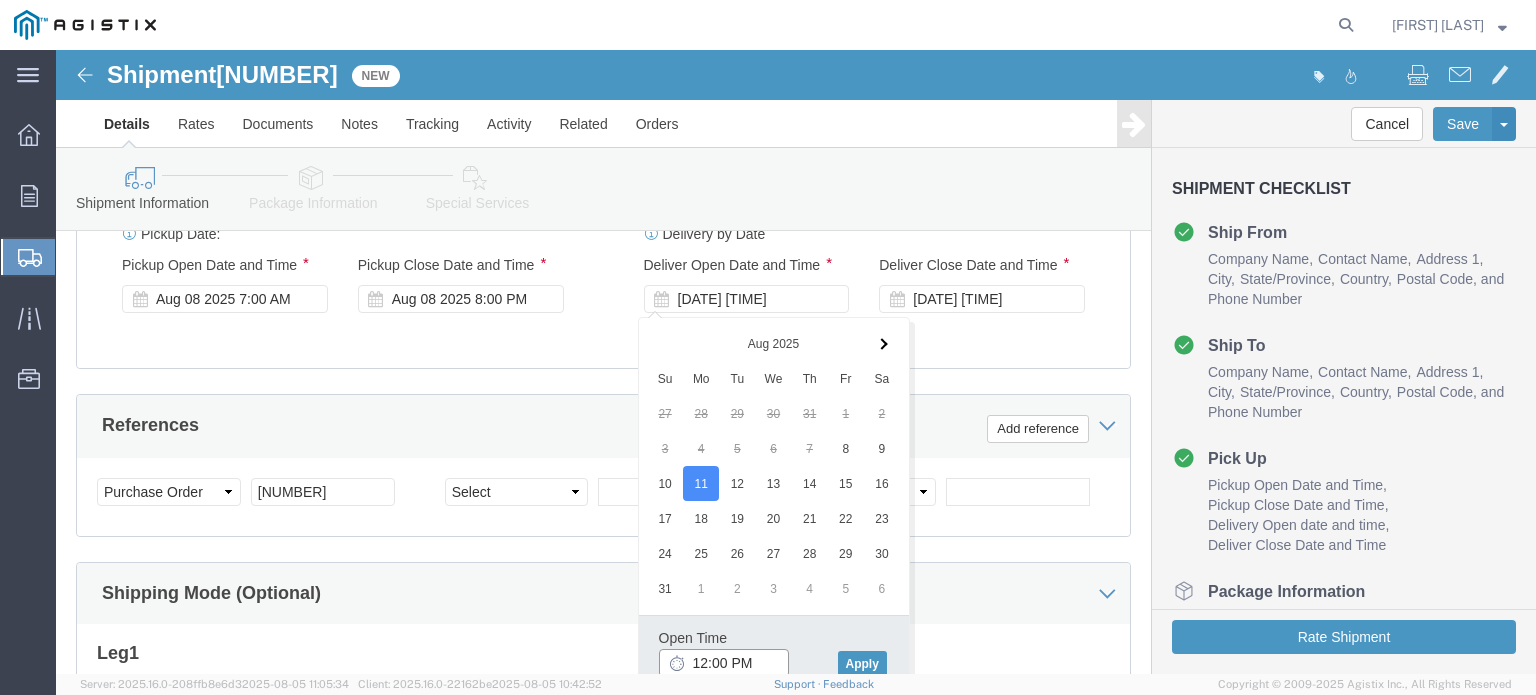 click on "12:00 PM" 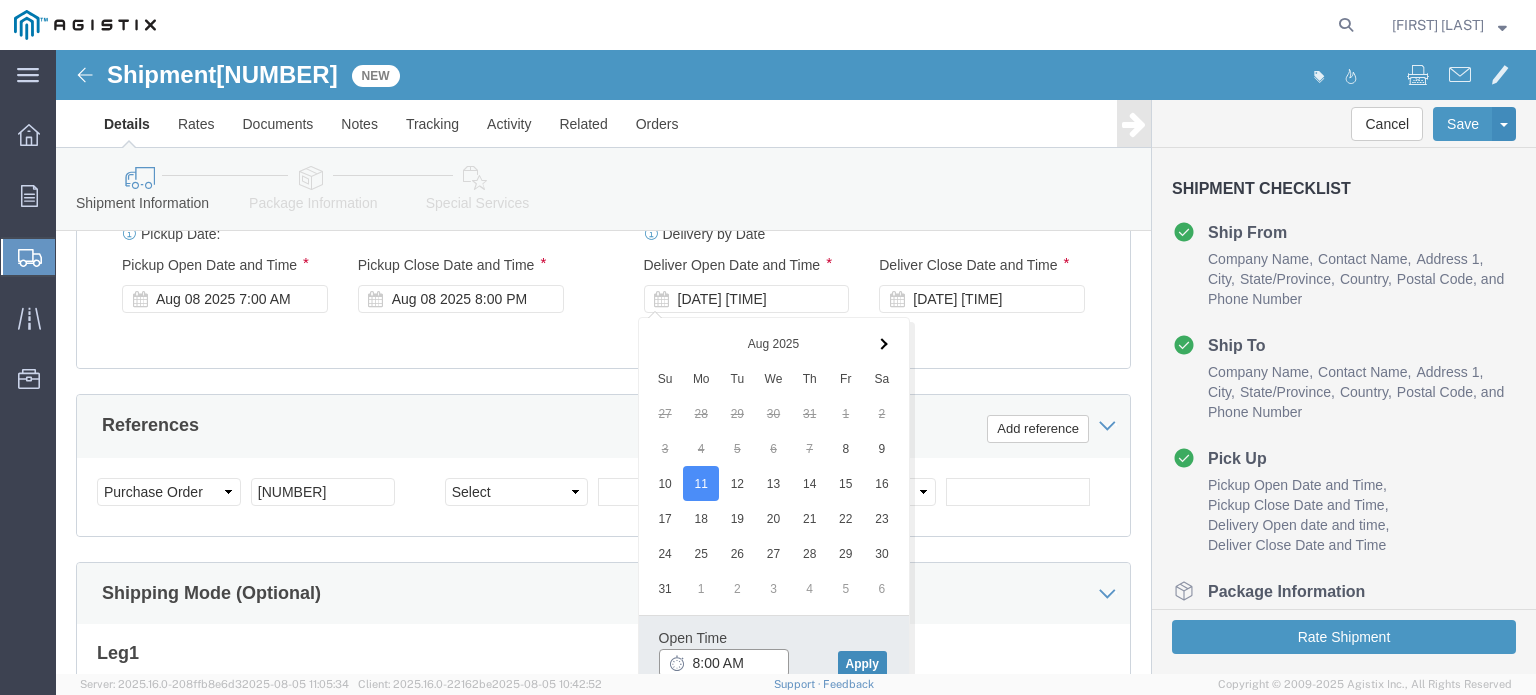 type on "8:00 AM" 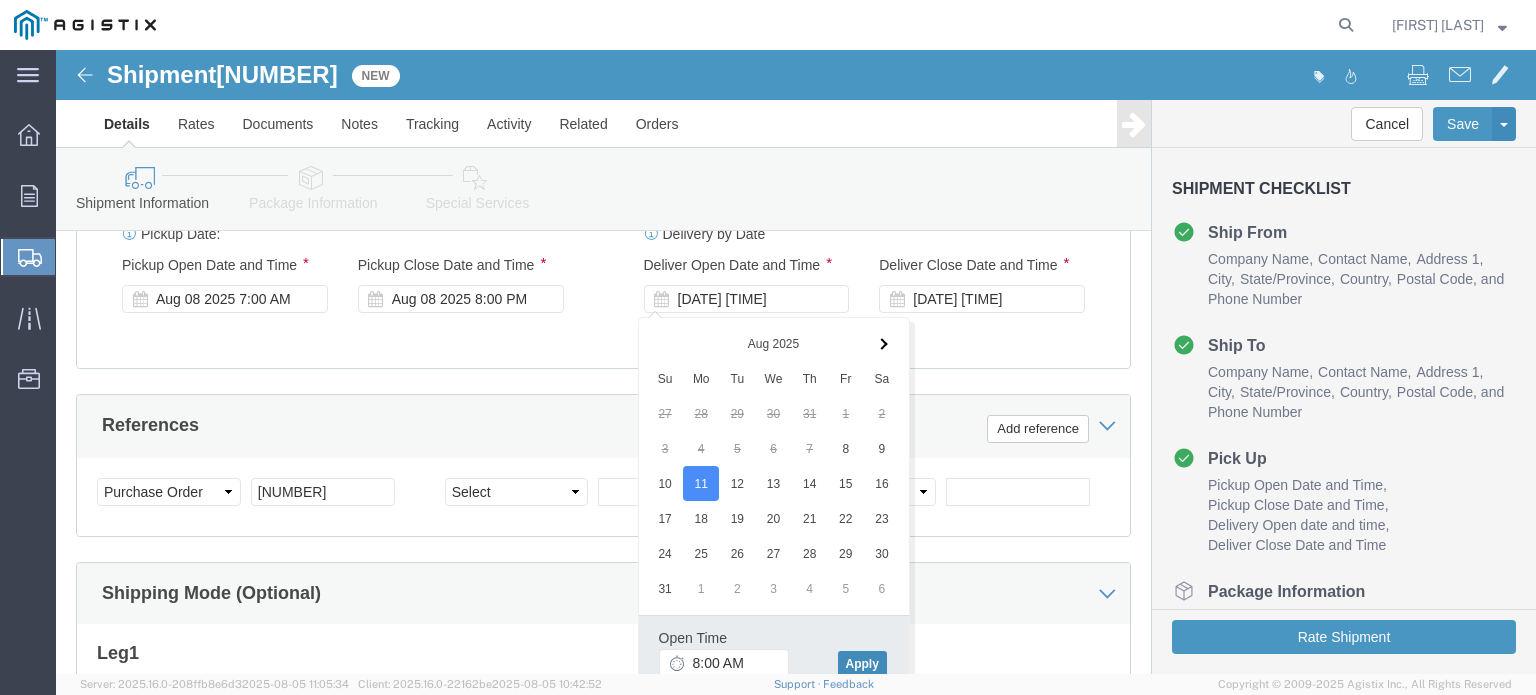 click on "Apply" 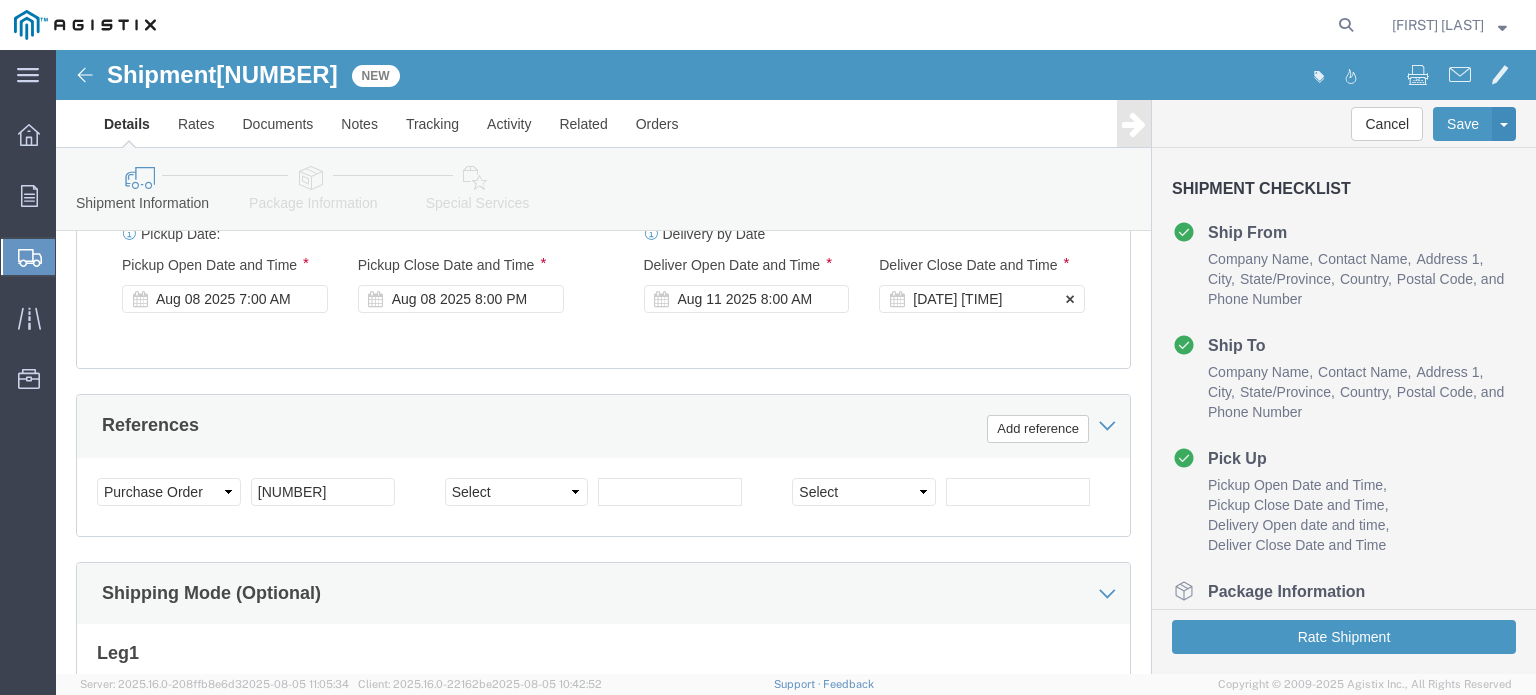 click on "[DATE] [TIME]" 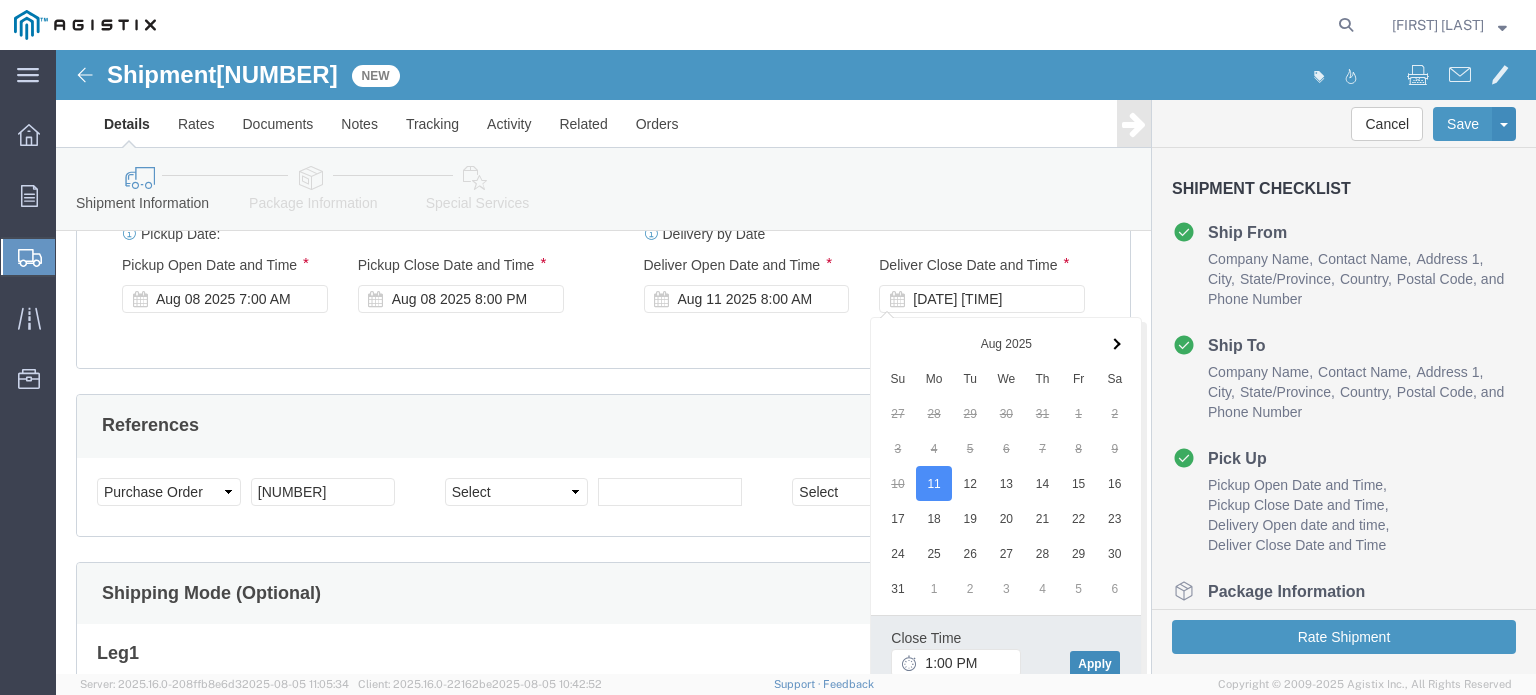 click on "Apply" 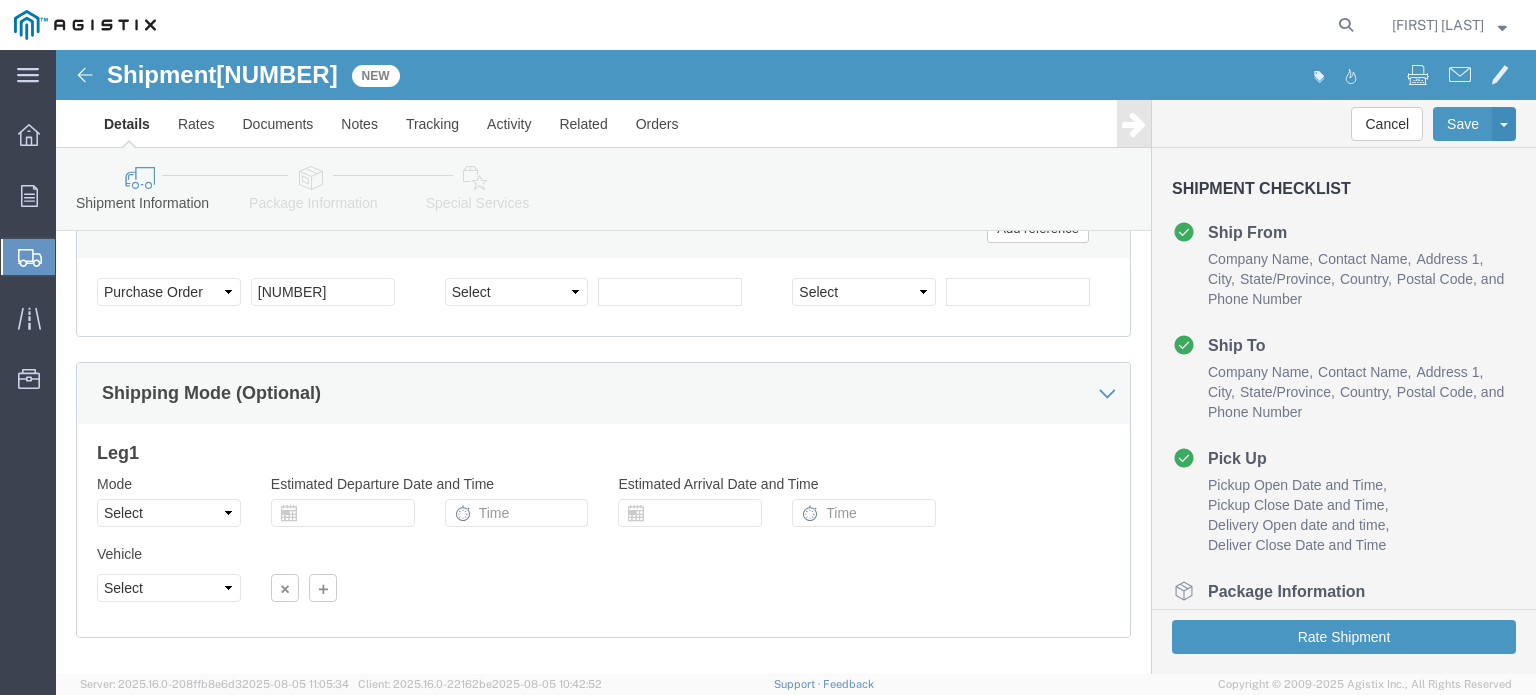 scroll, scrollTop: 1273, scrollLeft: 0, axis: vertical 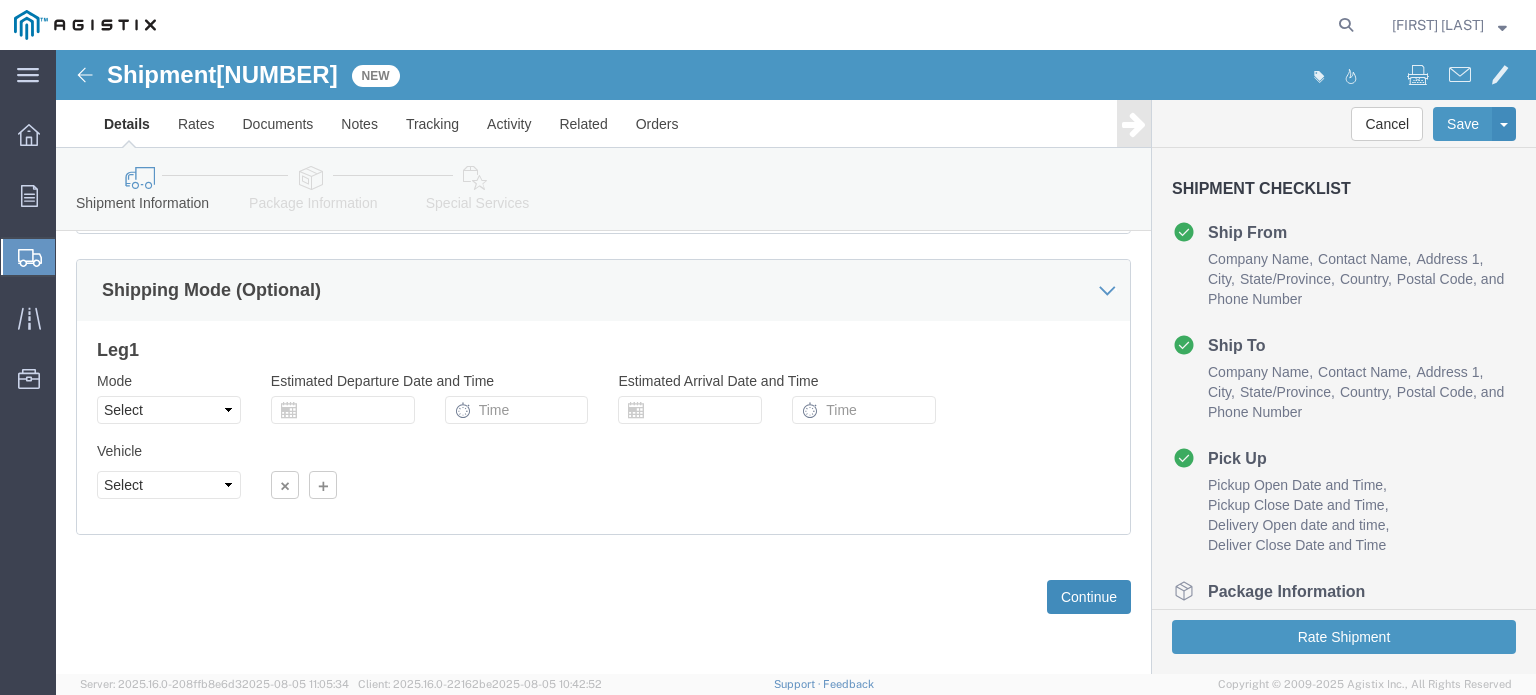 click on "Continue" 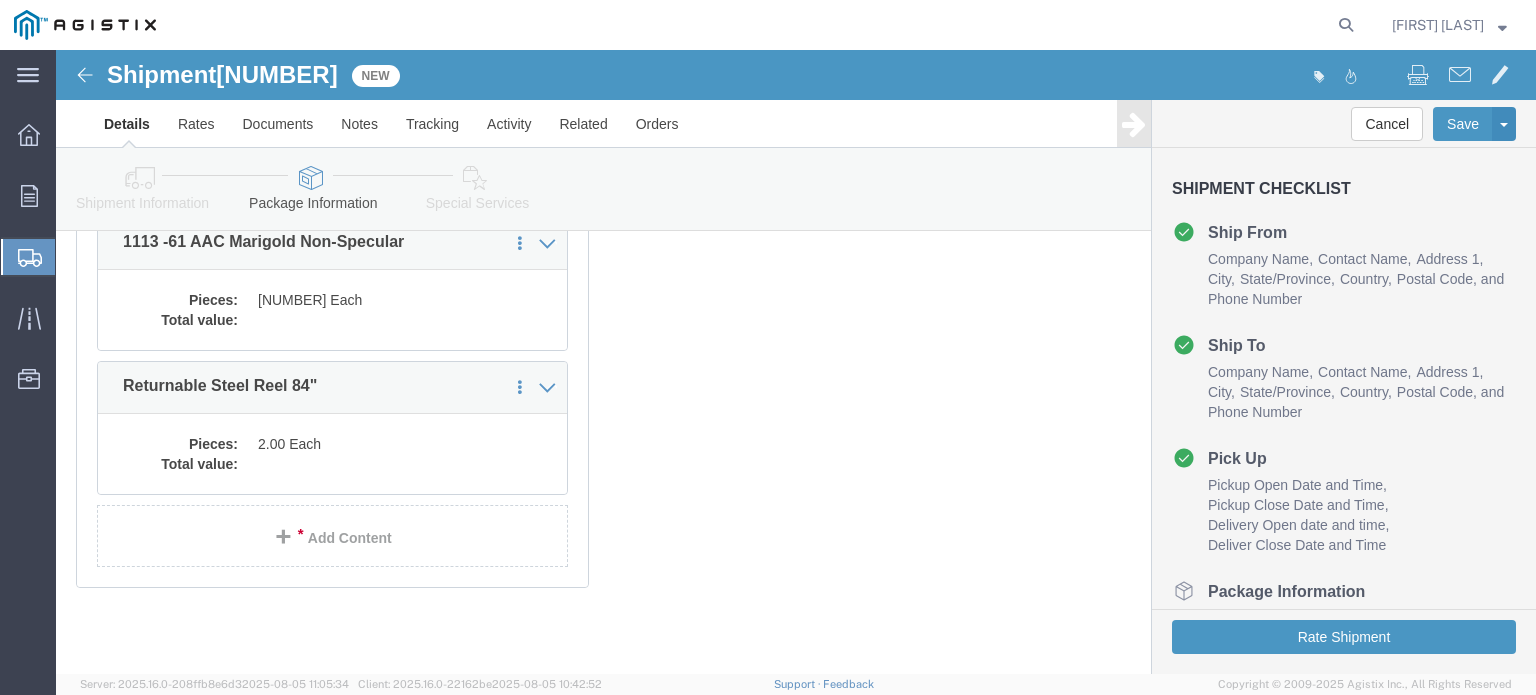 scroll, scrollTop: 0, scrollLeft: 0, axis: both 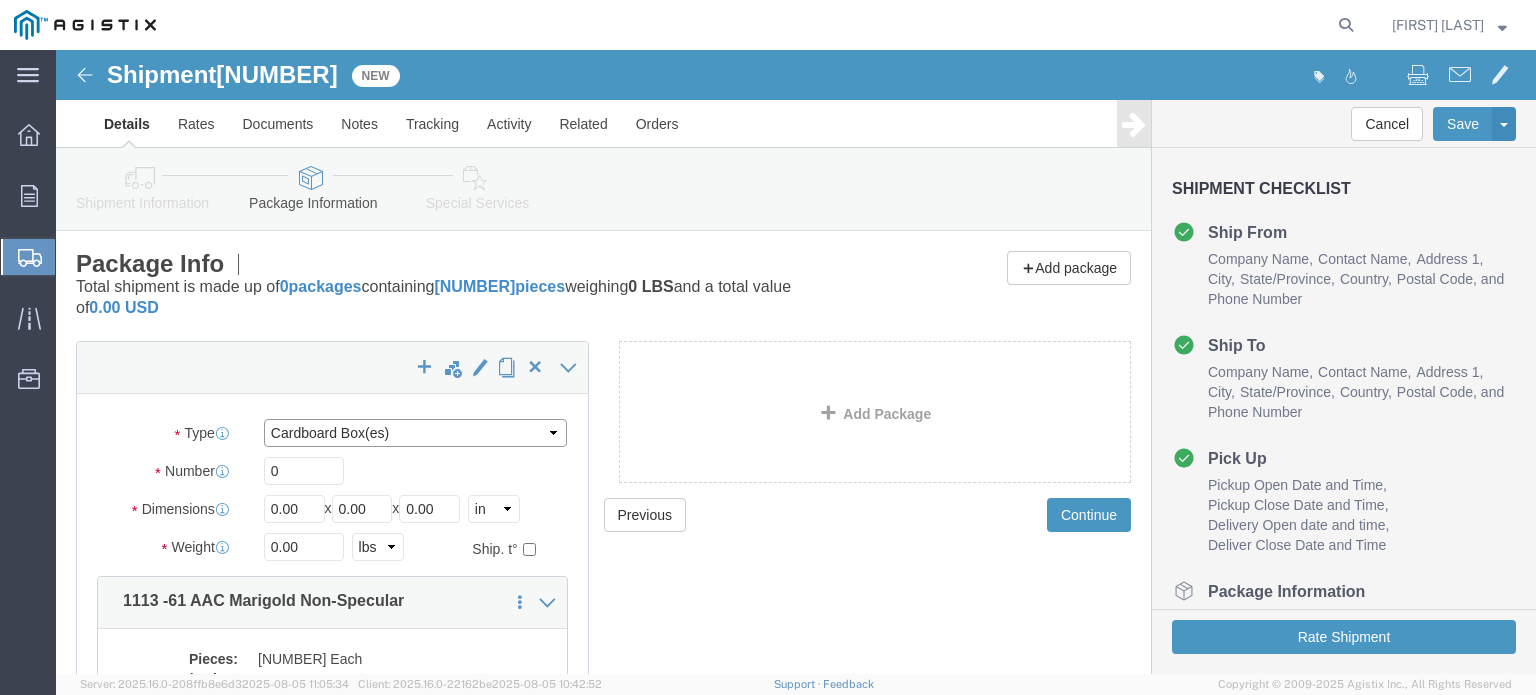 click on "Select Bulk Bundle(s) Cardboard Box(es) Carton(s) Crate(s) Drum(s) (Fiberboard) Drum(s) (Metal) Drum(s) (Plastic) Envelope Naked Cargo (UnPackaged) Pallet(s) Oversized (Not Stackable) Pallet(s) Oversized (Stackable) Pallet(s) Standard (Not Stackable) Pallet(s) Standard (Stackable) Roll(s) Your Packaging" 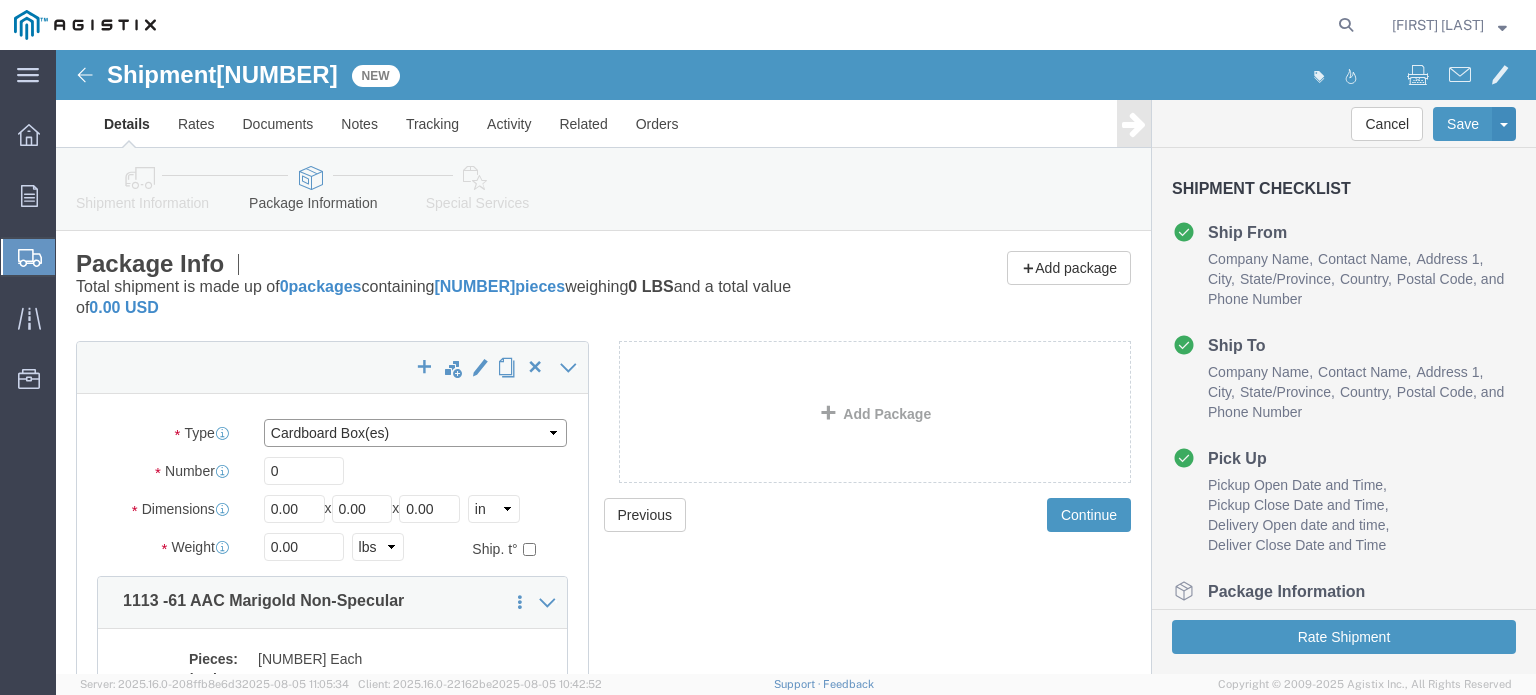 select on "YRPK" 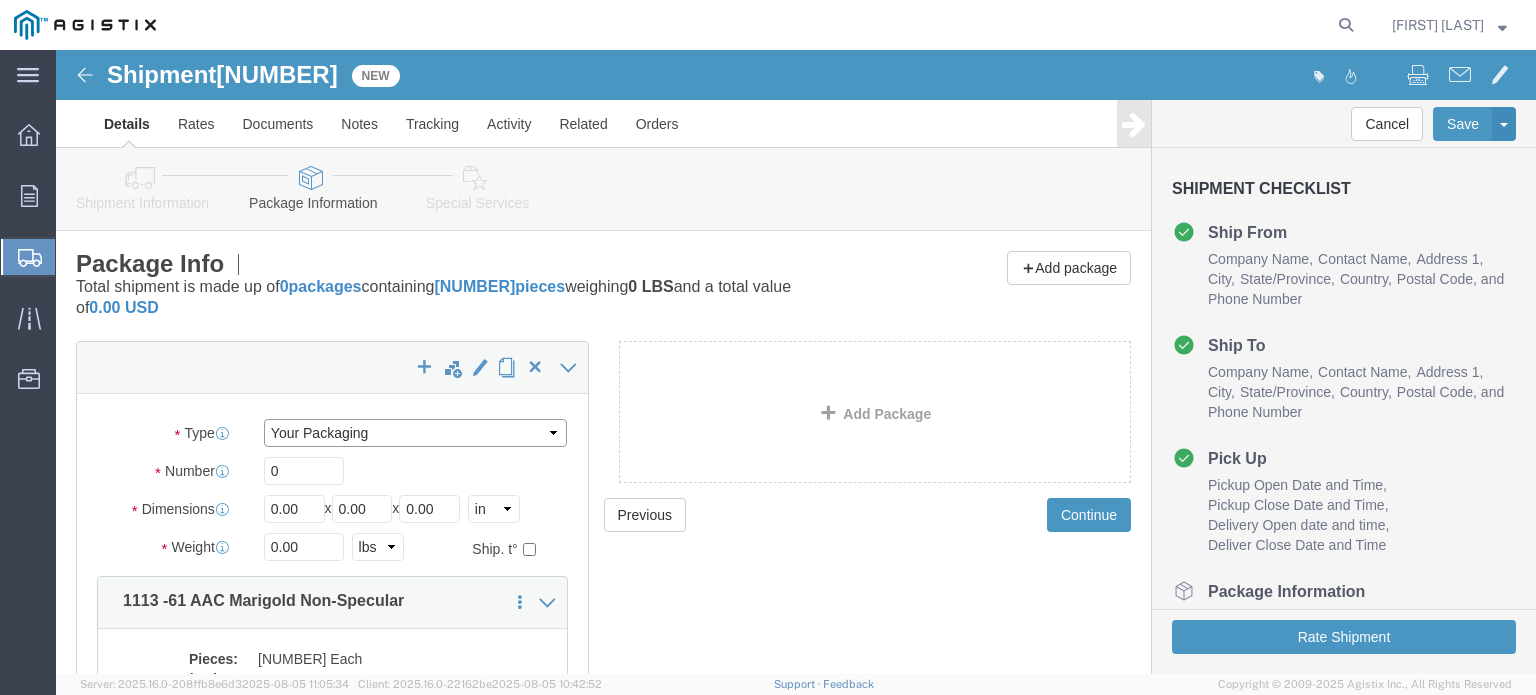 click on "Select Bulk Bundle(s) Cardboard Box(es) Carton(s) Crate(s) Drum(s) (Fiberboard) Drum(s) (Metal) Drum(s) (Plastic) Envelope Naked Cargo (UnPackaged) Pallet(s) Oversized (Not Stackable) Pallet(s) Oversized (Stackable) Pallet(s) Standard (Not Stackable) Pallet(s) Standard (Stackable) Roll(s) Your Packaging" 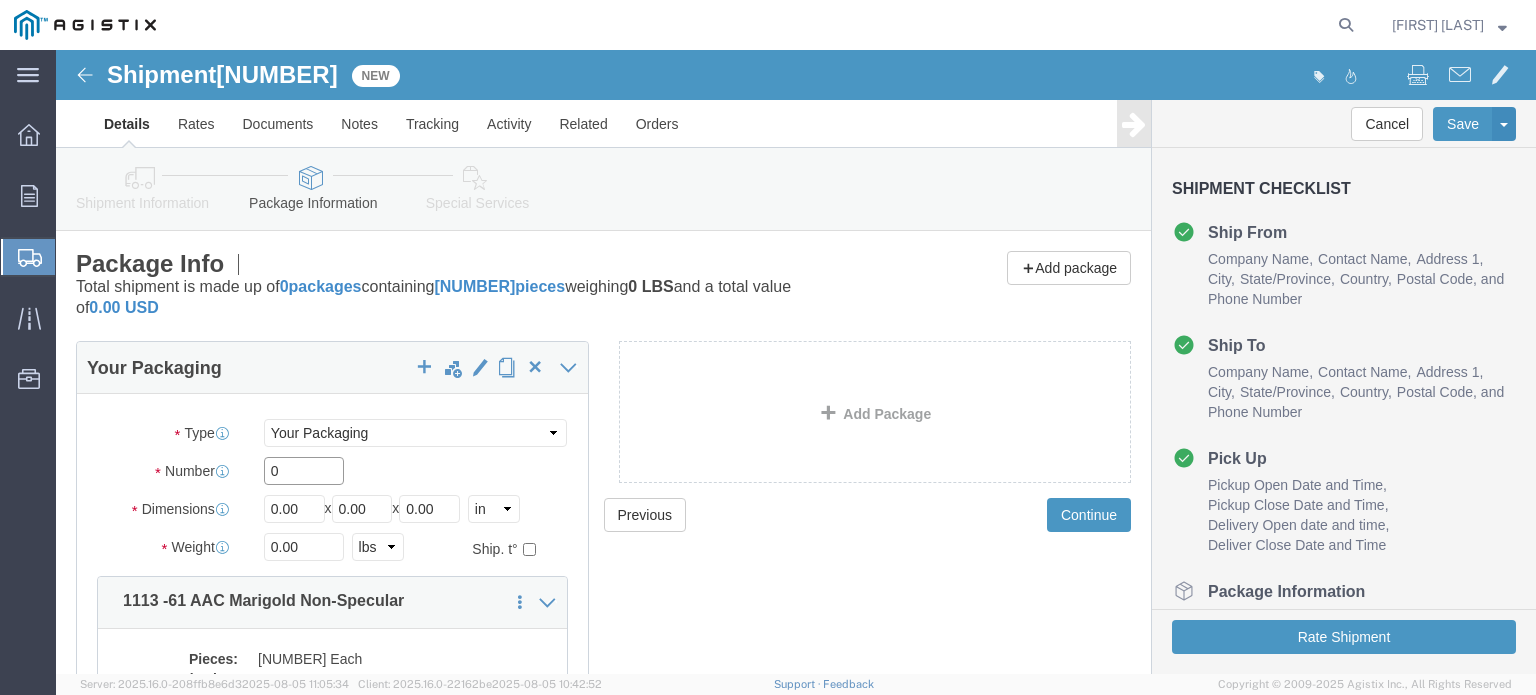 click on "0" 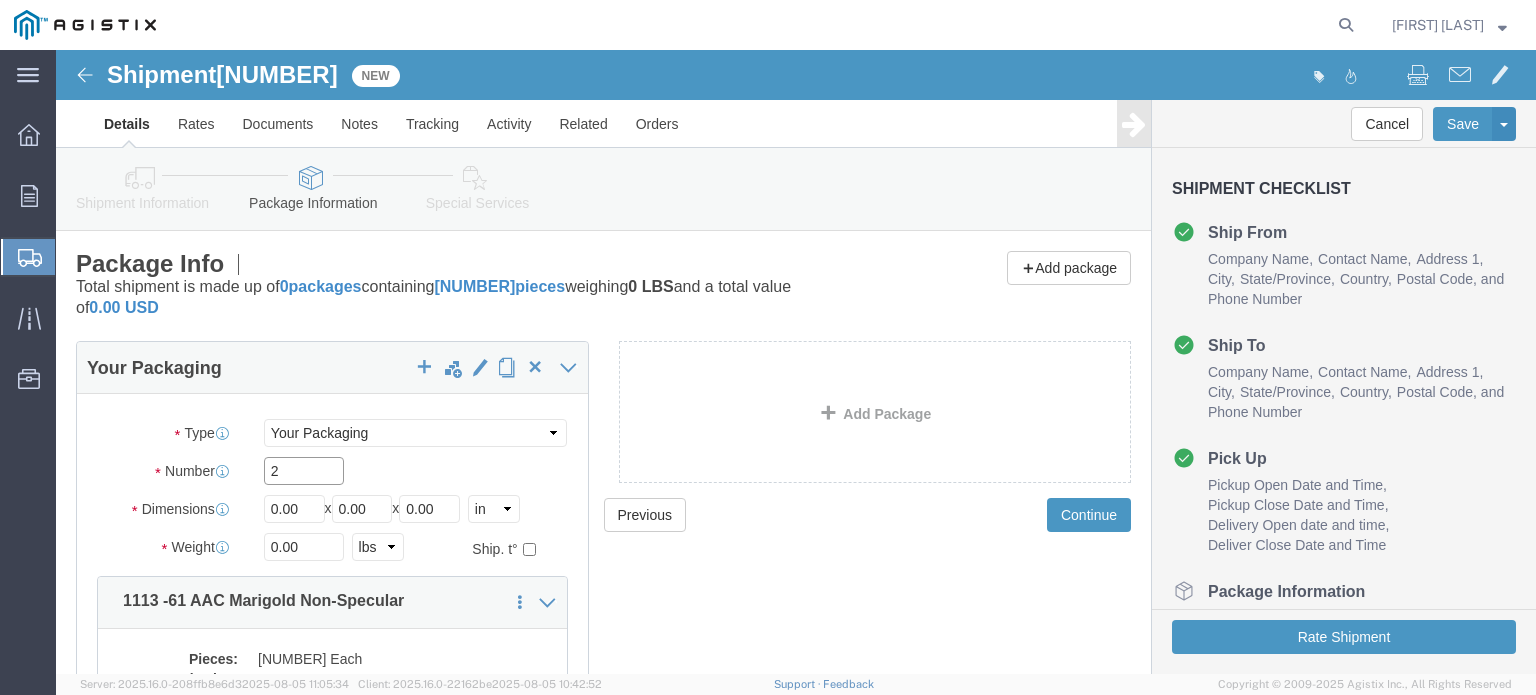 type on "2" 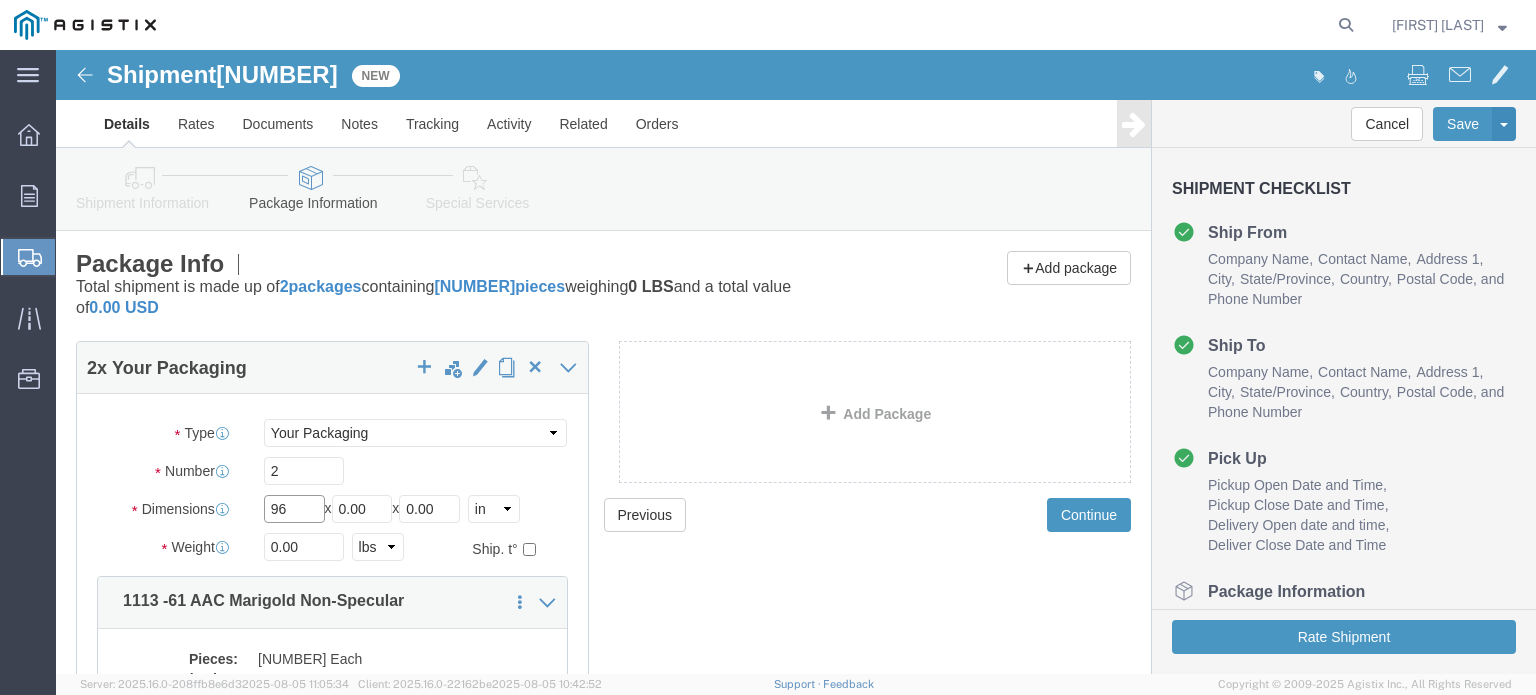 type on "96" 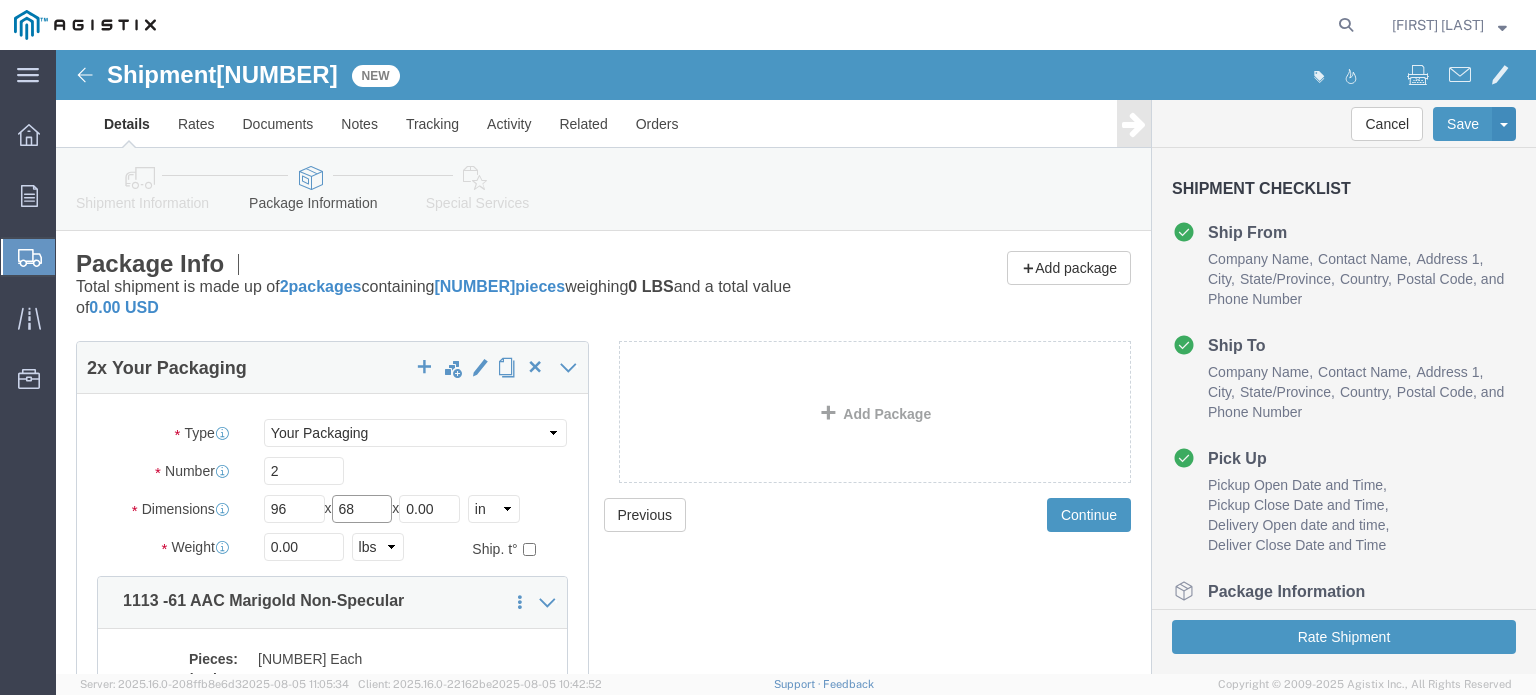 type on "68" 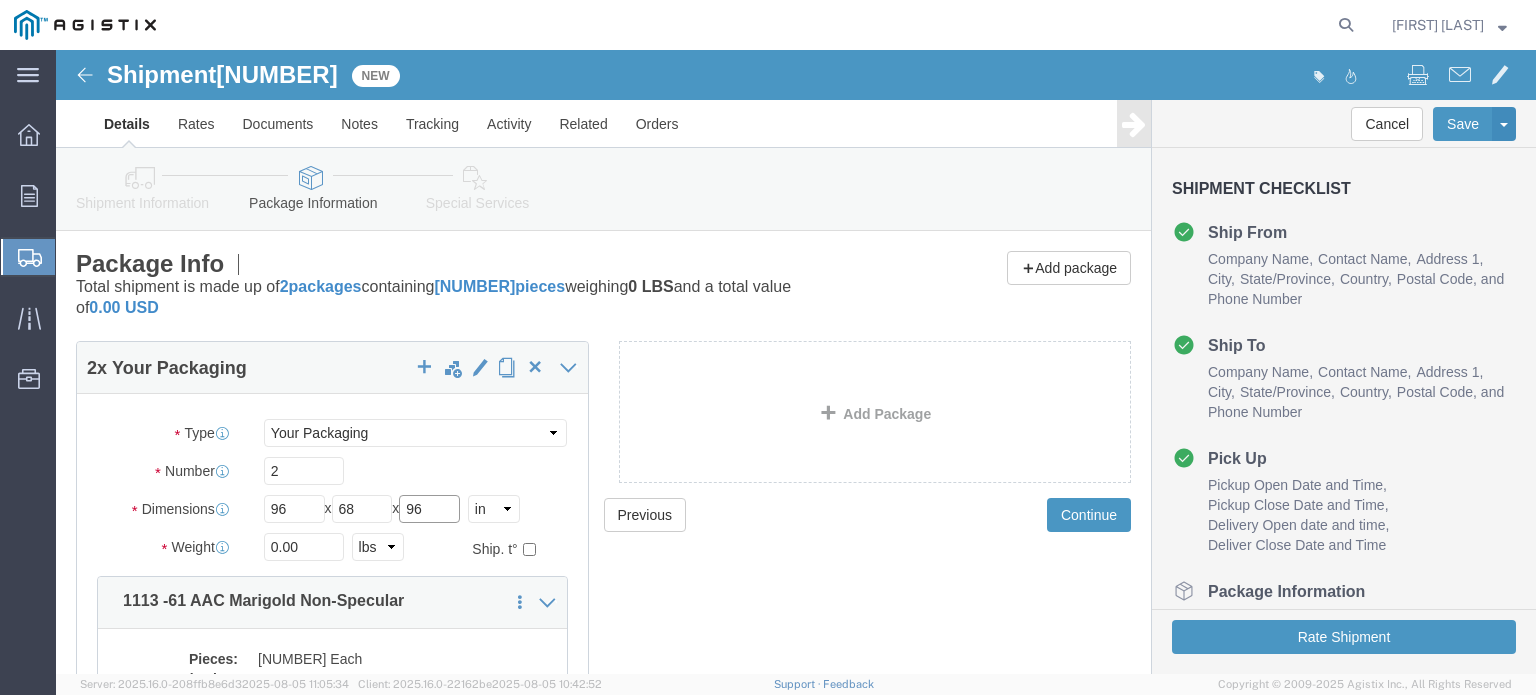 type on "96" 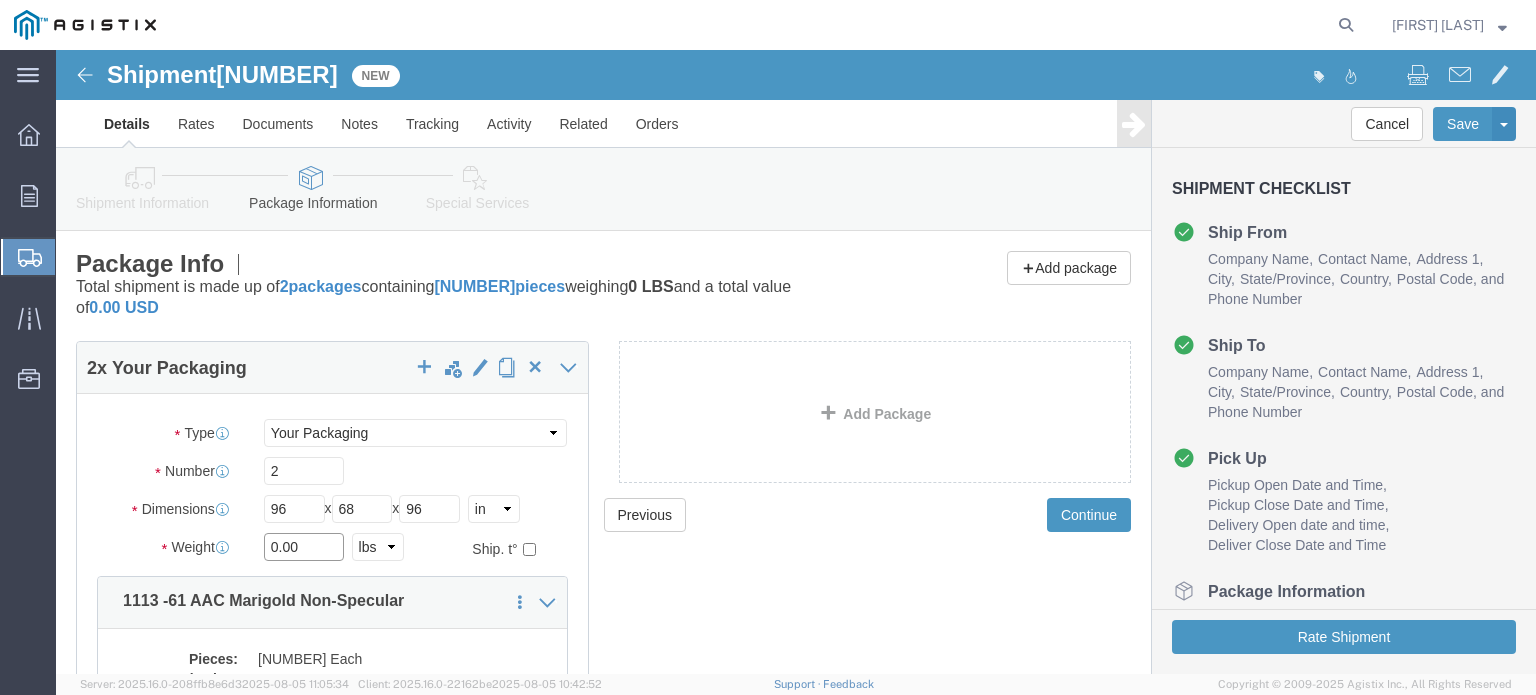 click on "0.00" 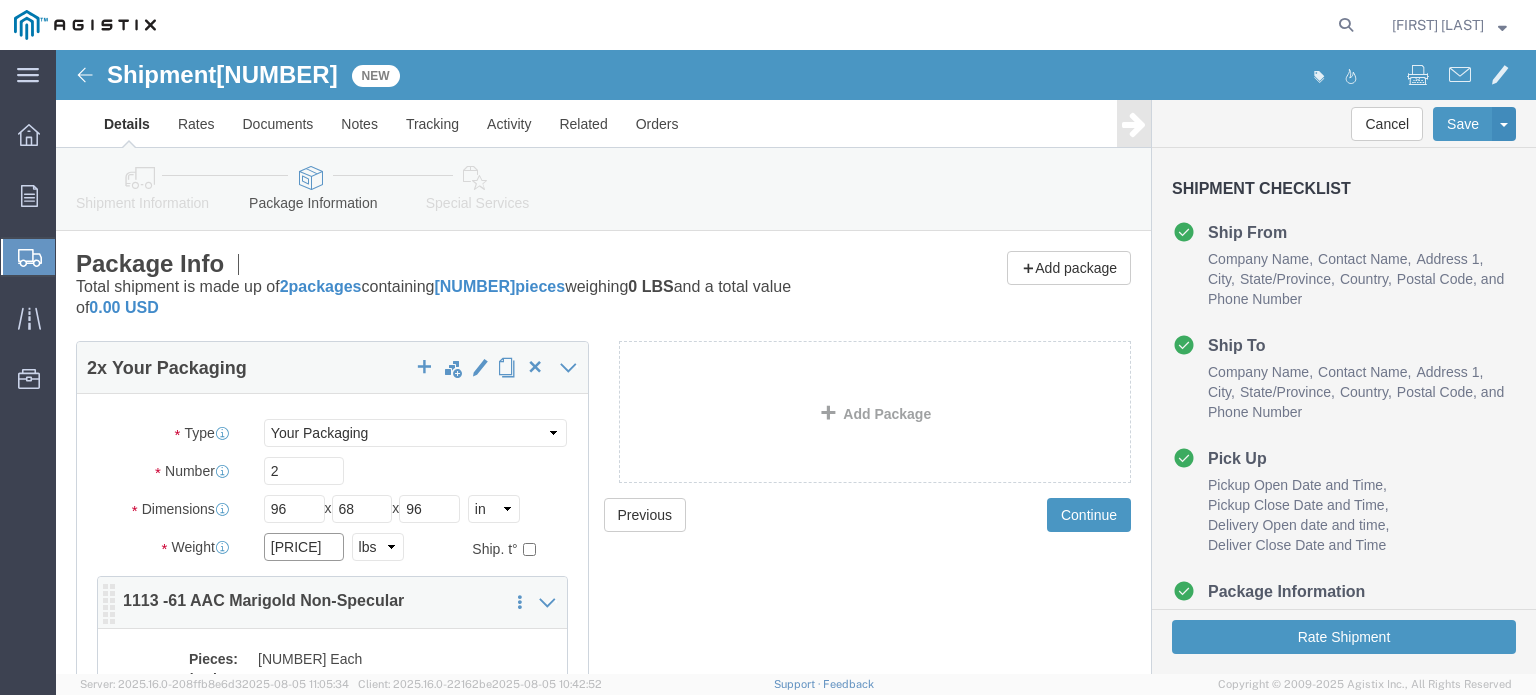 scroll, scrollTop: 100, scrollLeft: 0, axis: vertical 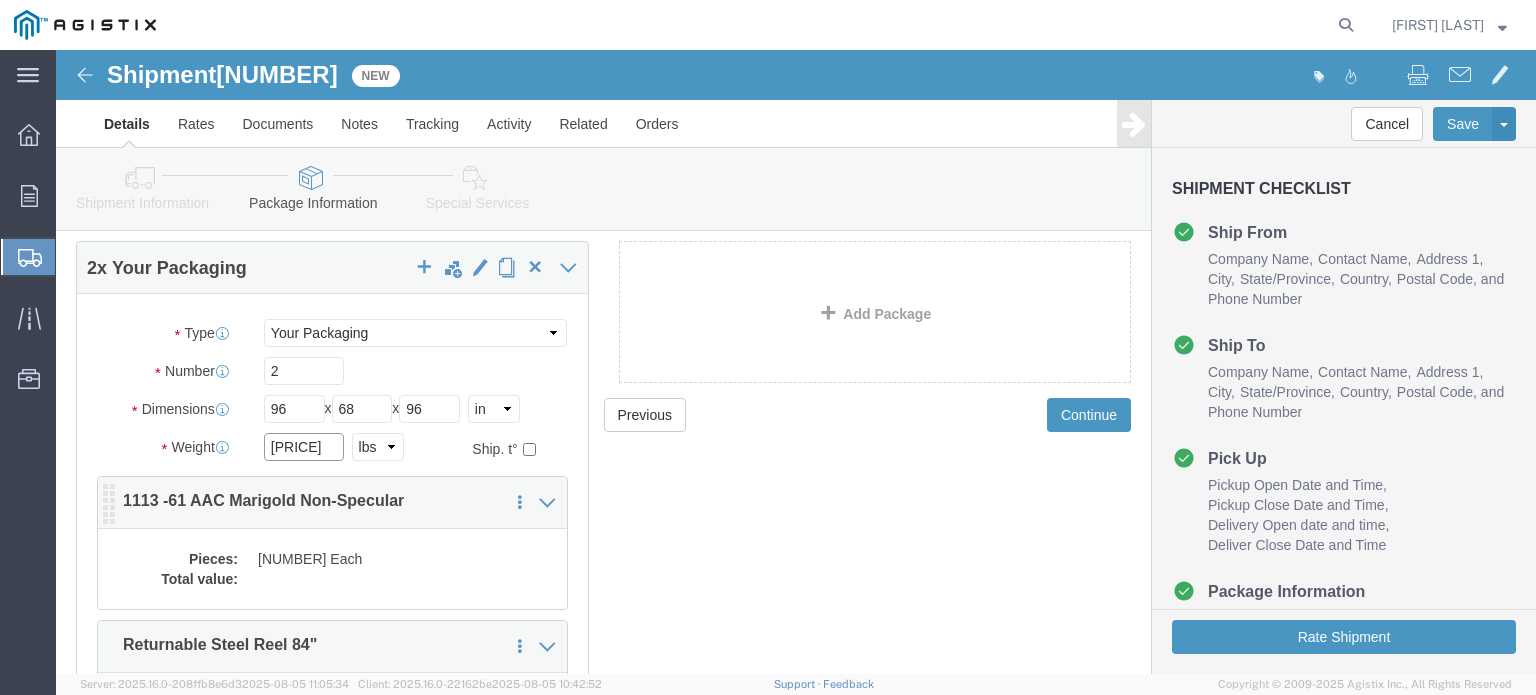 type on "[PRICE]" 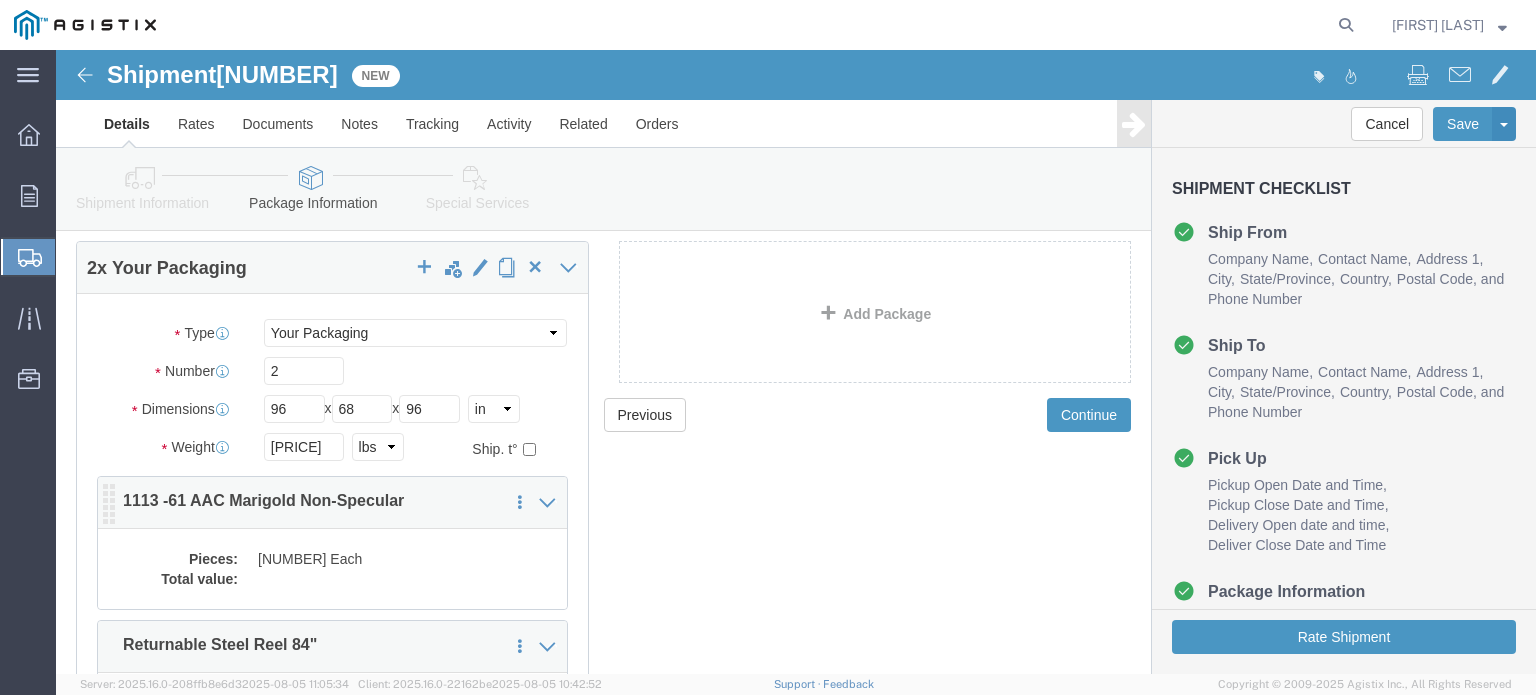 click on "Total value:" 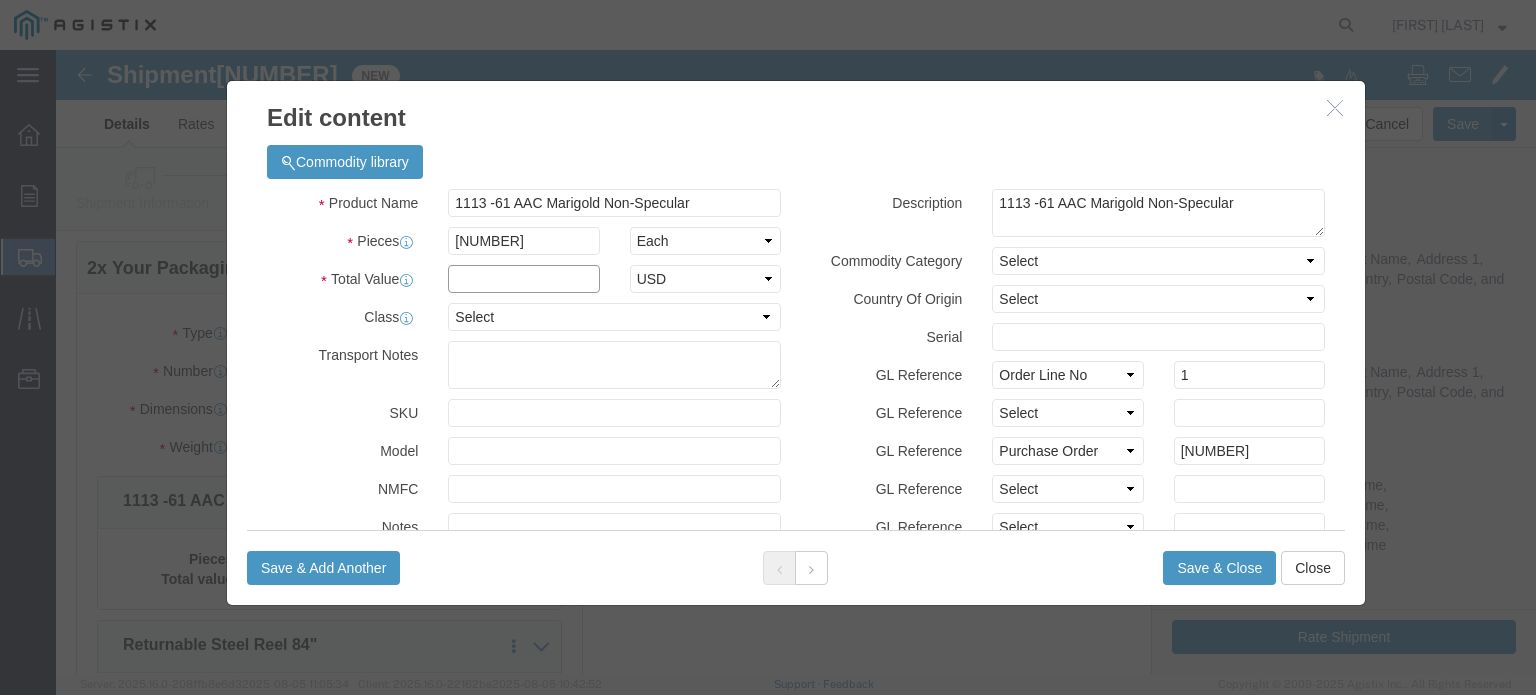 click 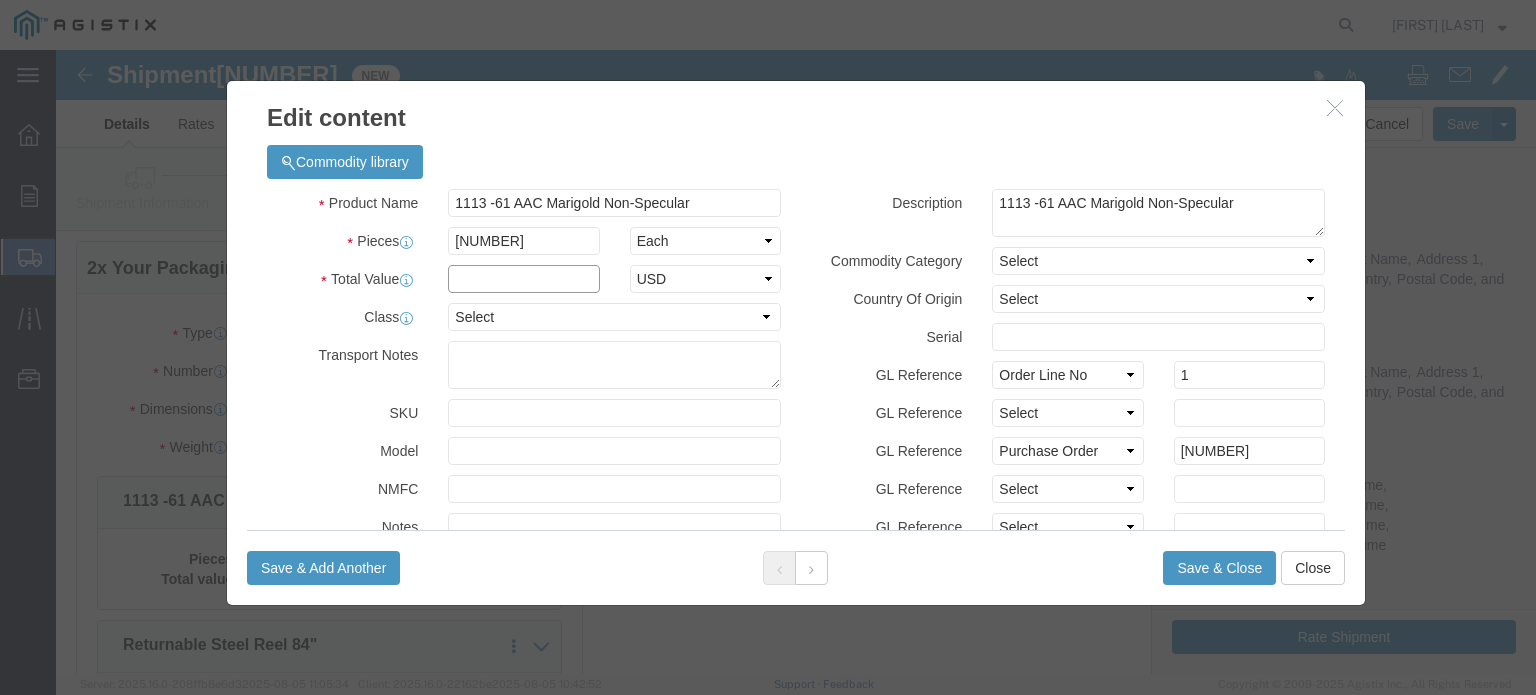 type on "100000" 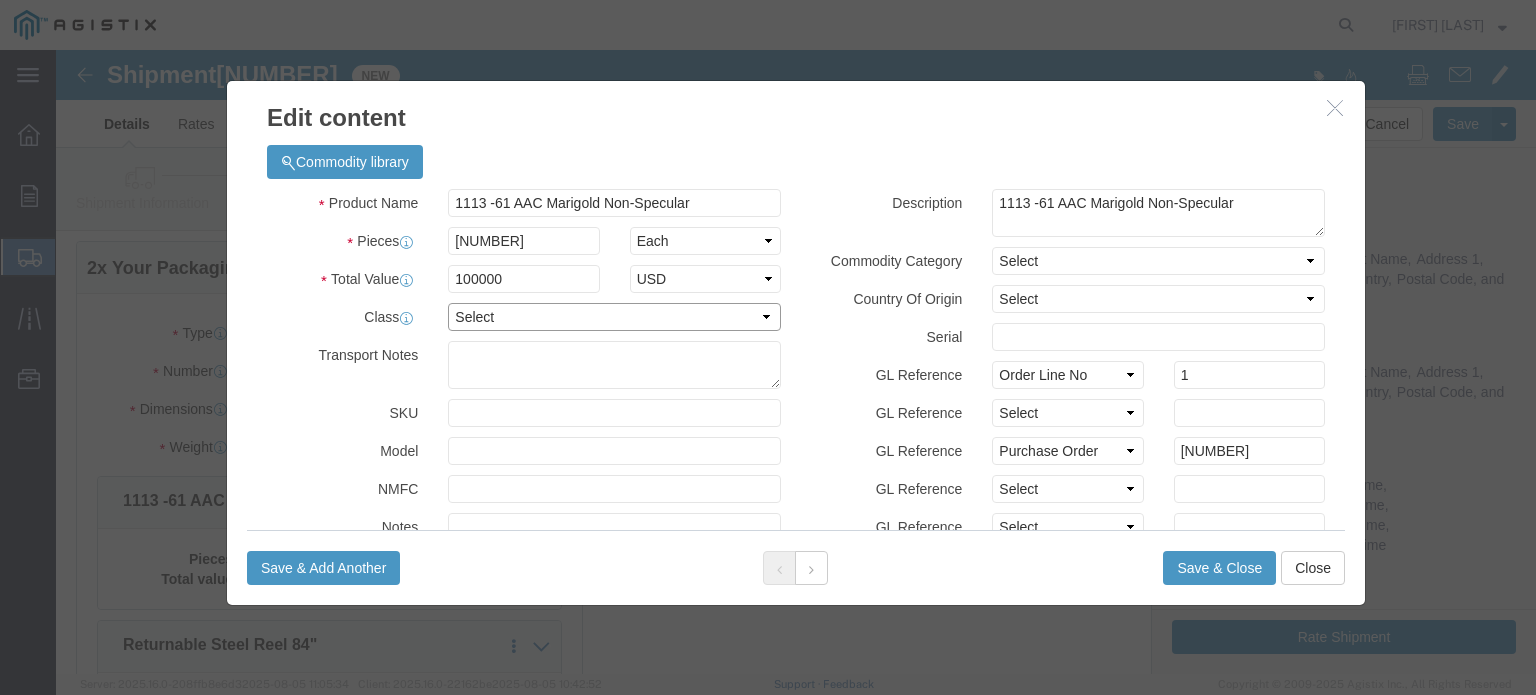 click on "Select 50 55 60 65 70 85 92.5 100 125 175 250 300 400" 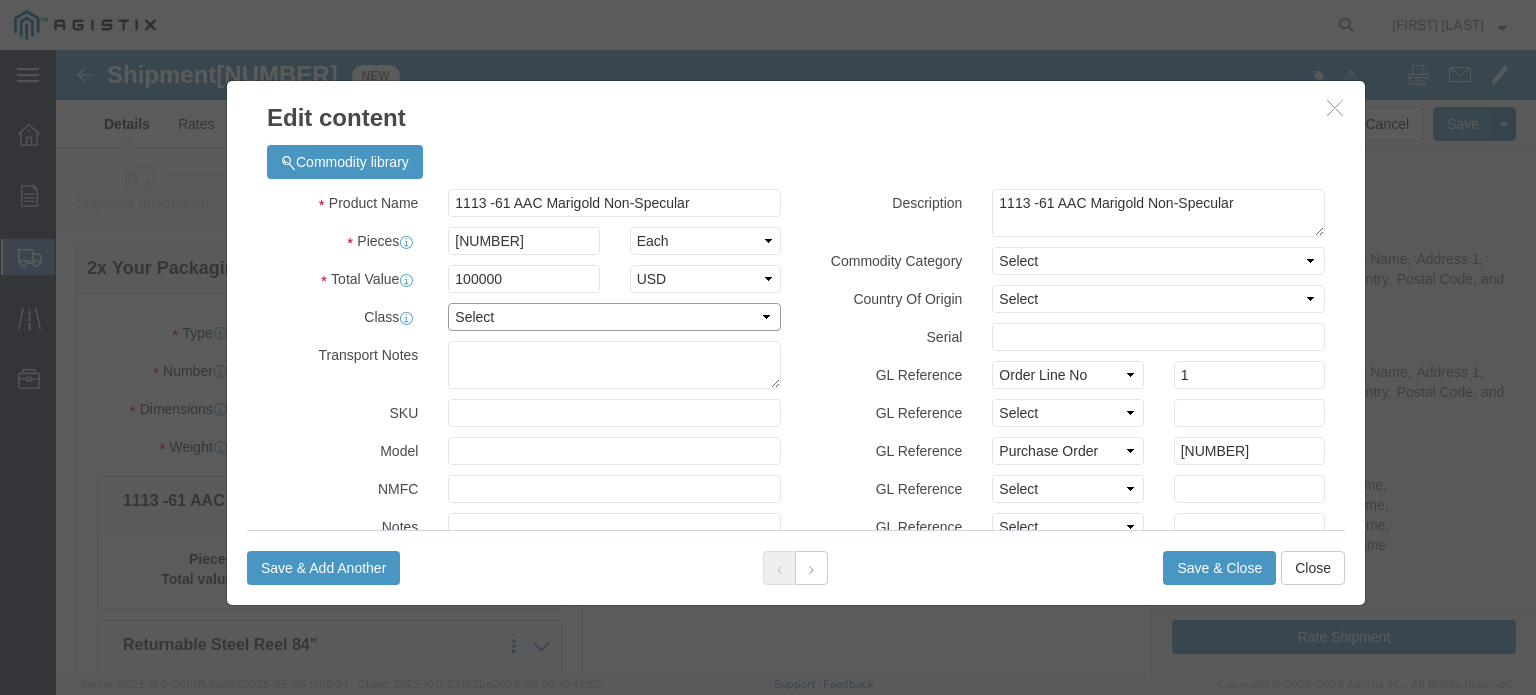 select on "55" 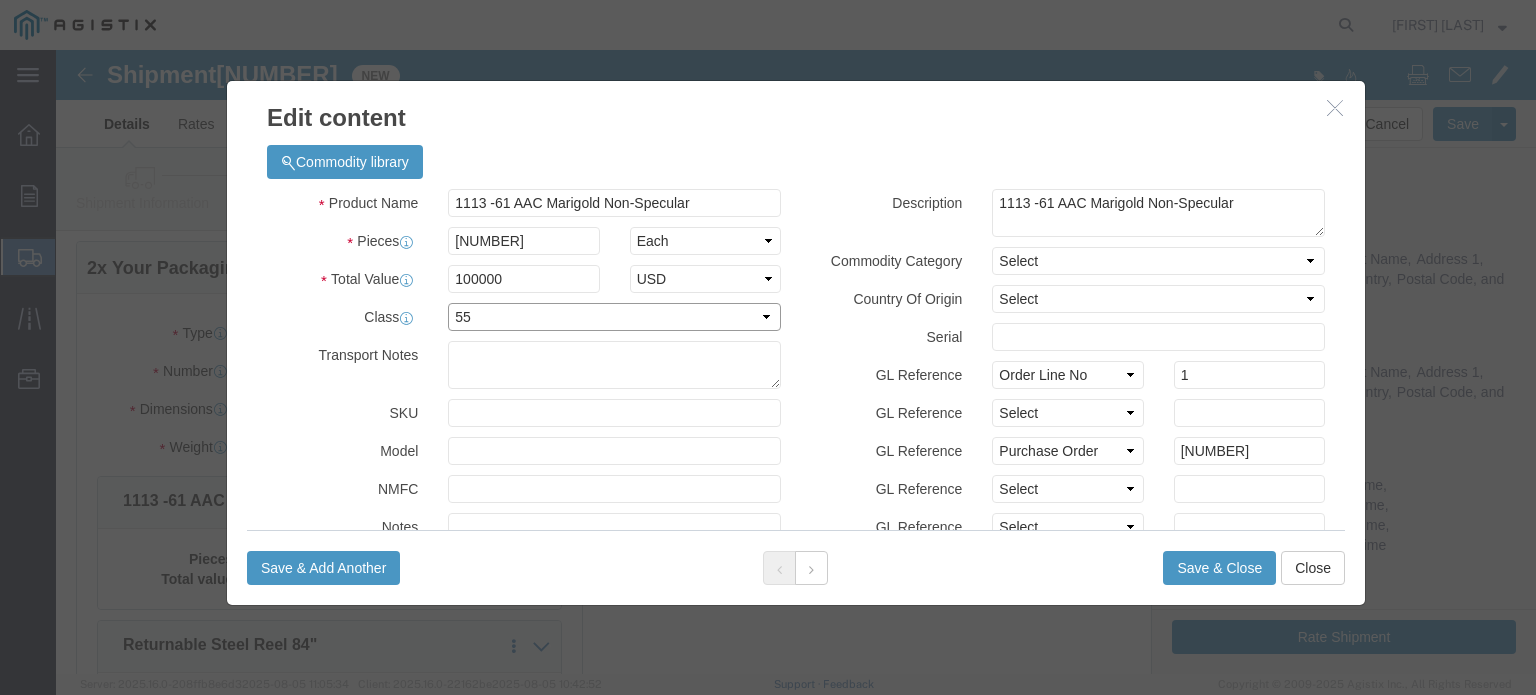 click on "Select 50 55 60 65 70 85 92.5 100 125 175 250 300 400" 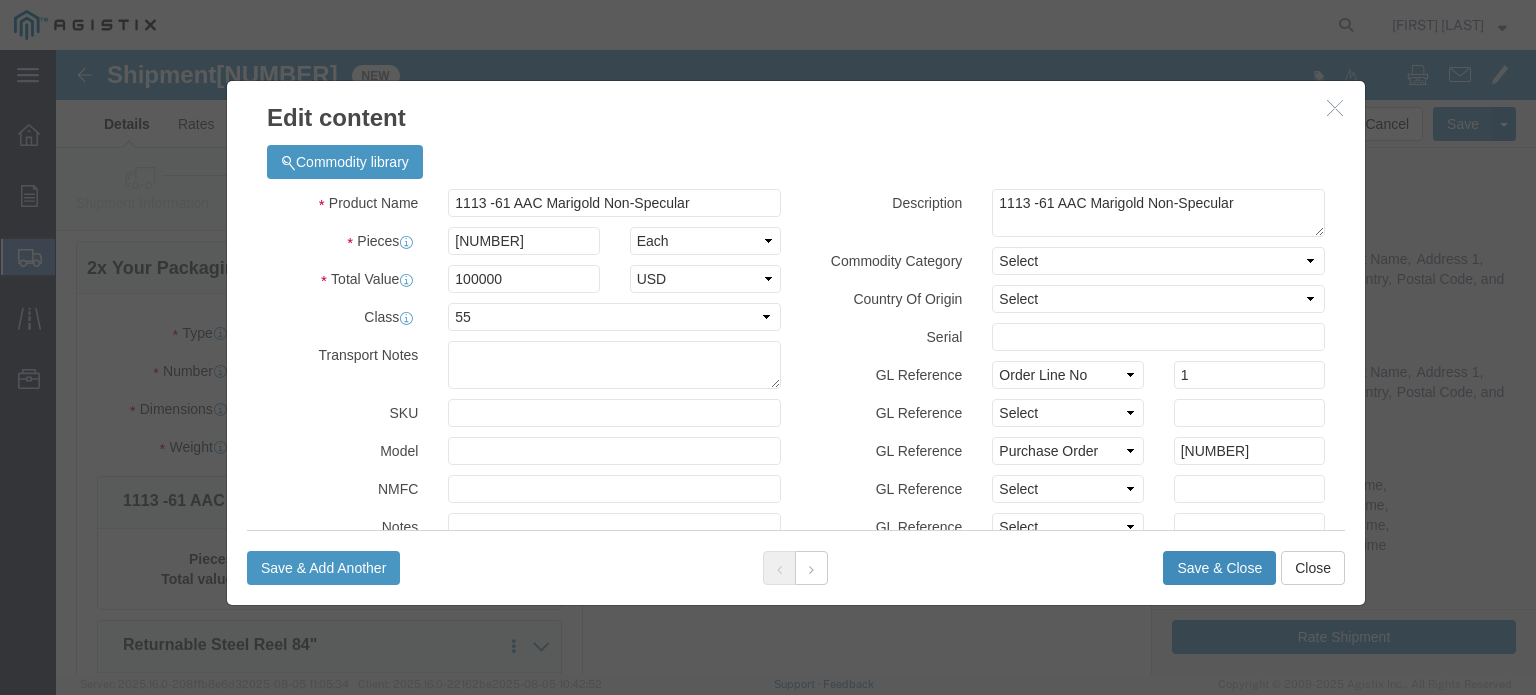click on "Save & Close" 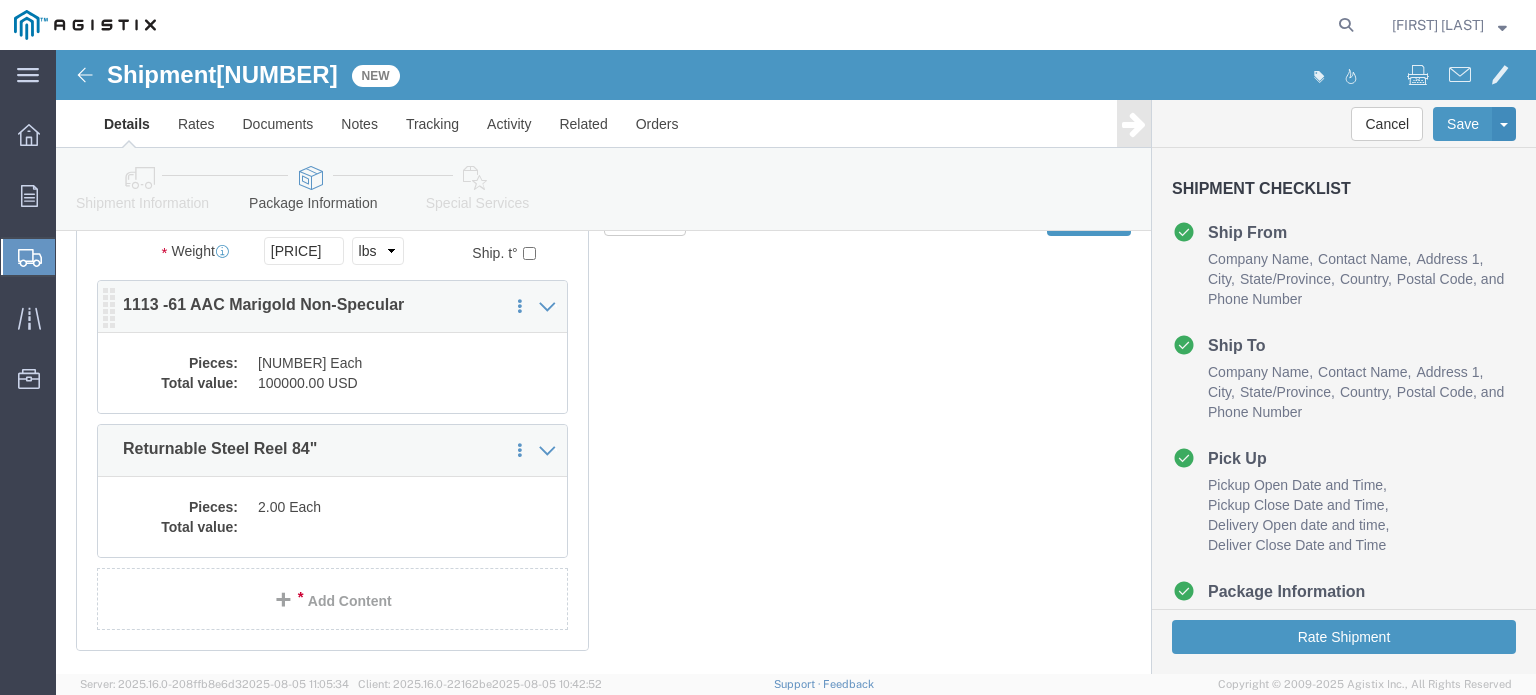 scroll, scrollTop: 300, scrollLeft: 0, axis: vertical 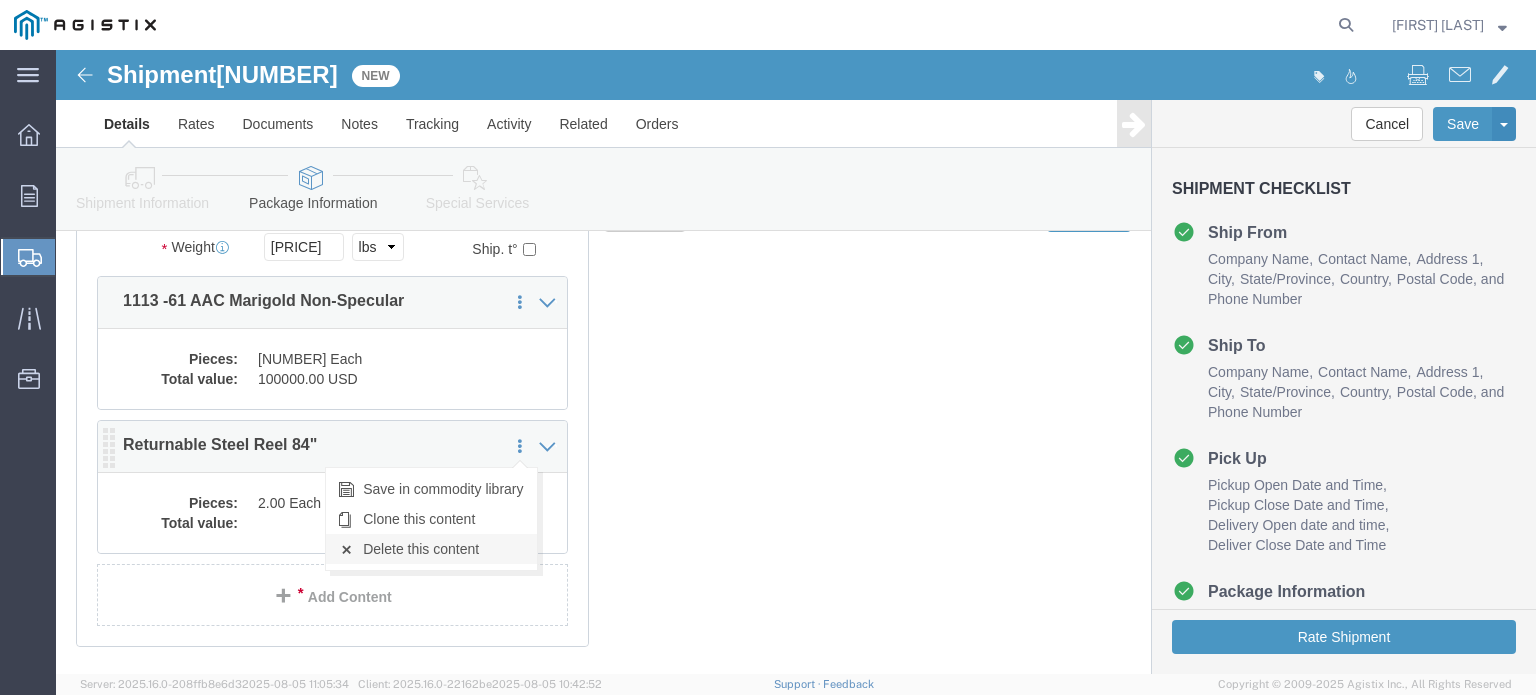 click on "Delete this content" 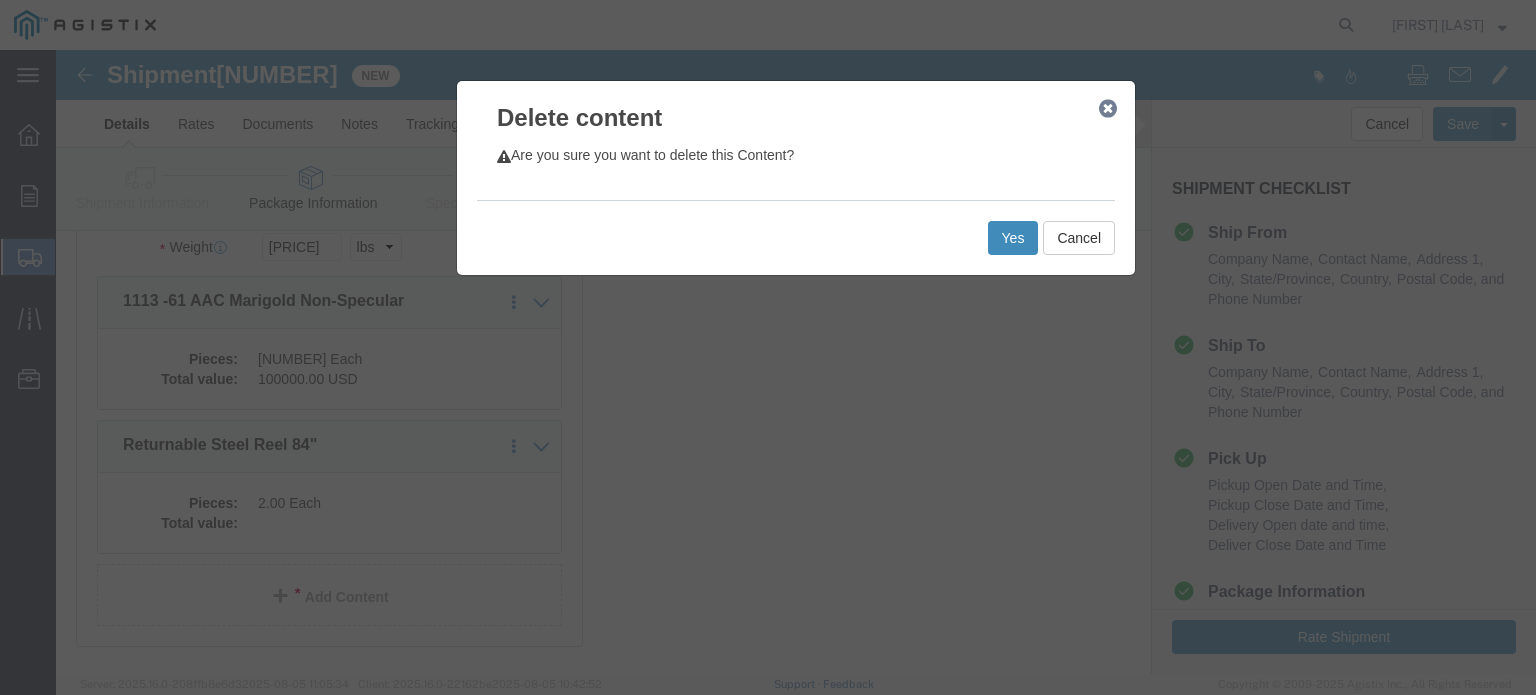 click on "Yes" 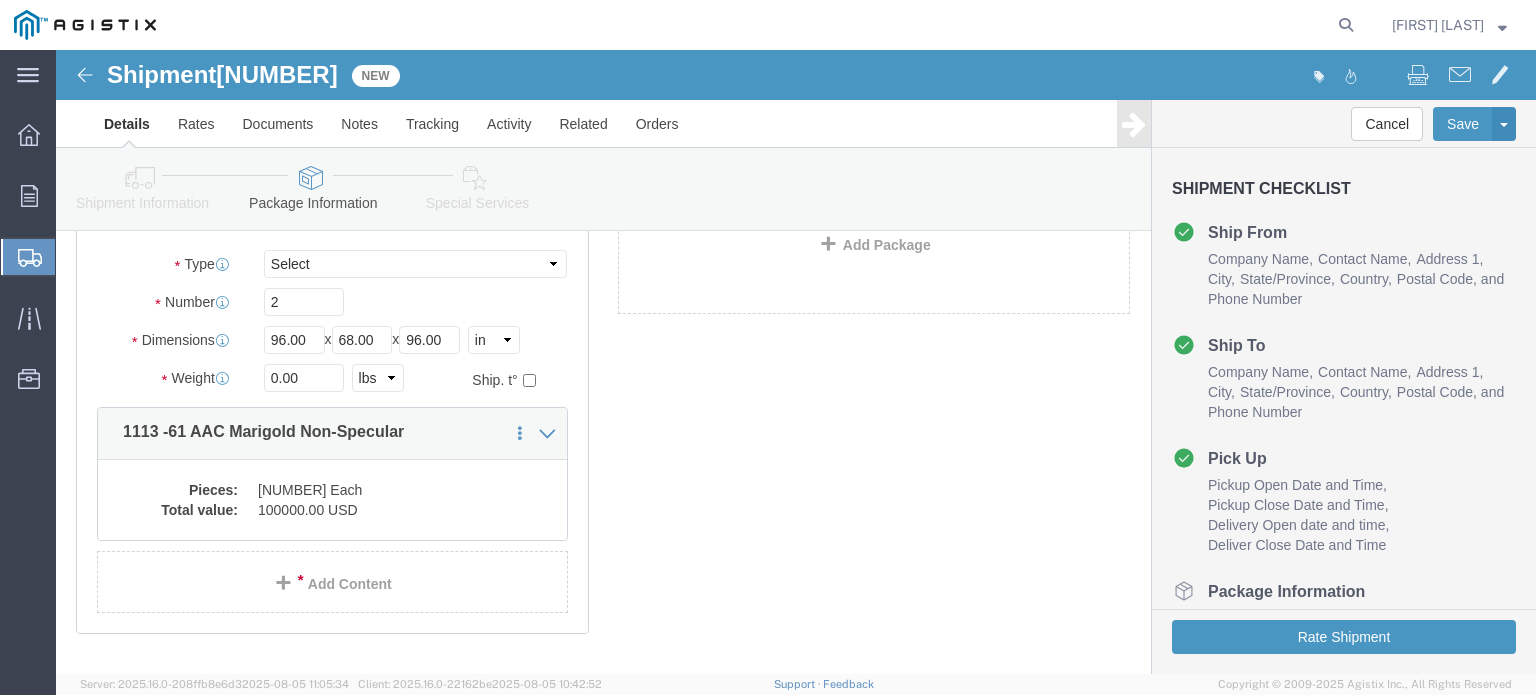 scroll, scrollTop: 269, scrollLeft: 0, axis: vertical 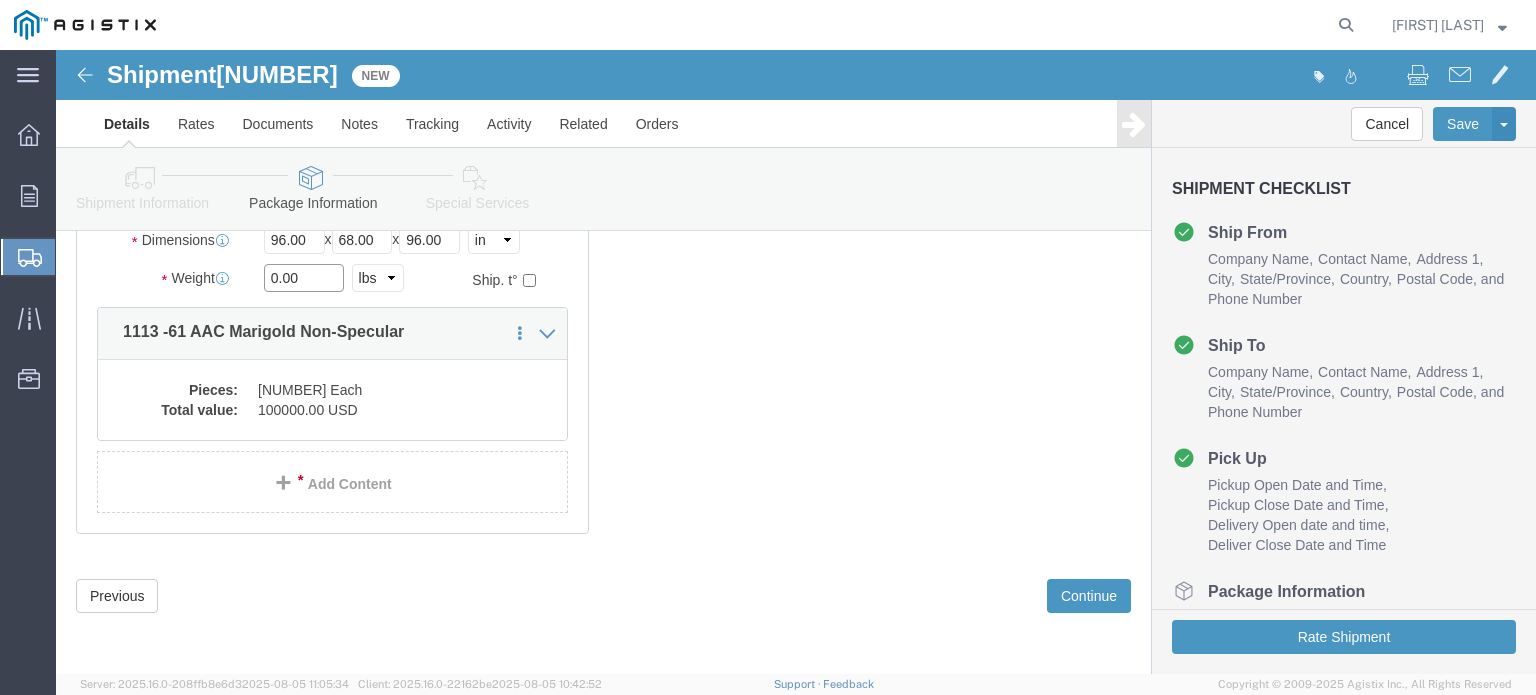 drag, startPoint x: 220, startPoint y: 227, endPoint x: 207, endPoint y: 228, distance: 13.038404 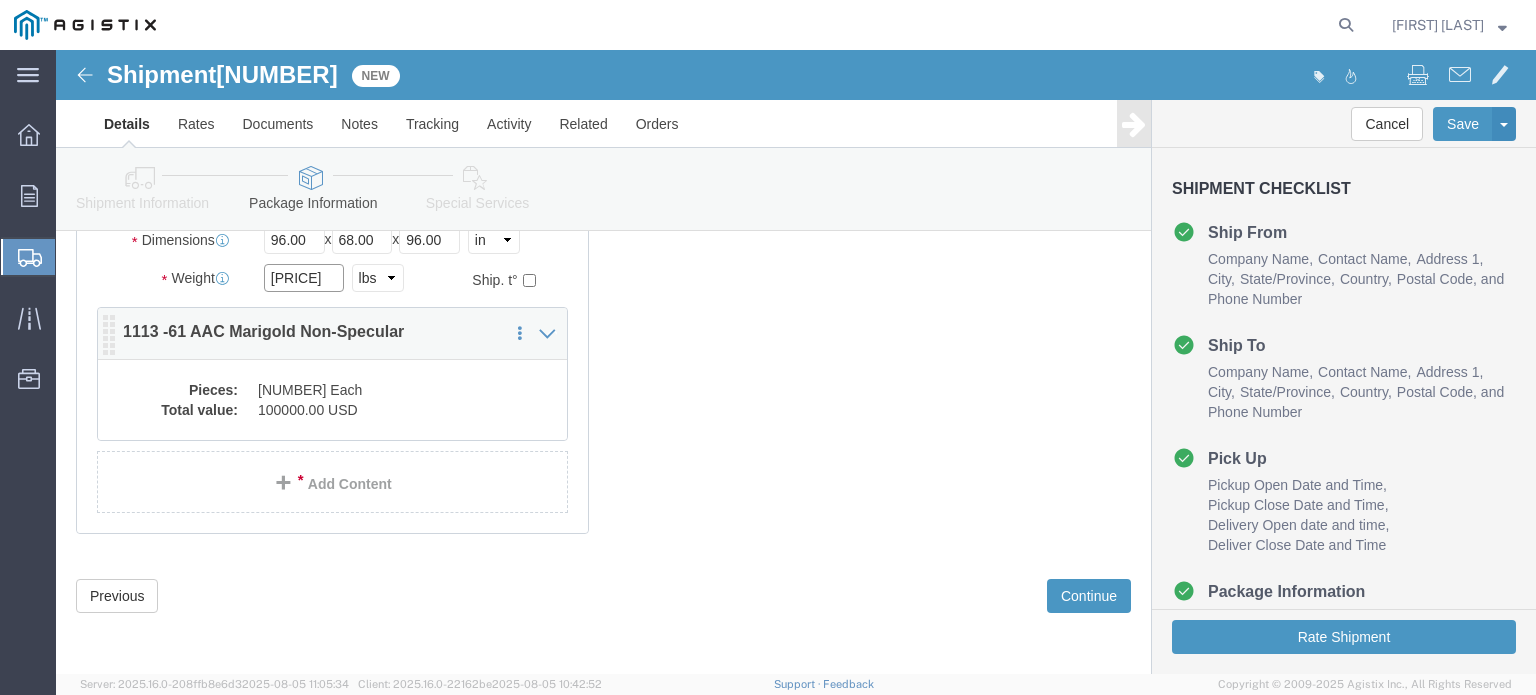 type on "[PRICE]" 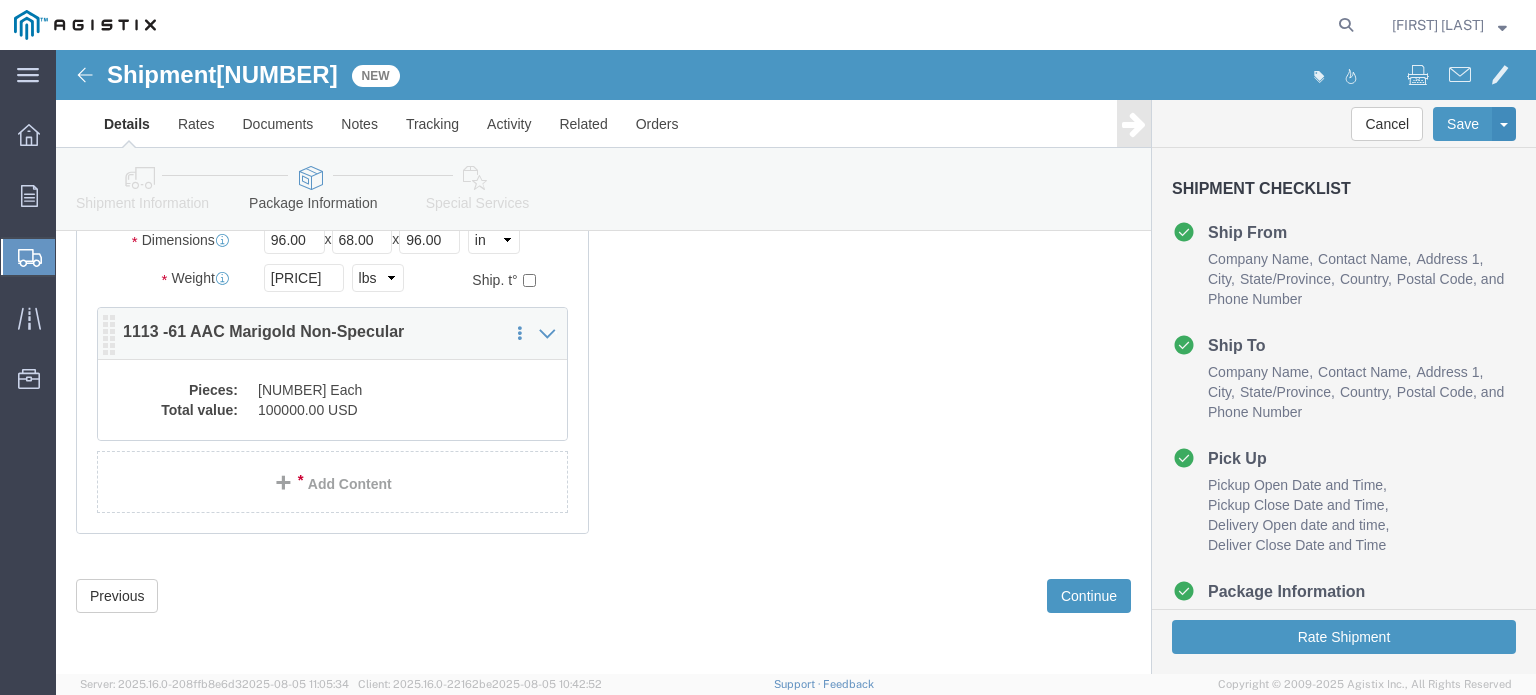click on "100000.00 USD" 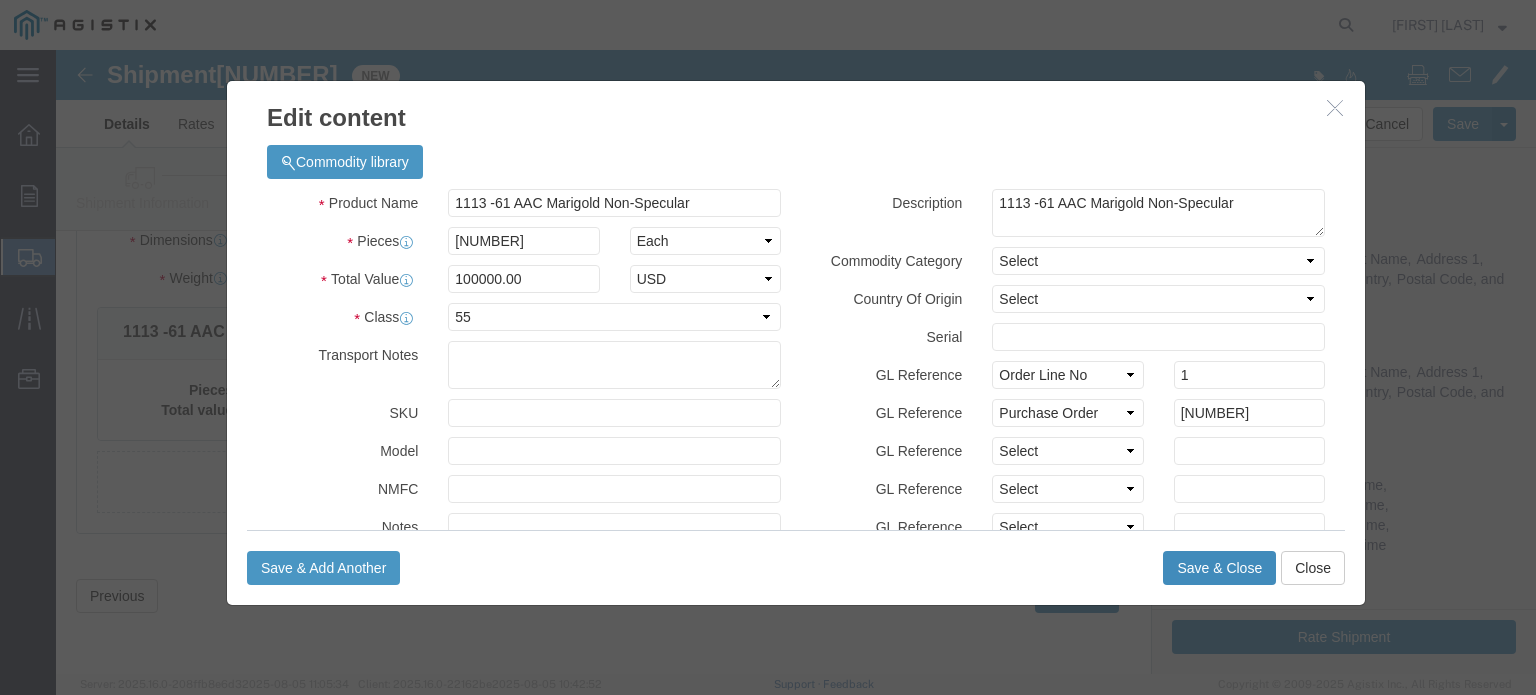 click on "Save & Close" 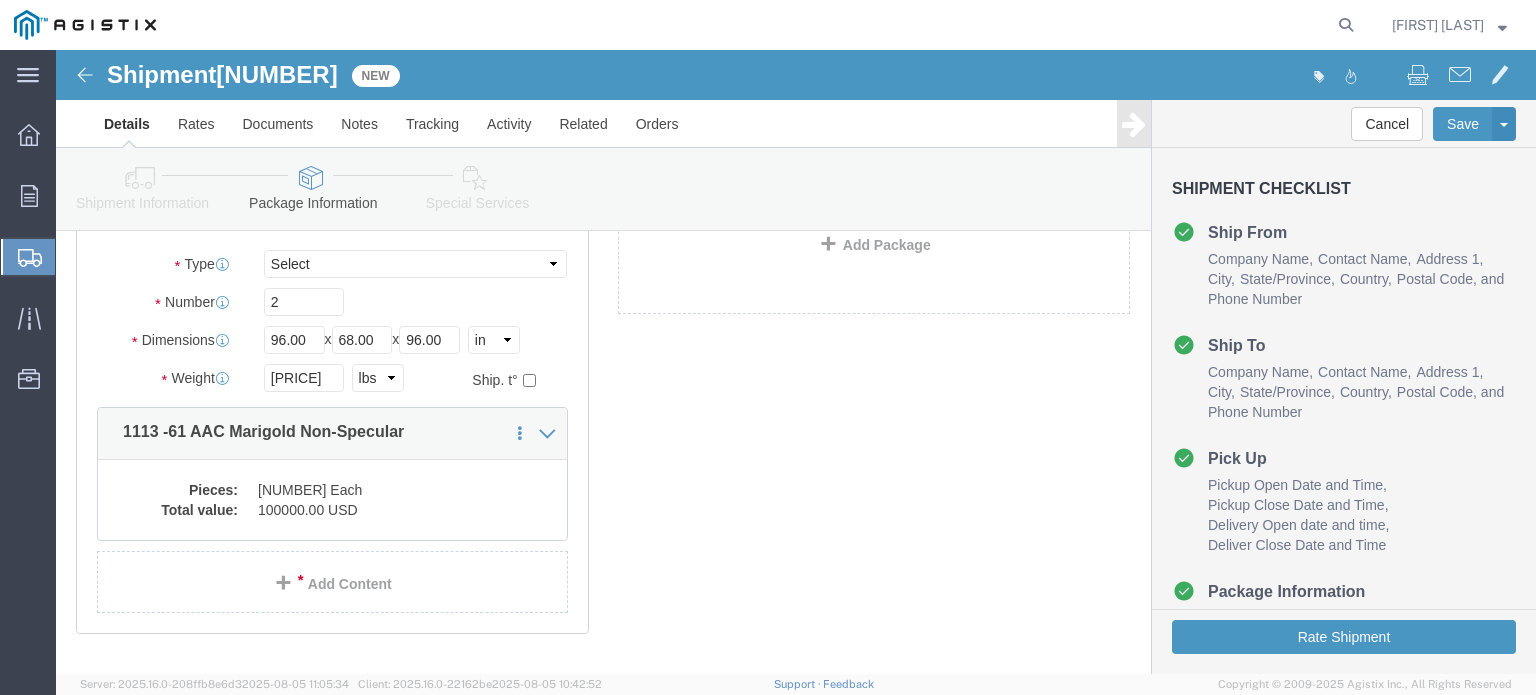 scroll, scrollTop: 269, scrollLeft: 0, axis: vertical 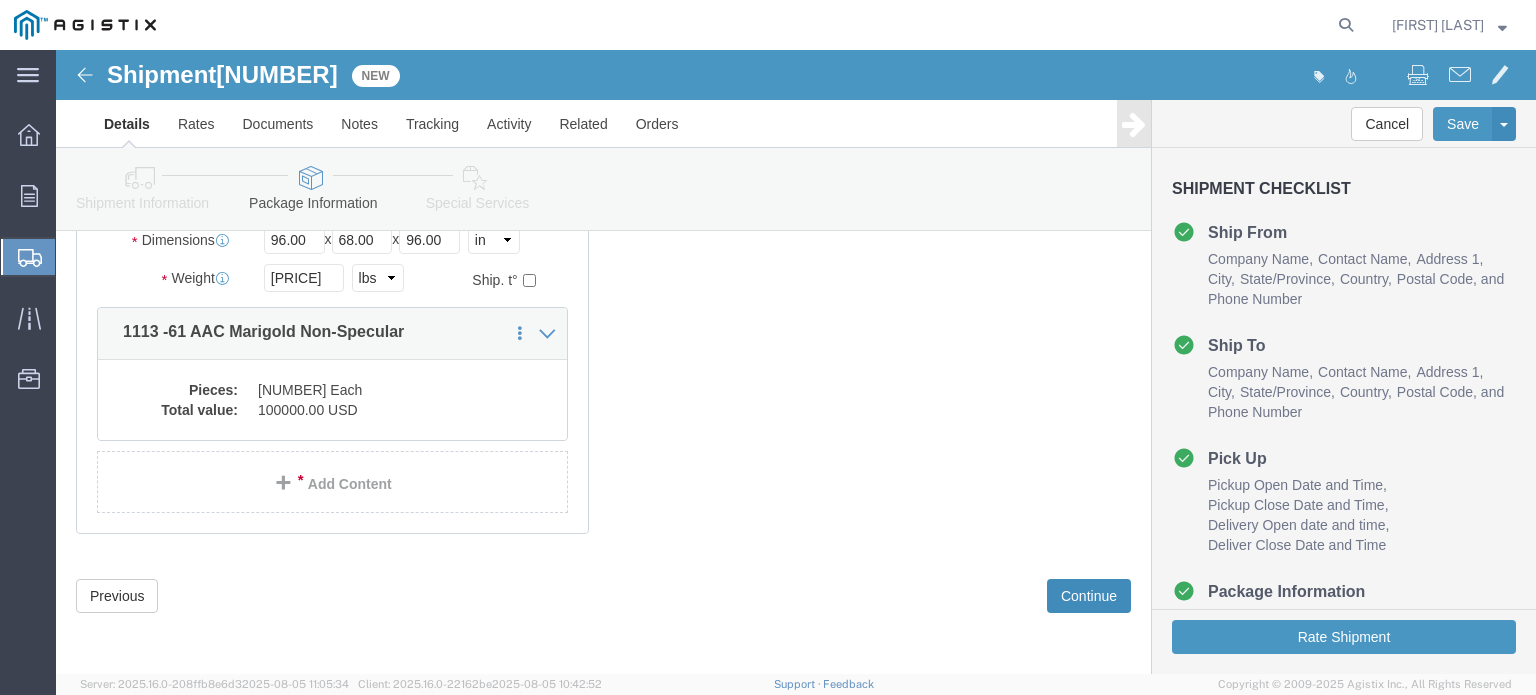 click on "Continue" 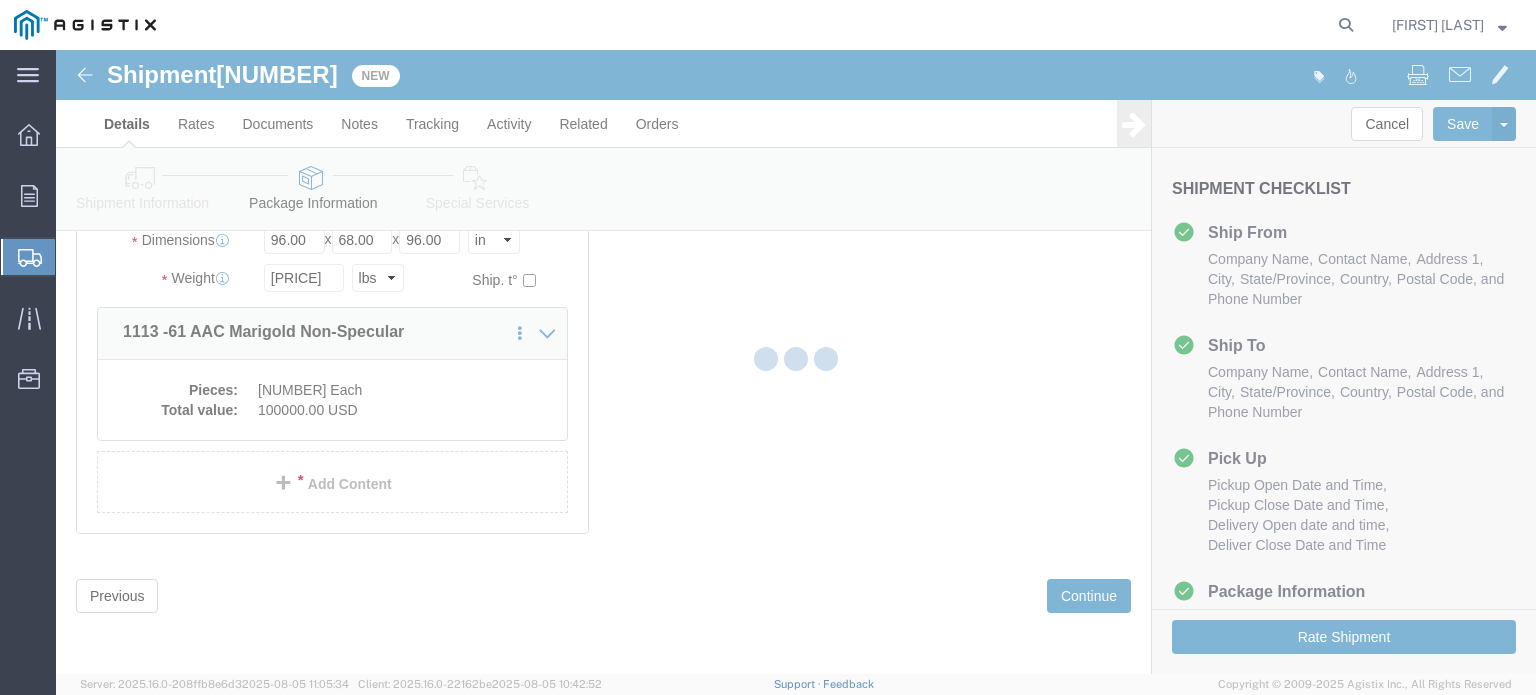 select 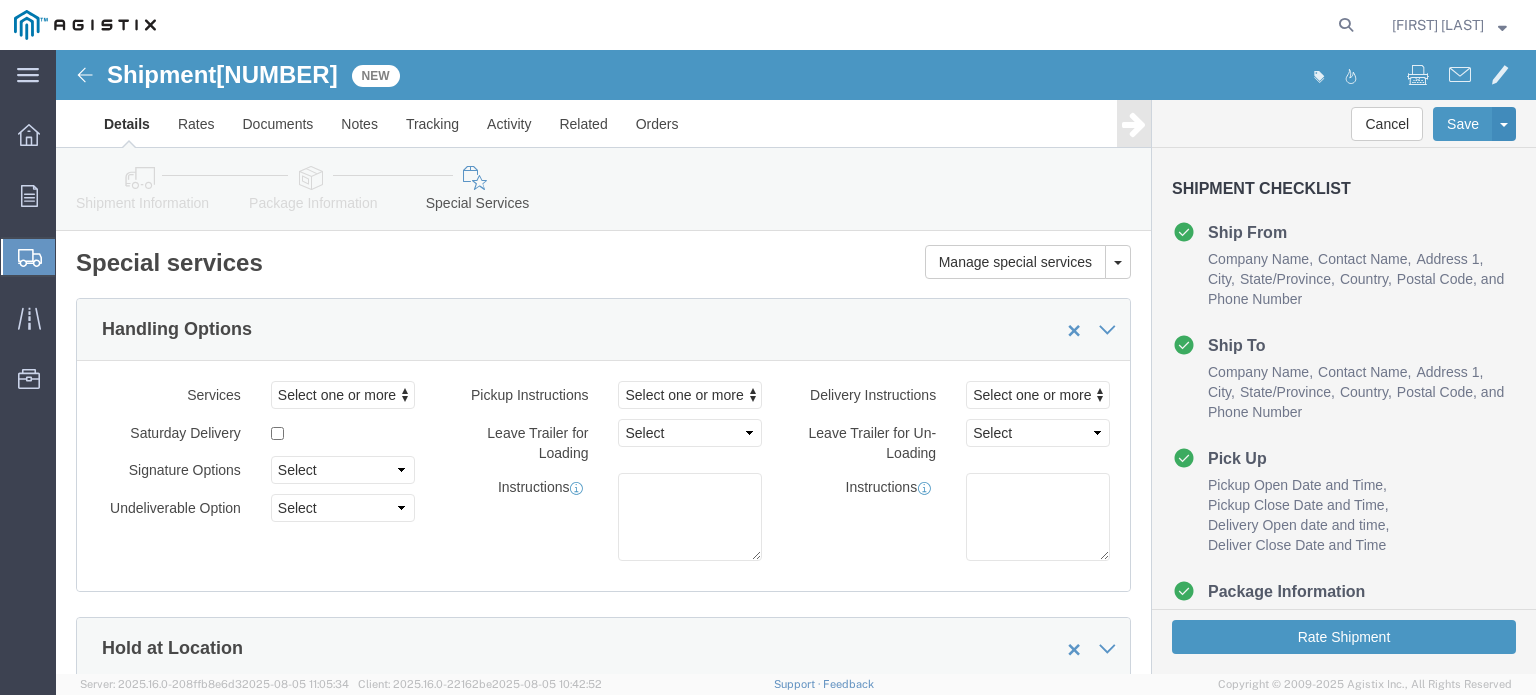 scroll, scrollTop: 0, scrollLeft: 0, axis: both 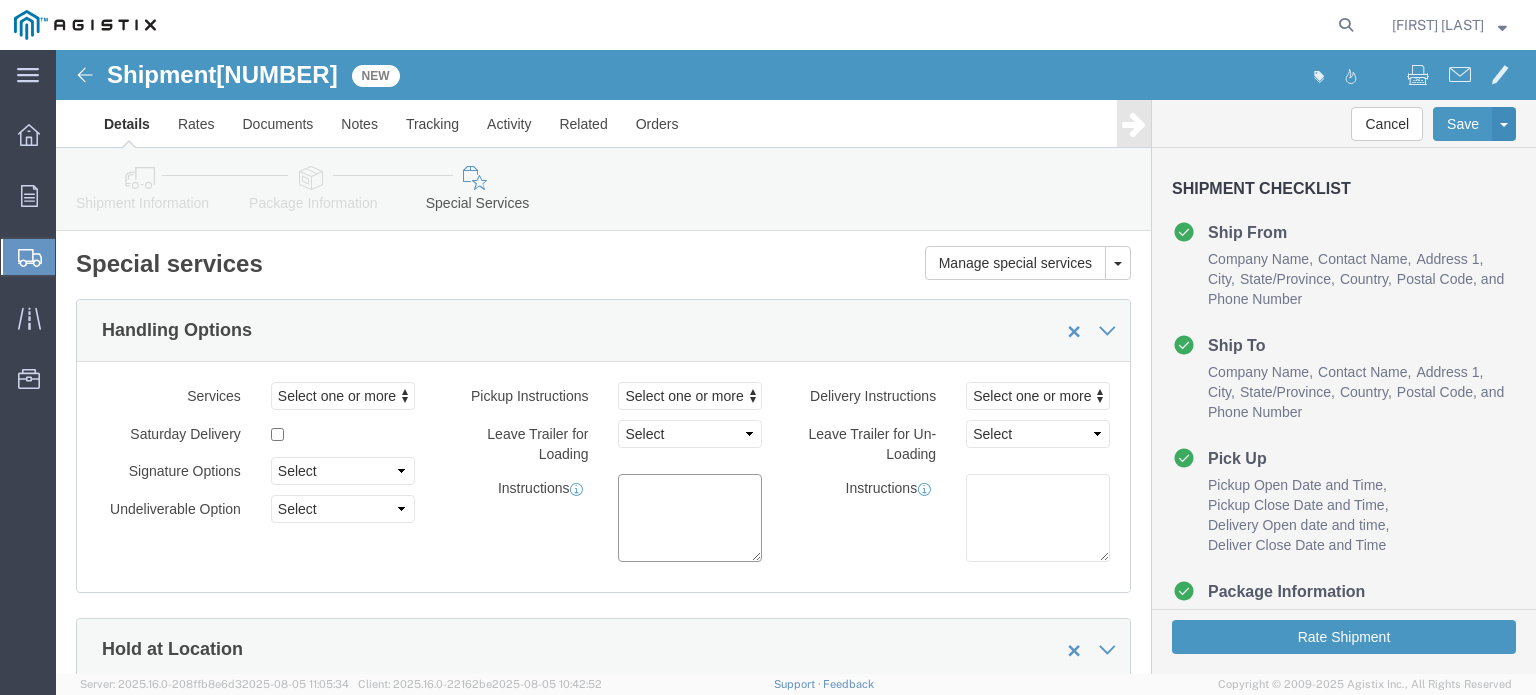 click 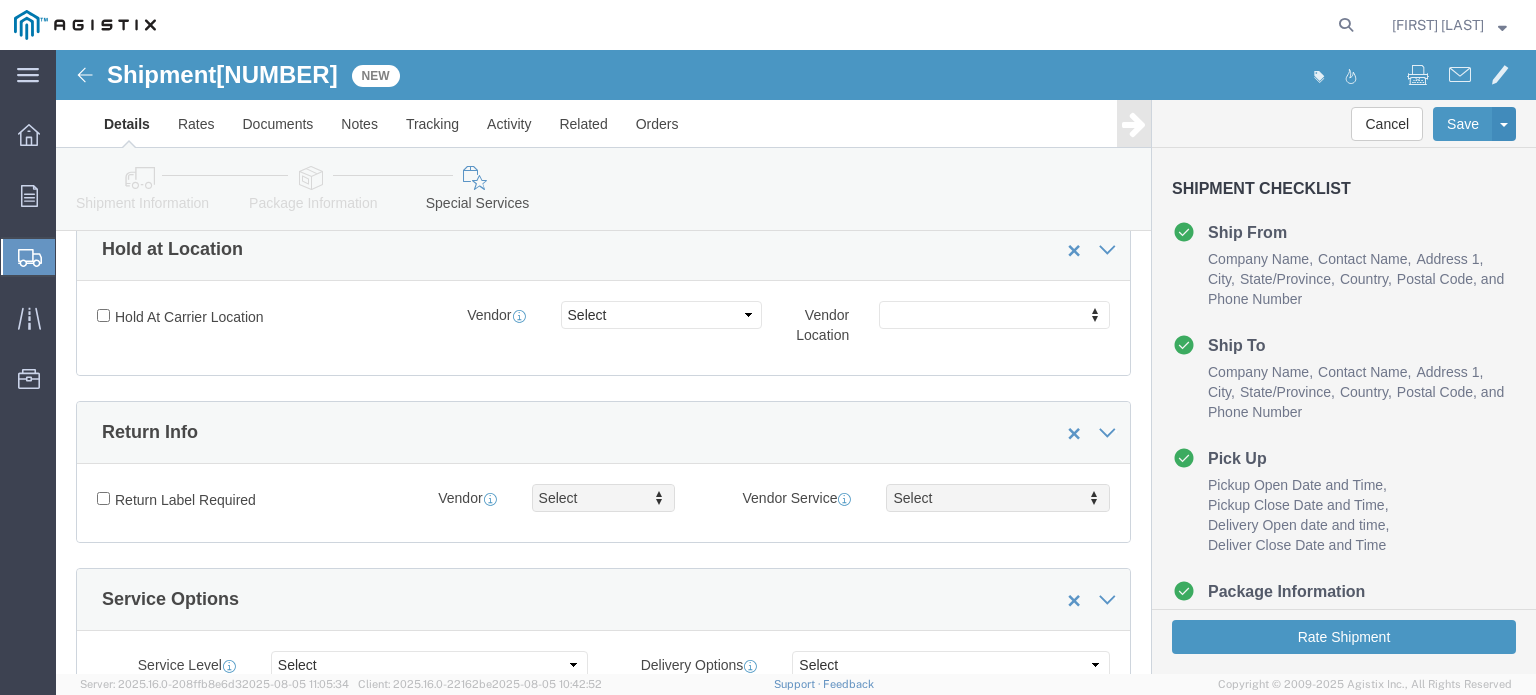 scroll, scrollTop: 0, scrollLeft: 0, axis: both 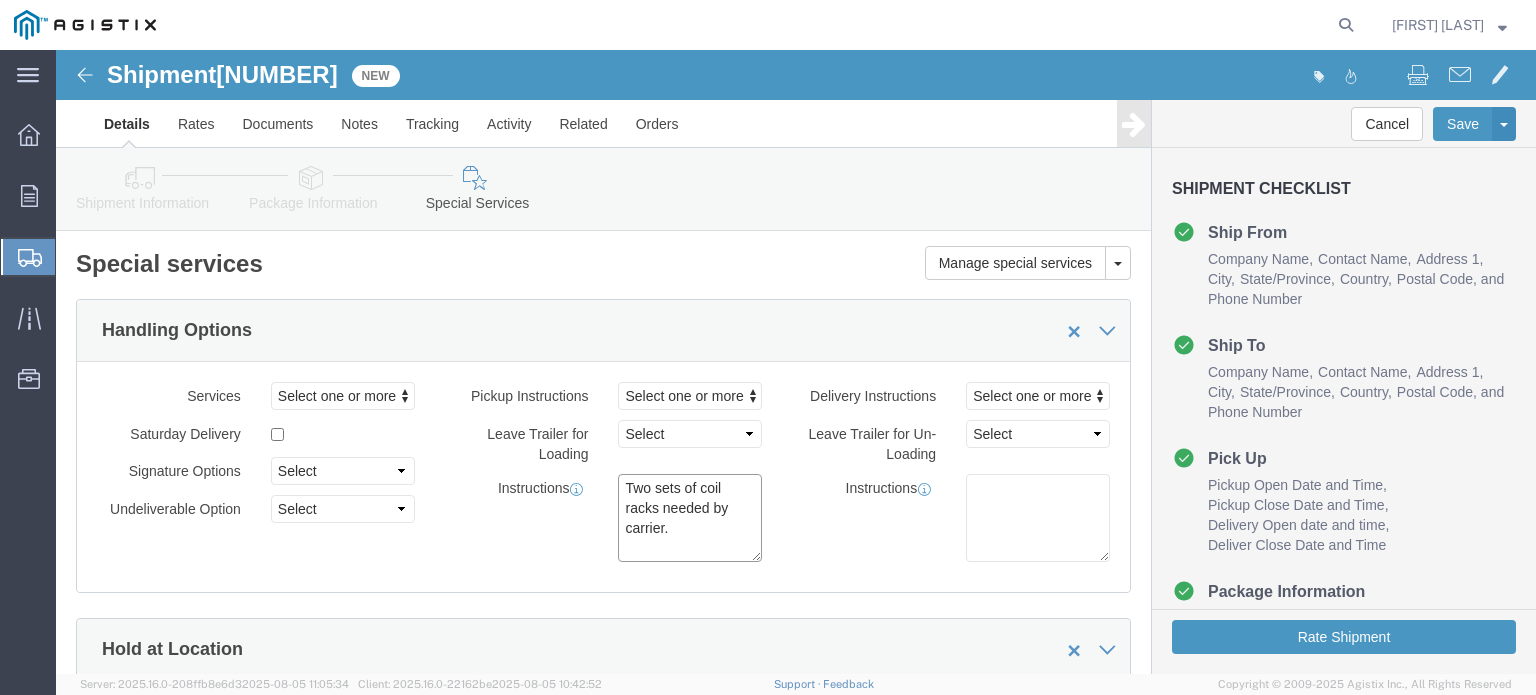 type on "Two sets of coil racks needed by carrier." 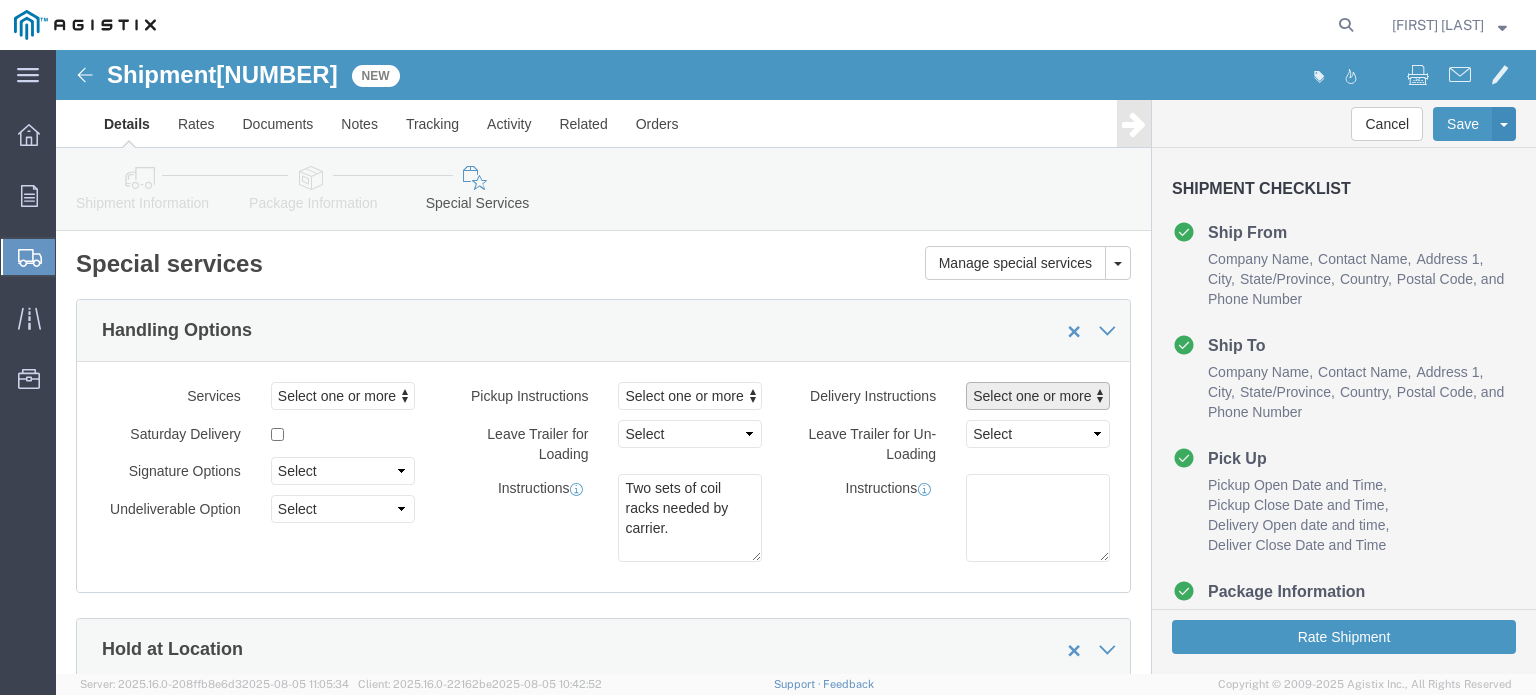 type 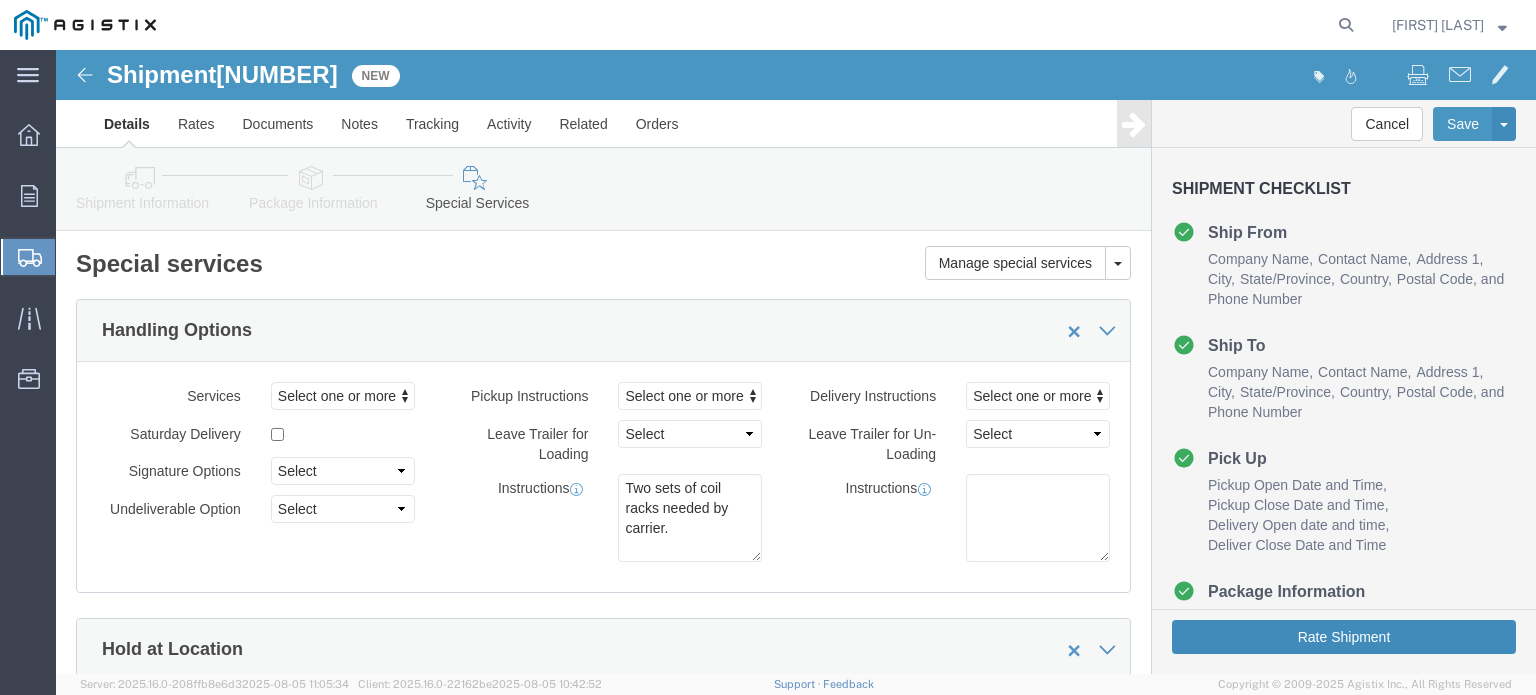 click on "Rate Shipment" 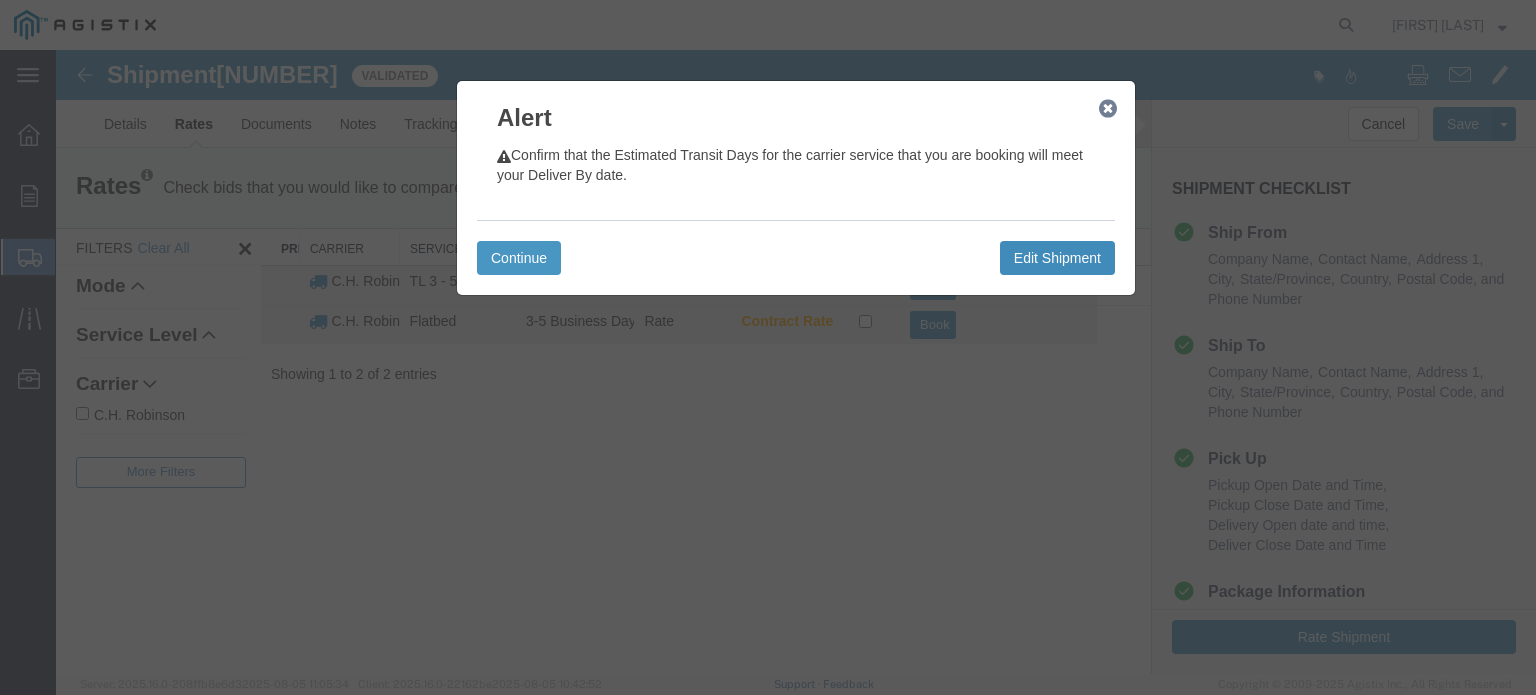 click on "Edit Shipment" at bounding box center [1057, 258] 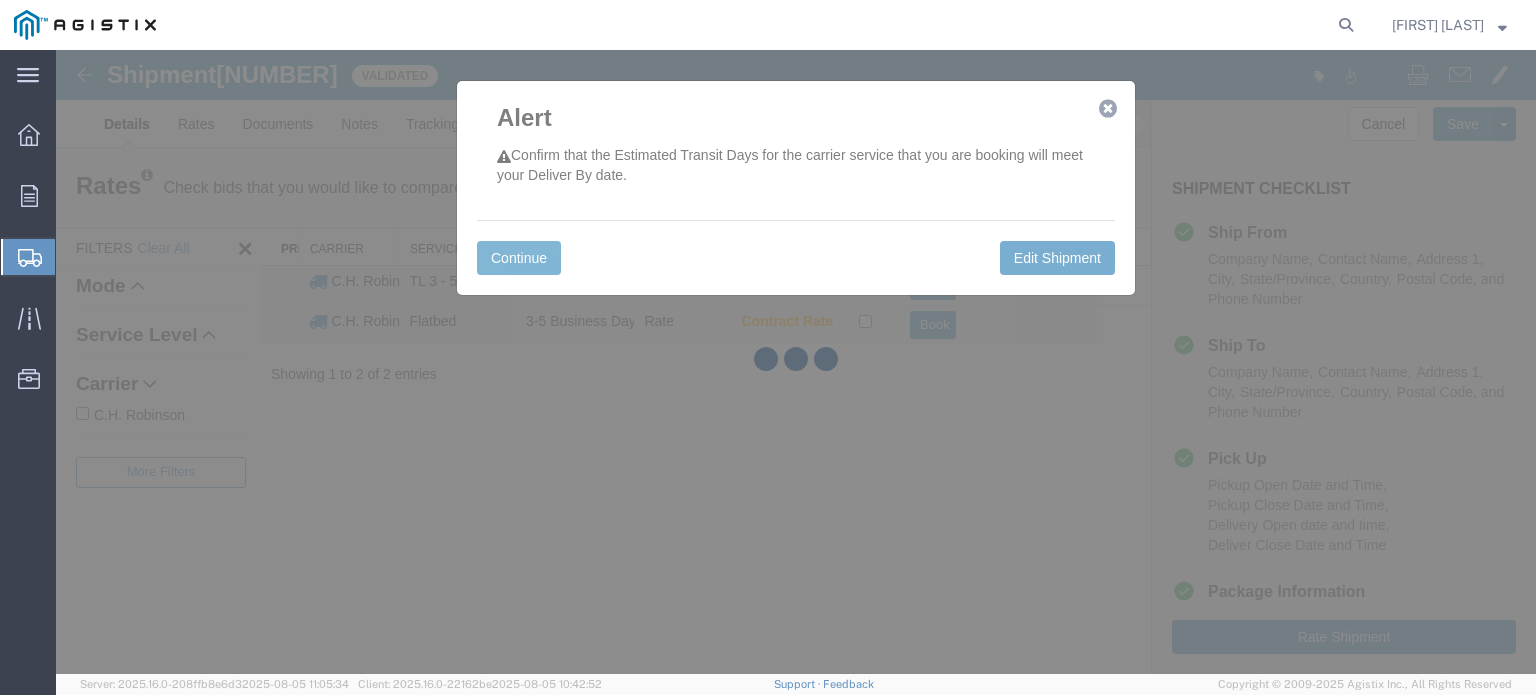 select on "47291" 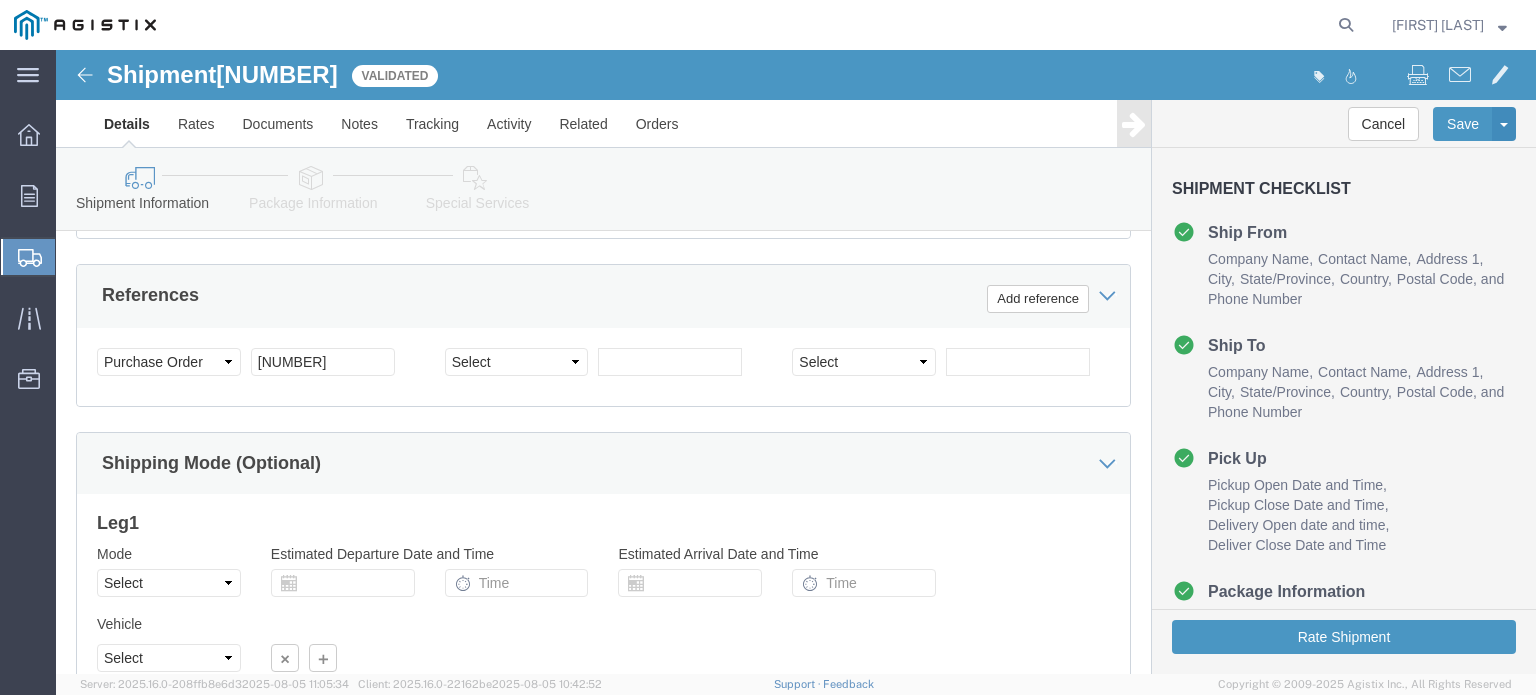 scroll, scrollTop: 1273, scrollLeft: 0, axis: vertical 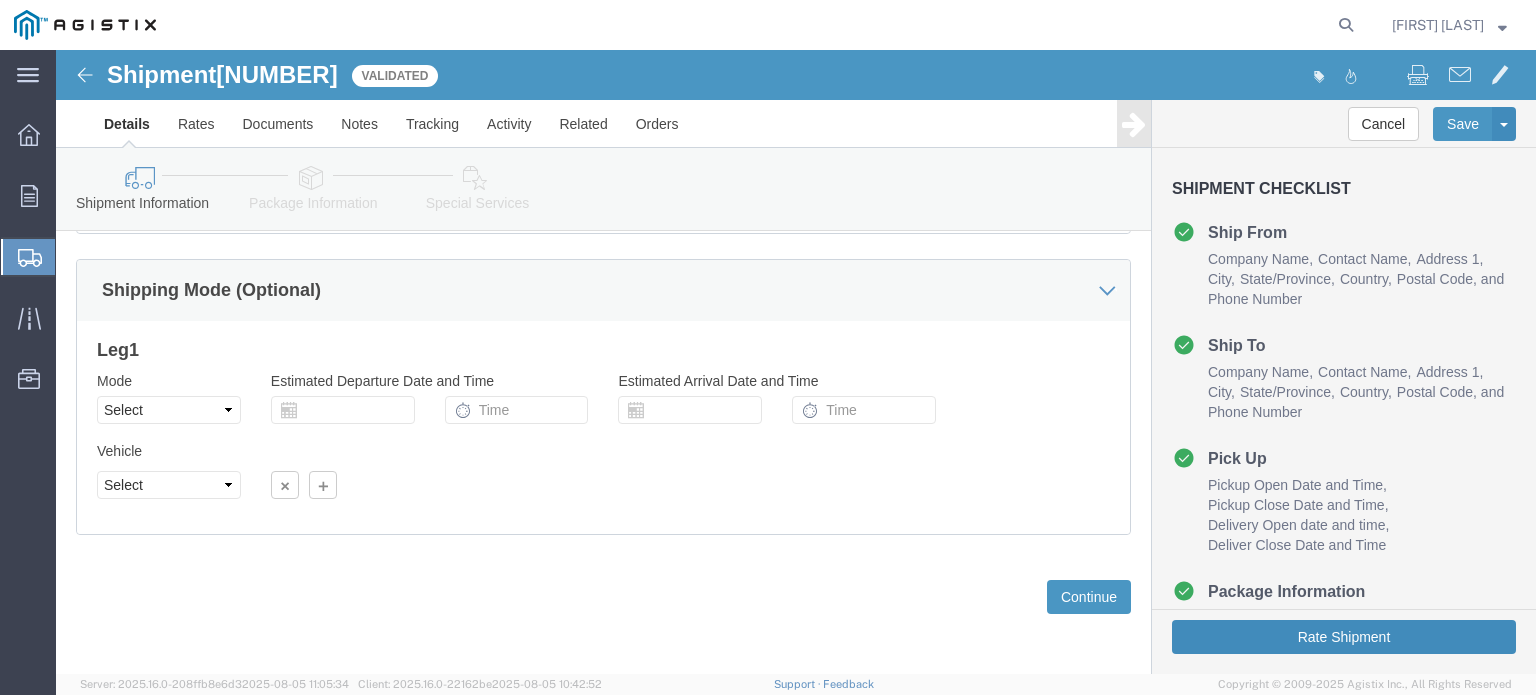 drag, startPoint x: 1148, startPoint y: 580, endPoint x: 678, endPoint y: 322, distance: 536.1567 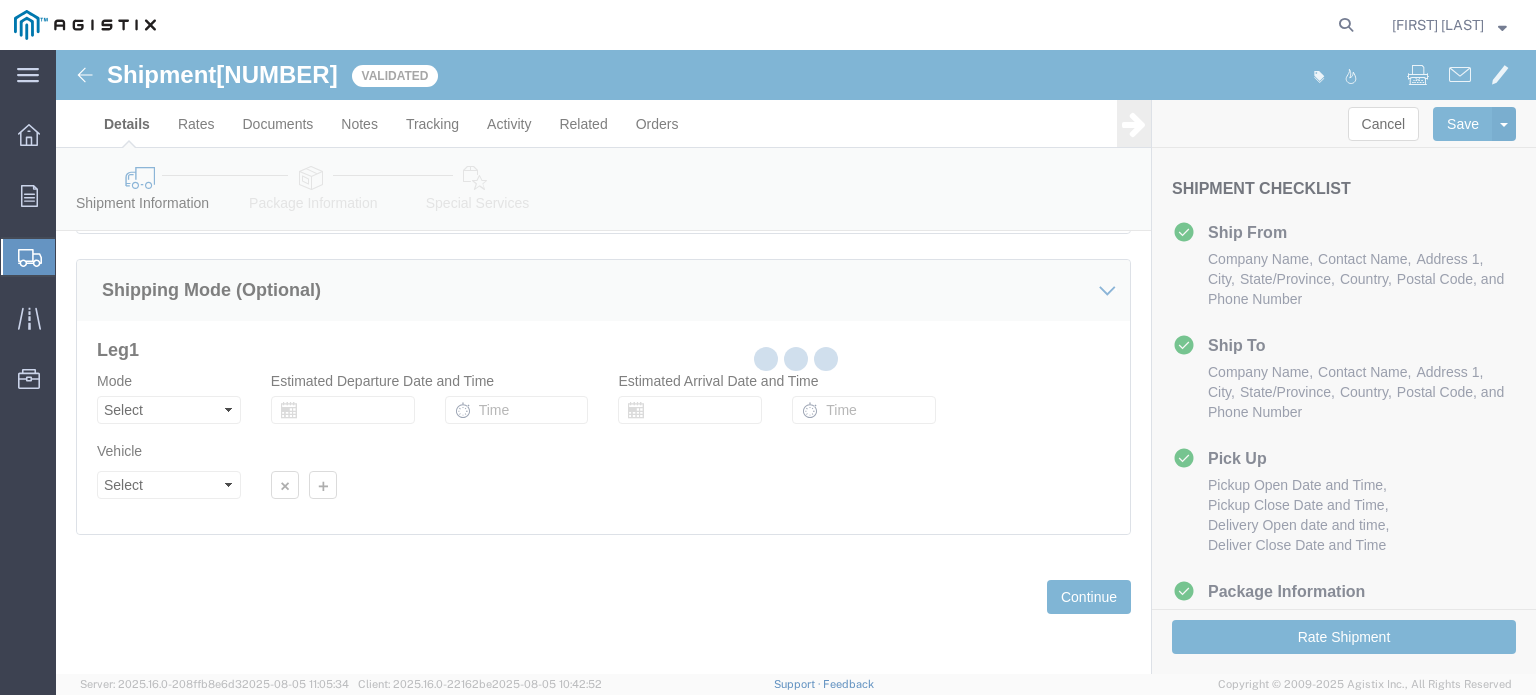scroll, scrollTop: 0, scrollLeft: 0, axis: both 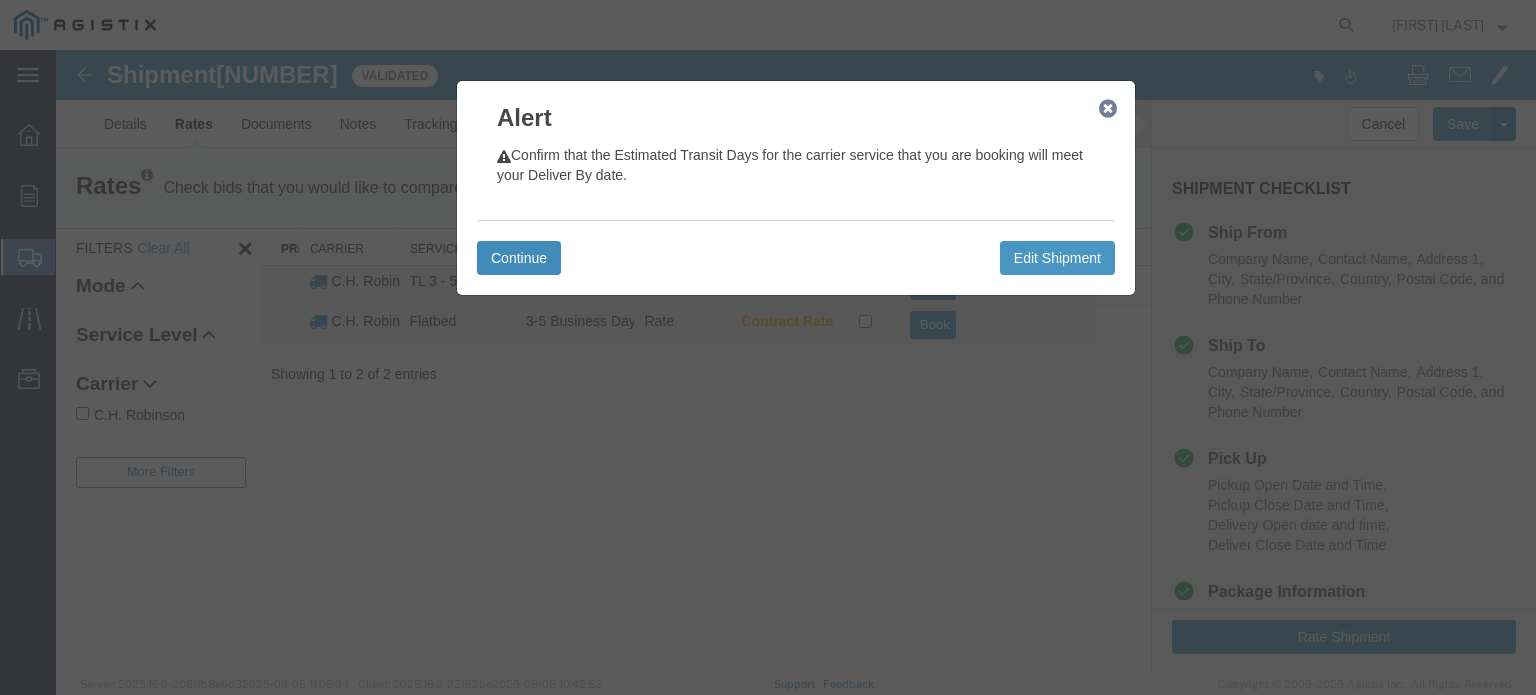 click on "Continue" at bounding box center (519, 258) 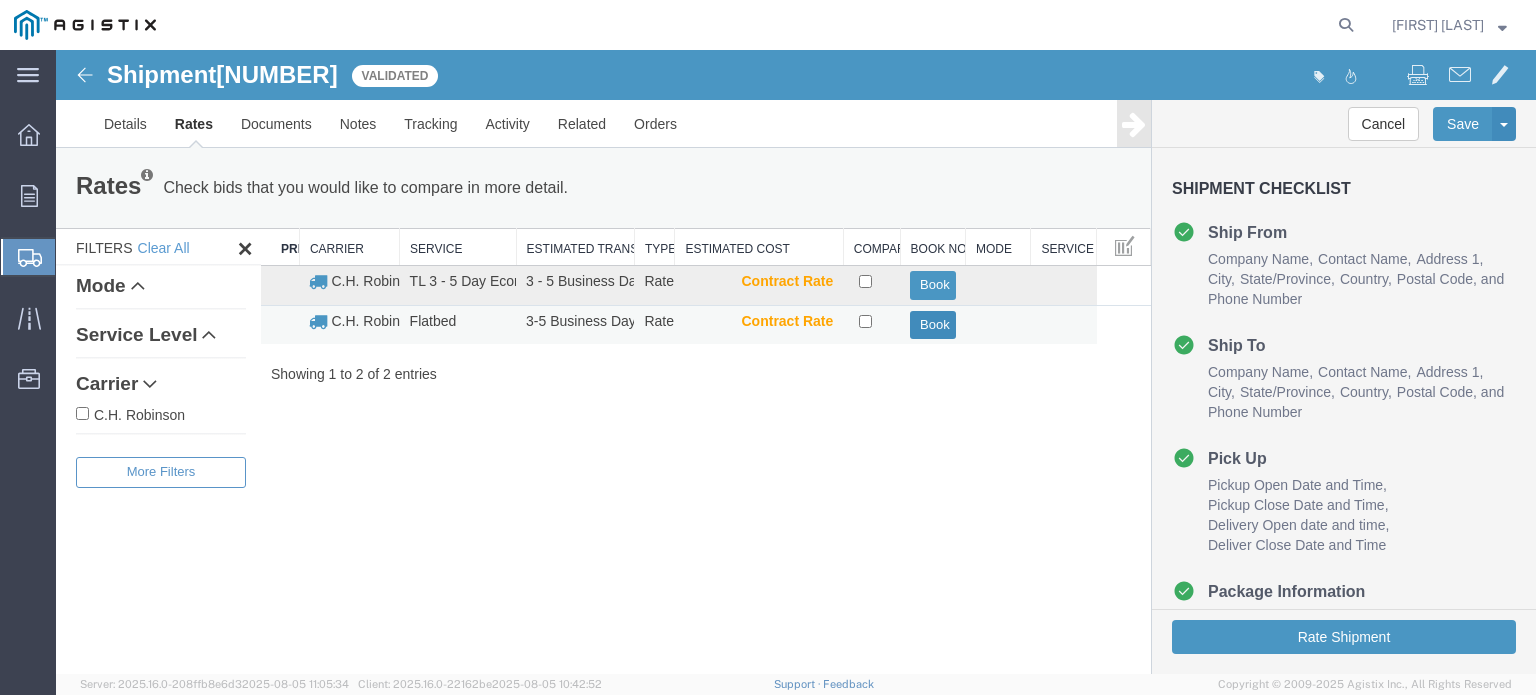 click on "Book" at bounding box center [932, 325] 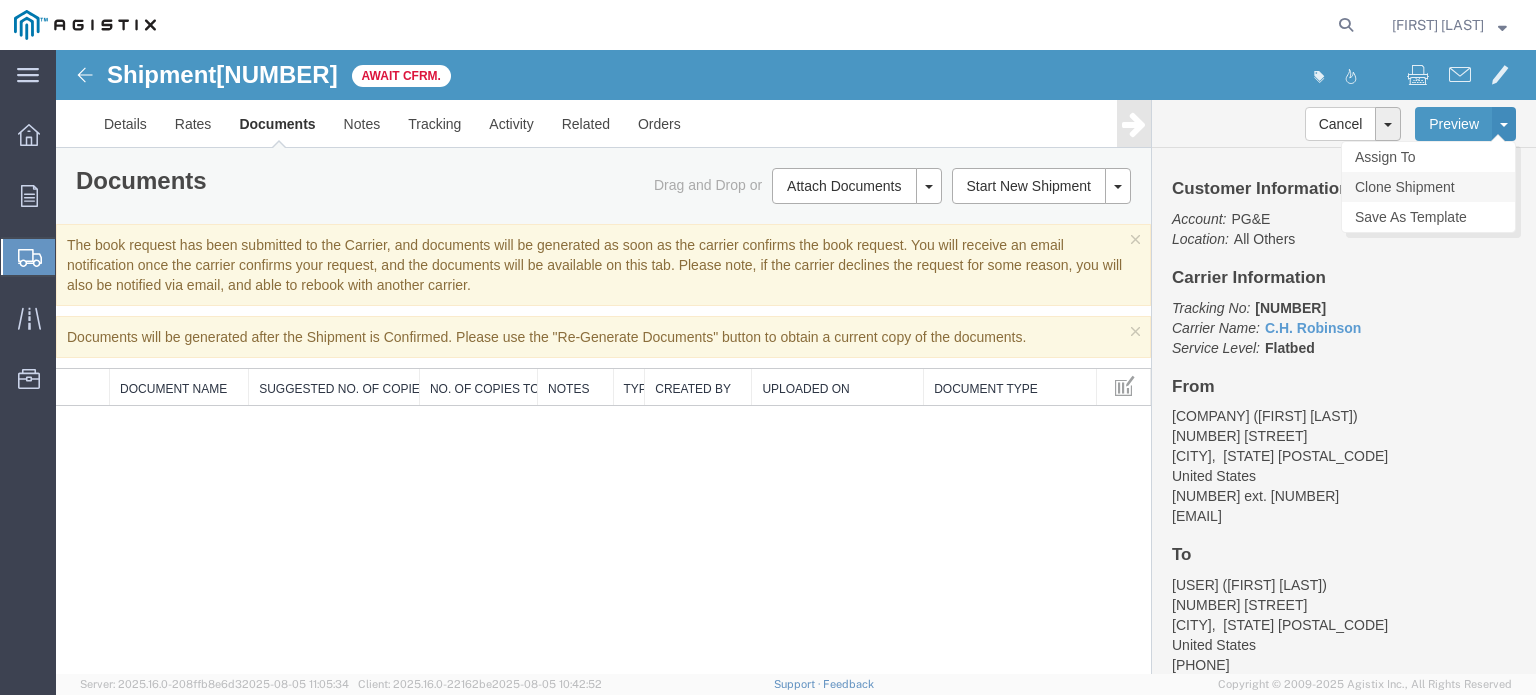 click on "Clone Shipment" at bounding box center (1428, 187) 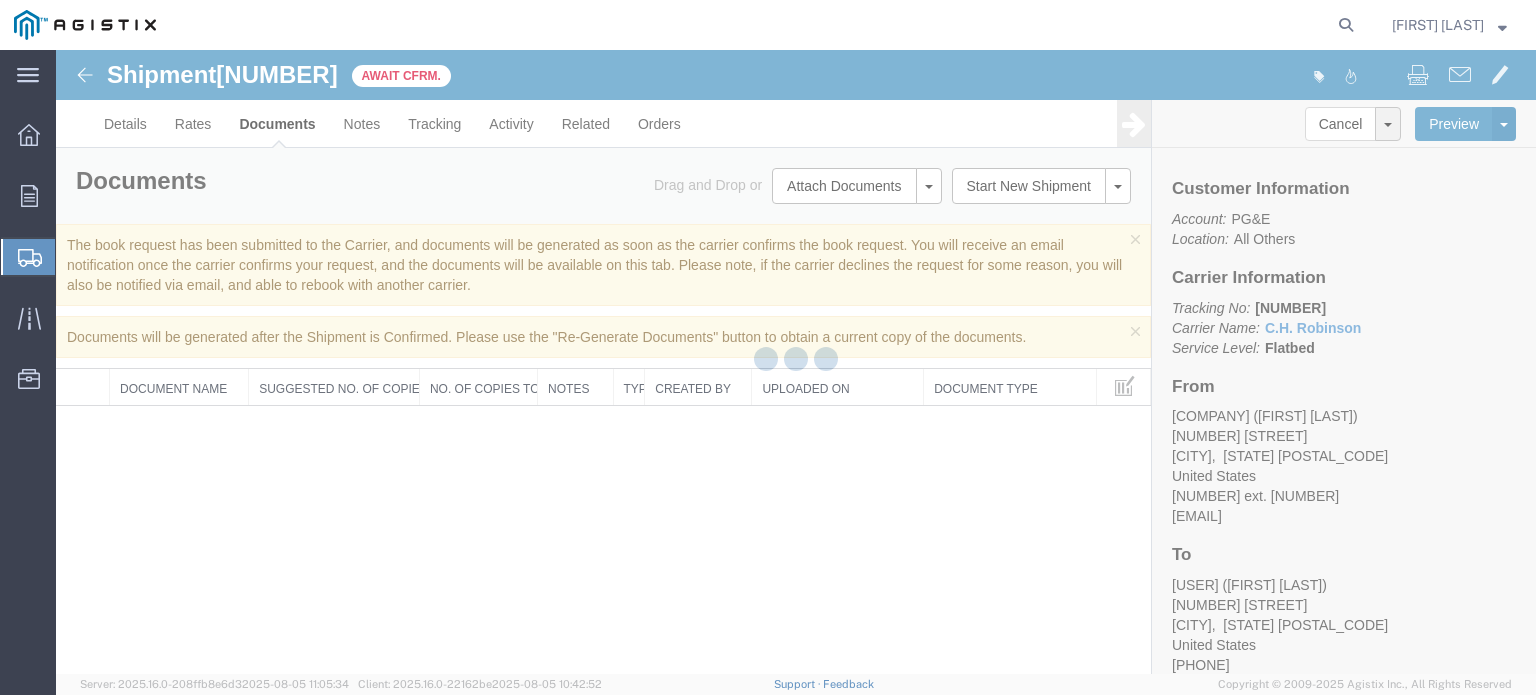 select on "47291" 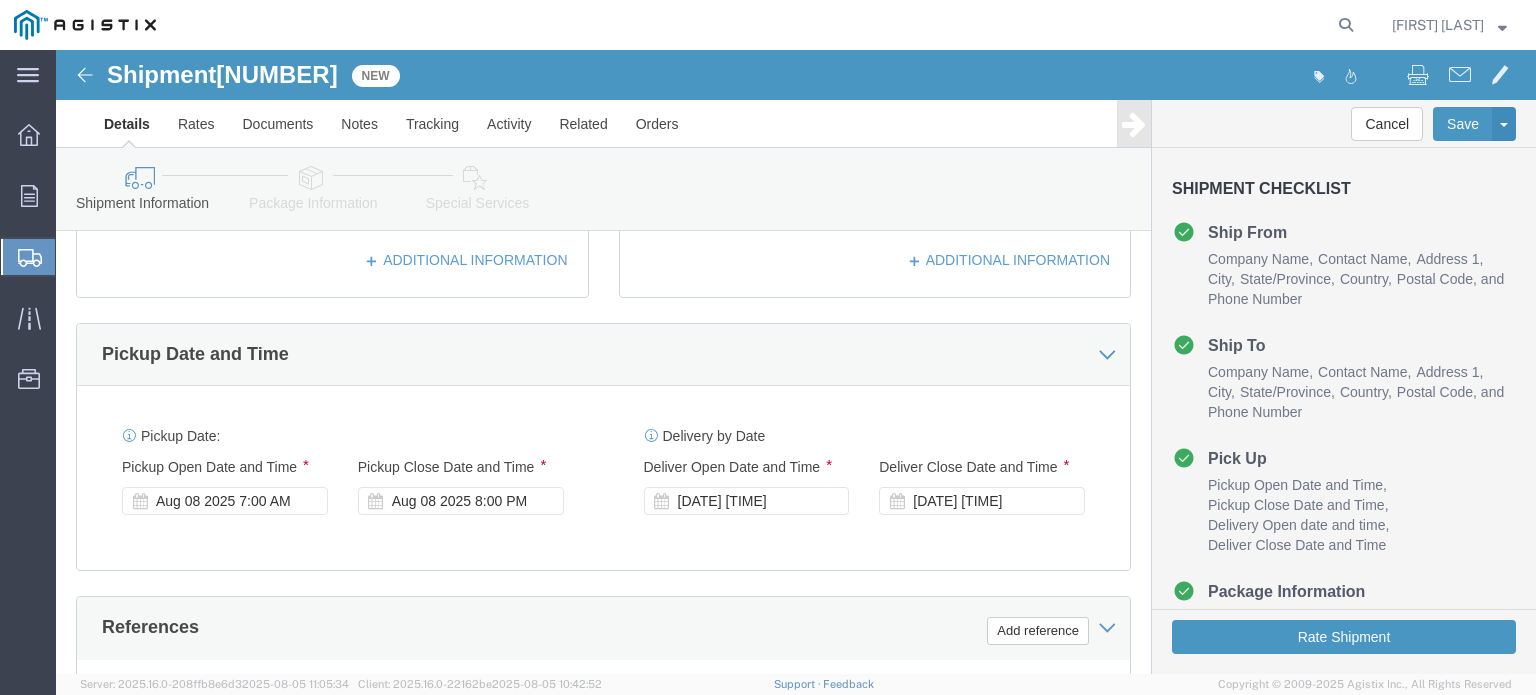 scroll, scrollTop: 800, scrollLeft: 0, axis: vertical 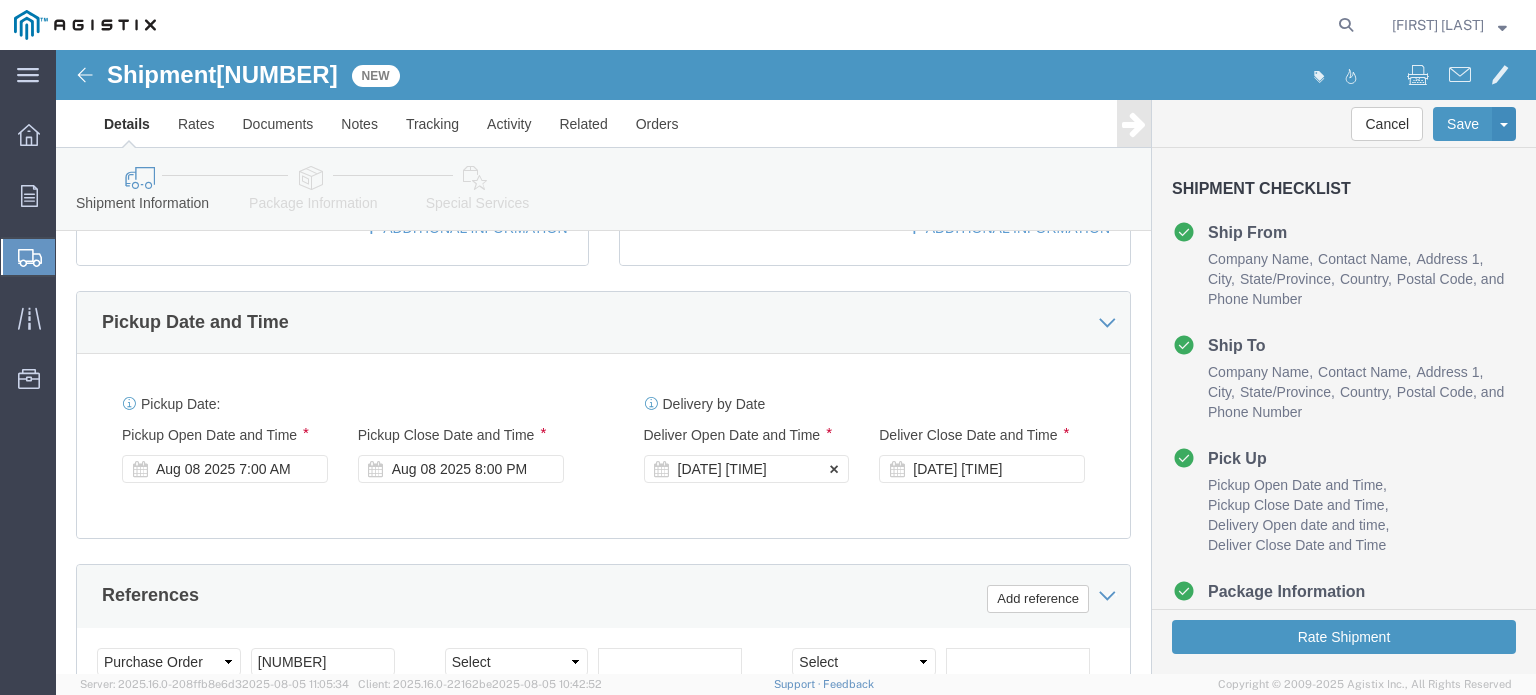 click on "[DATE] [TIME]" 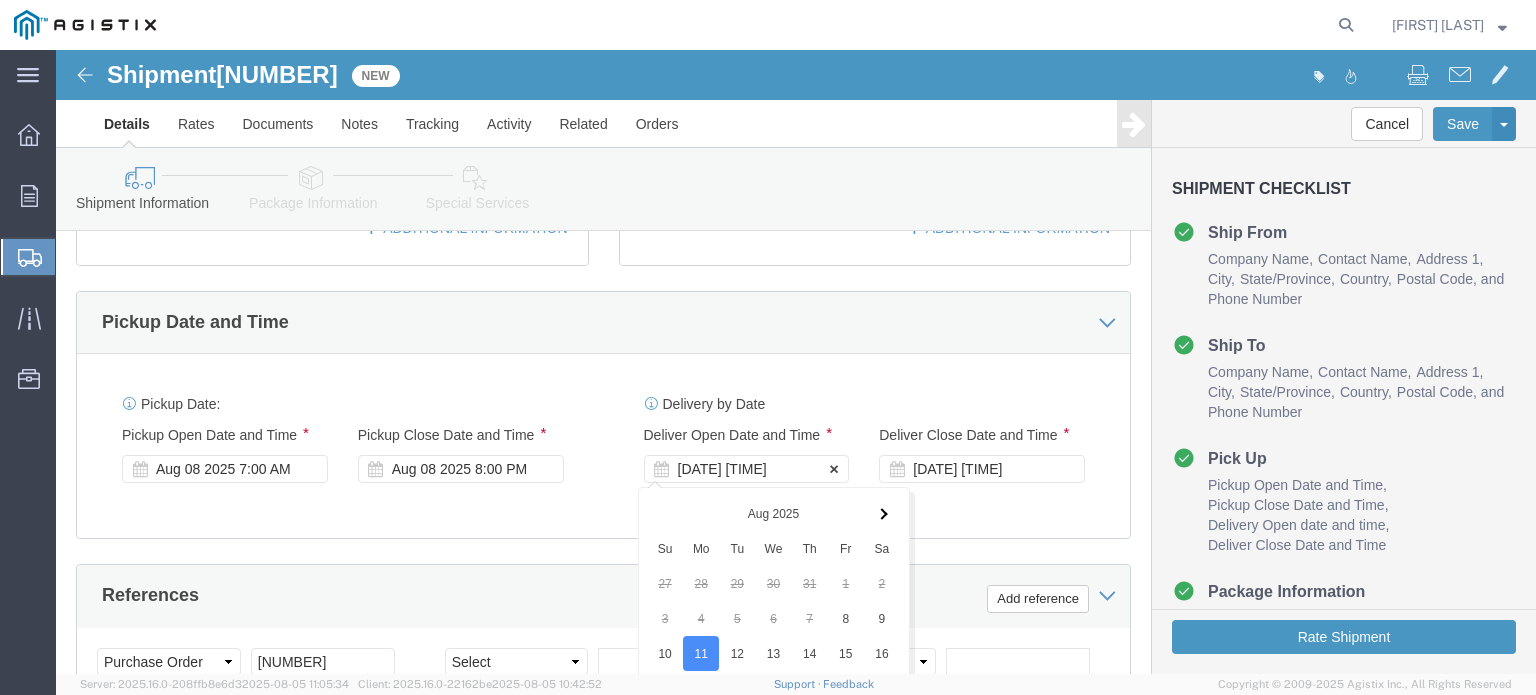 scroll, scrollTop: 1268, scrollLeft: 0, axis: vertical 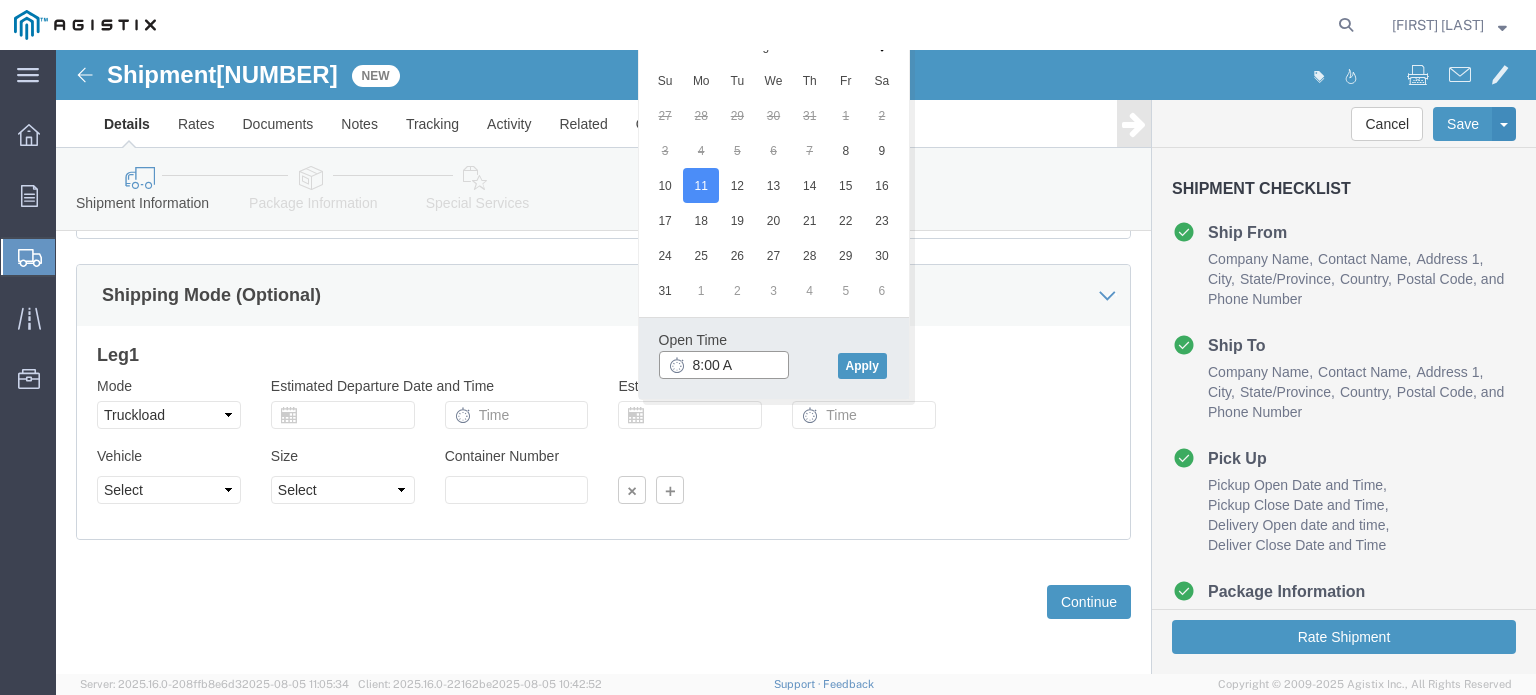 type on "8:00 AM" 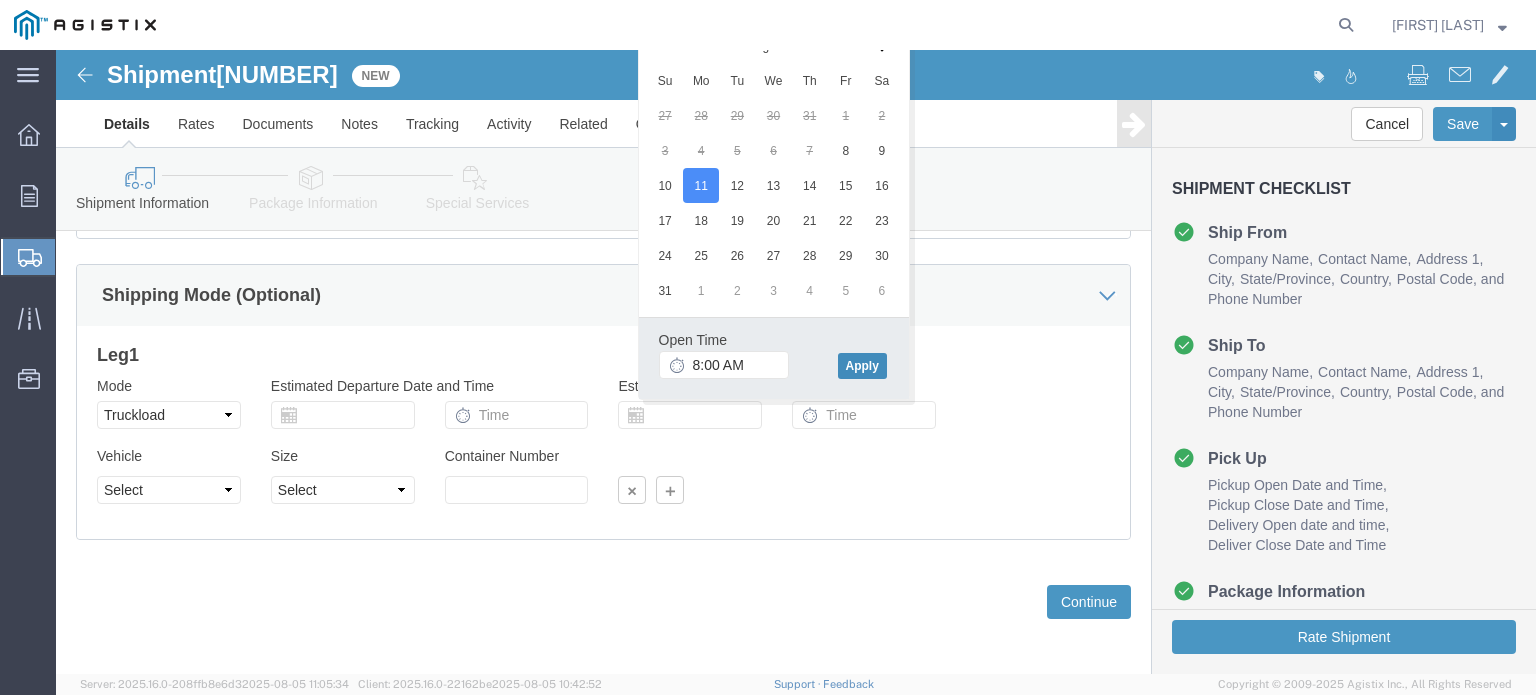 click on "Apply" 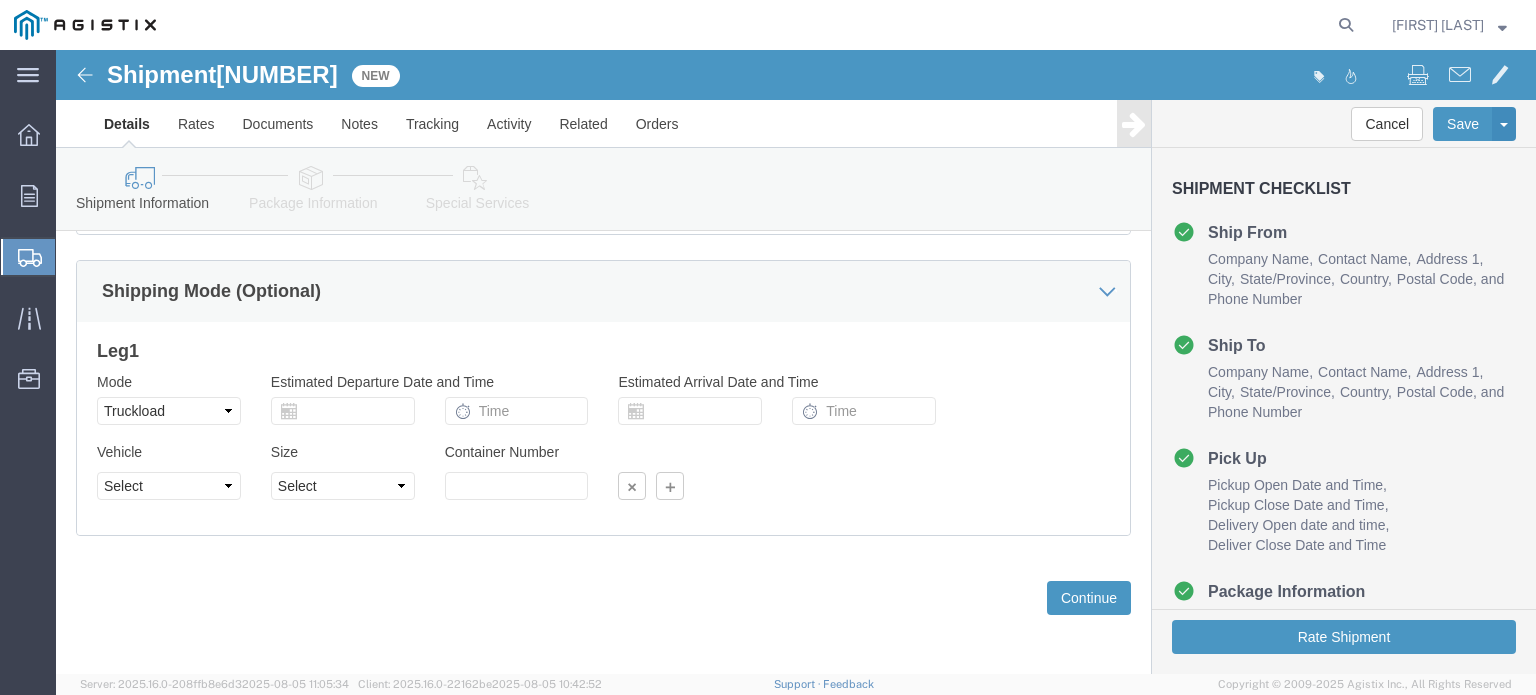 scroll, scrollTop: 1273, scrollLeft: 0, axis: vertical 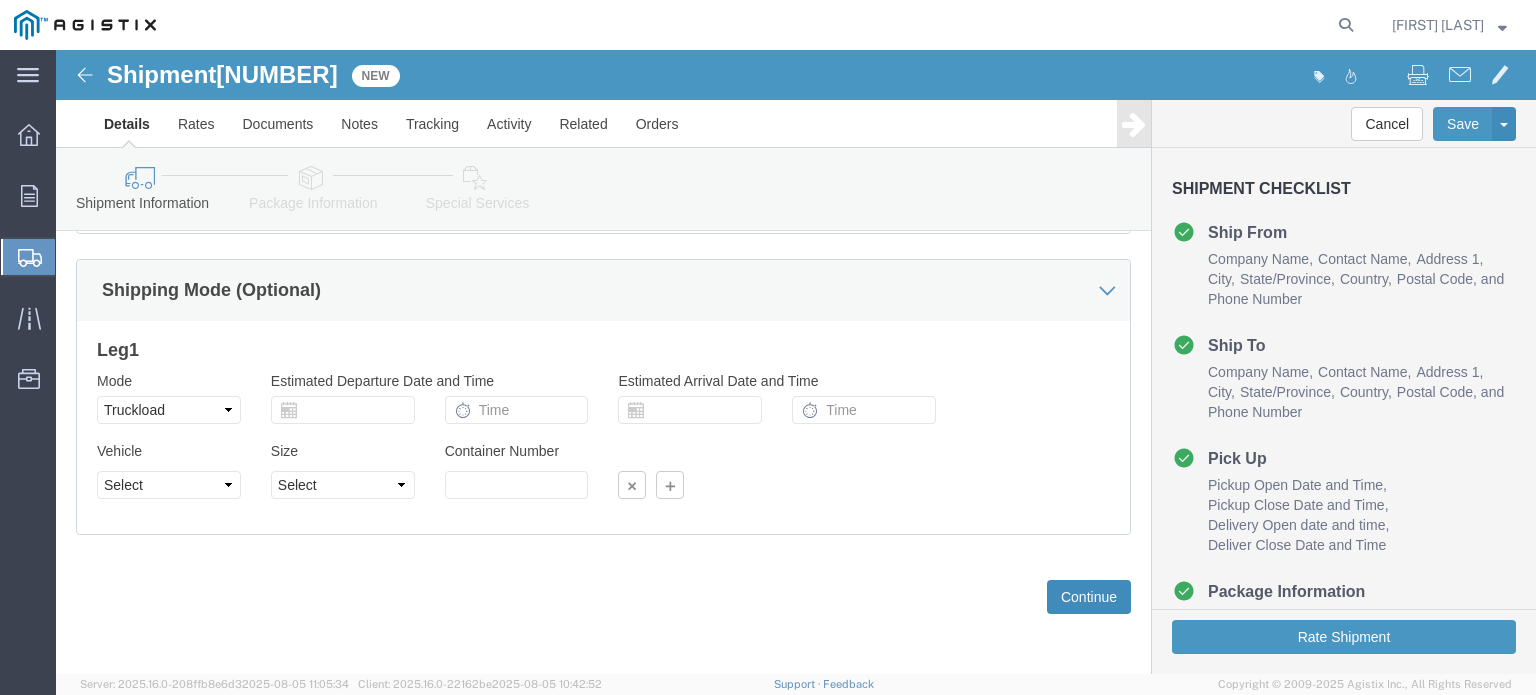 click on "Continue" 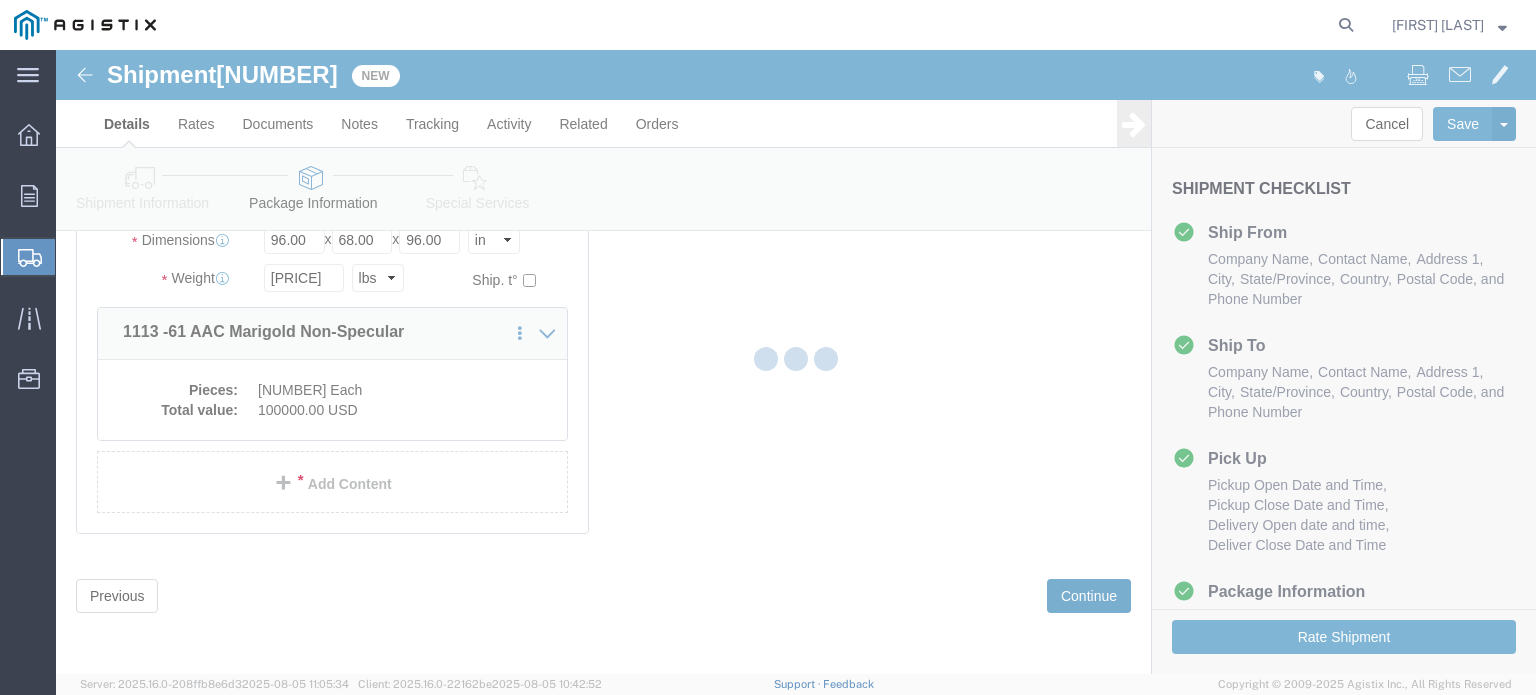 scroll, scrollTop: 154, scrollLeft: 0, axis: vertical 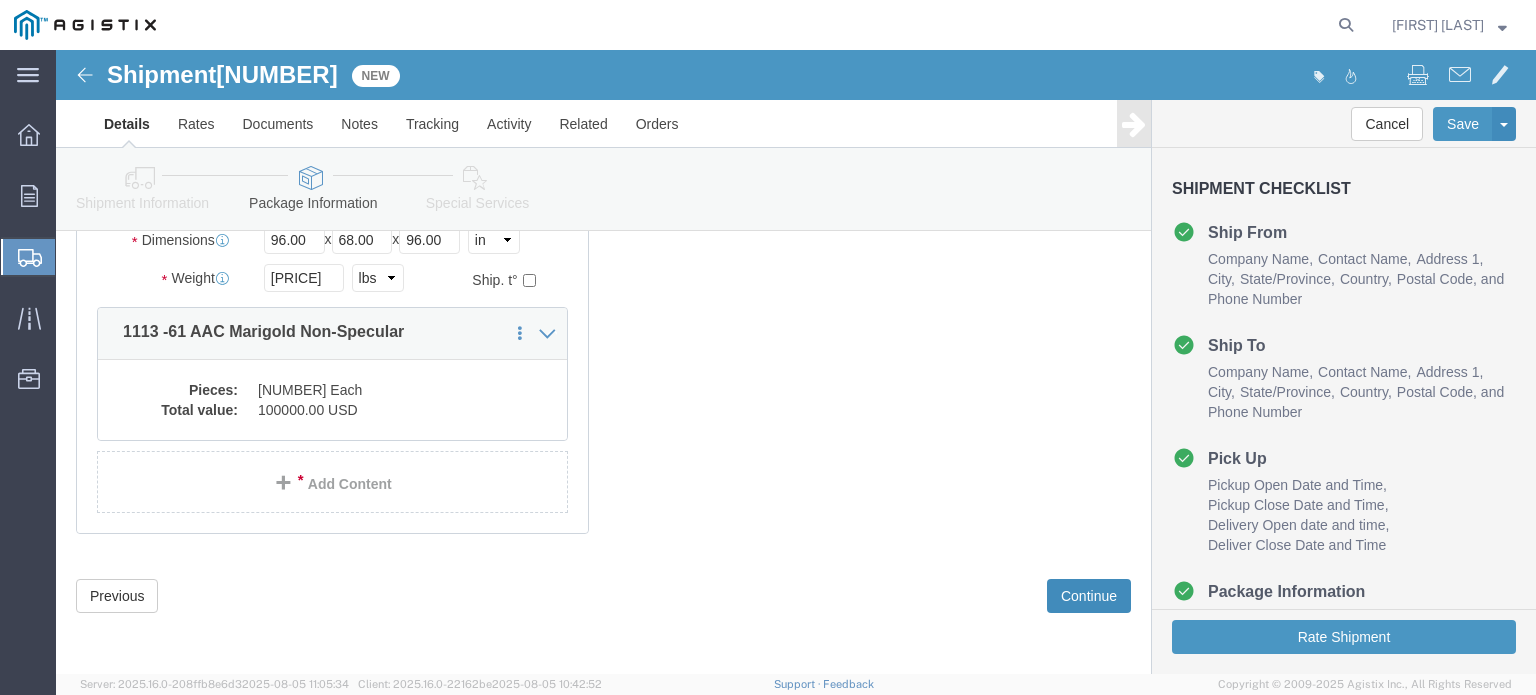 click on "Continue" 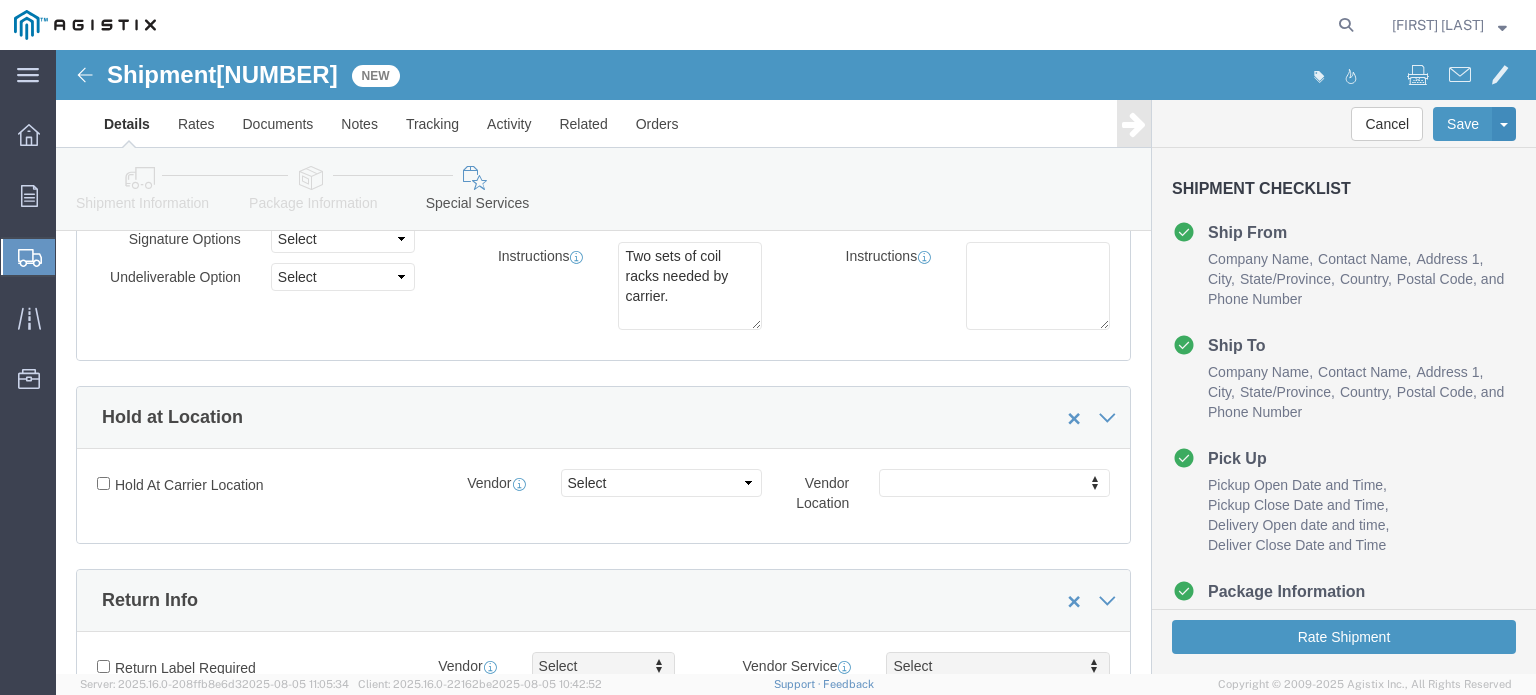 scroll, scrollTop: 209, scrollLeft: 0, axis: vertical 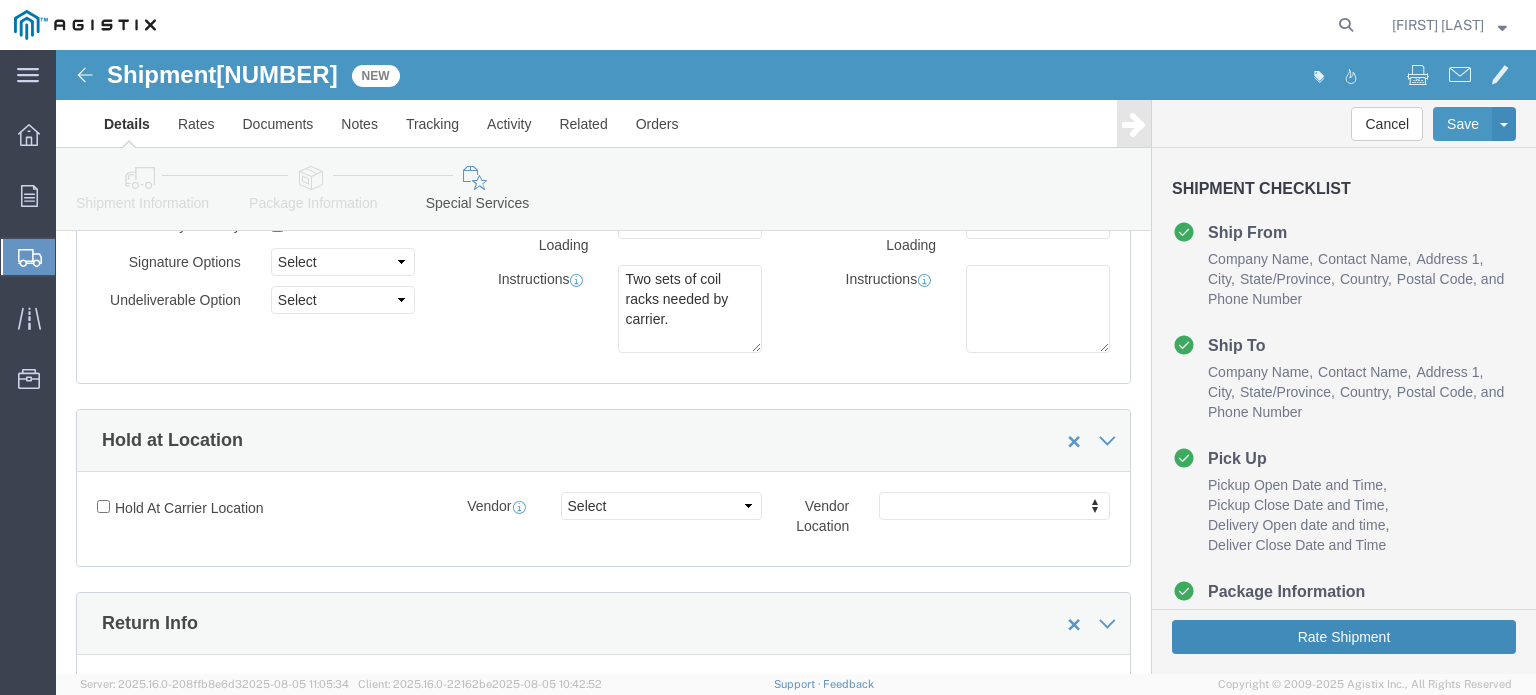 click on "Rate Shipment" 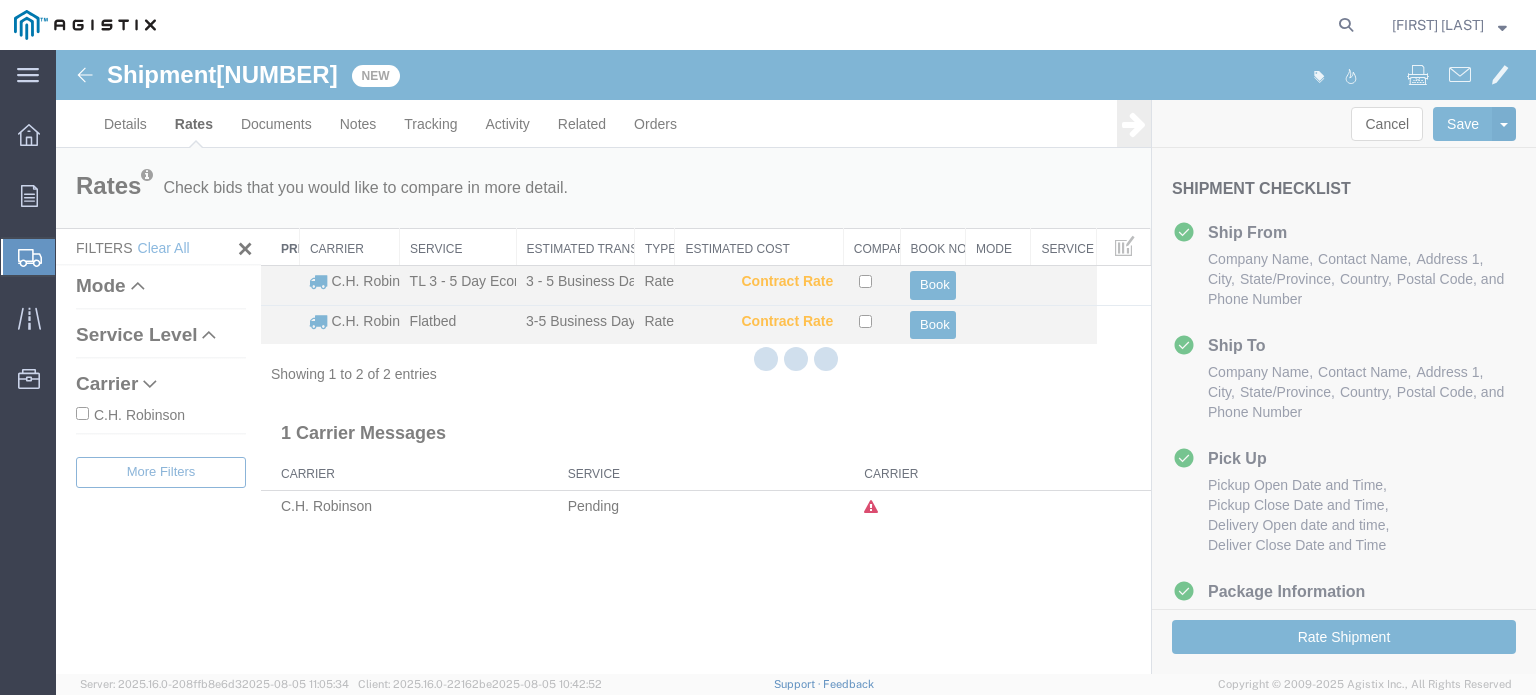 scroll, scrollTop: 0, scrollLeft: 0, axis: both 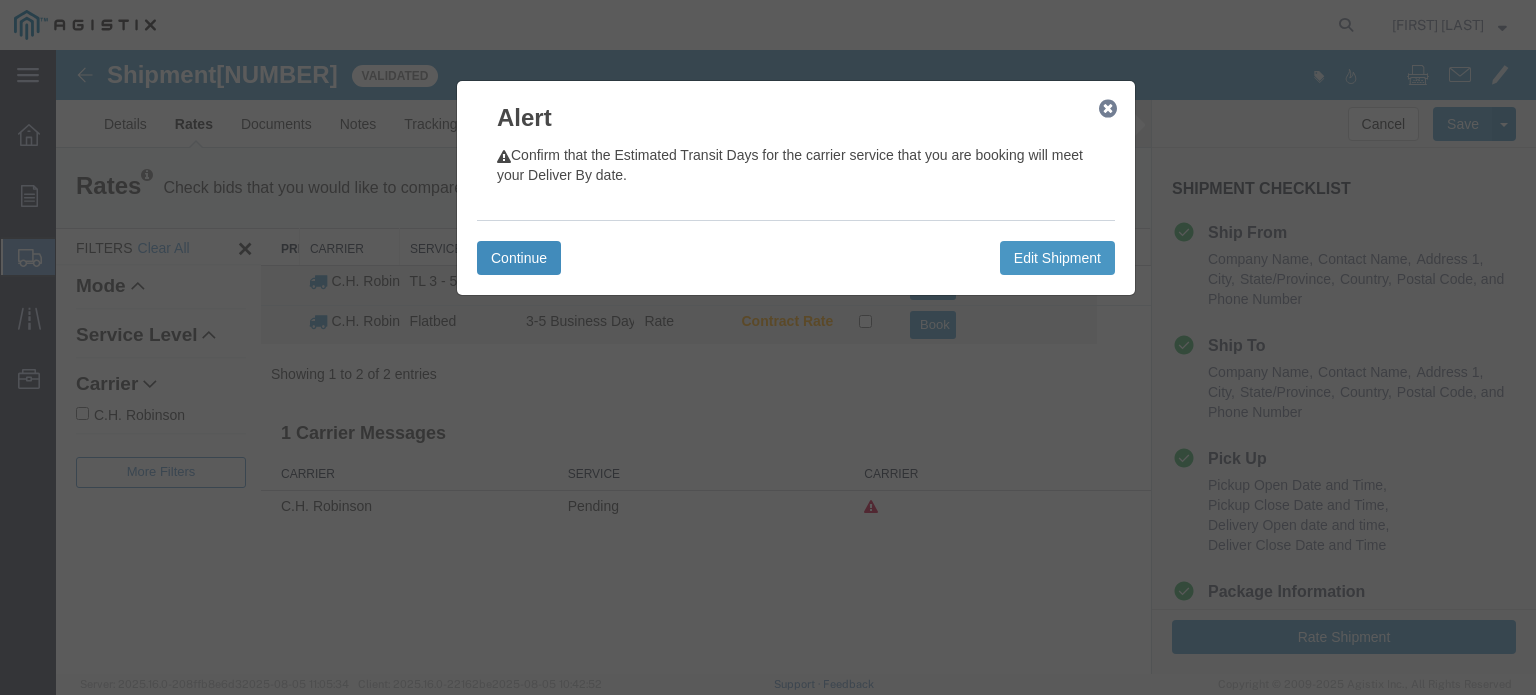 click on "Continue" at bounding box center [519, 258] 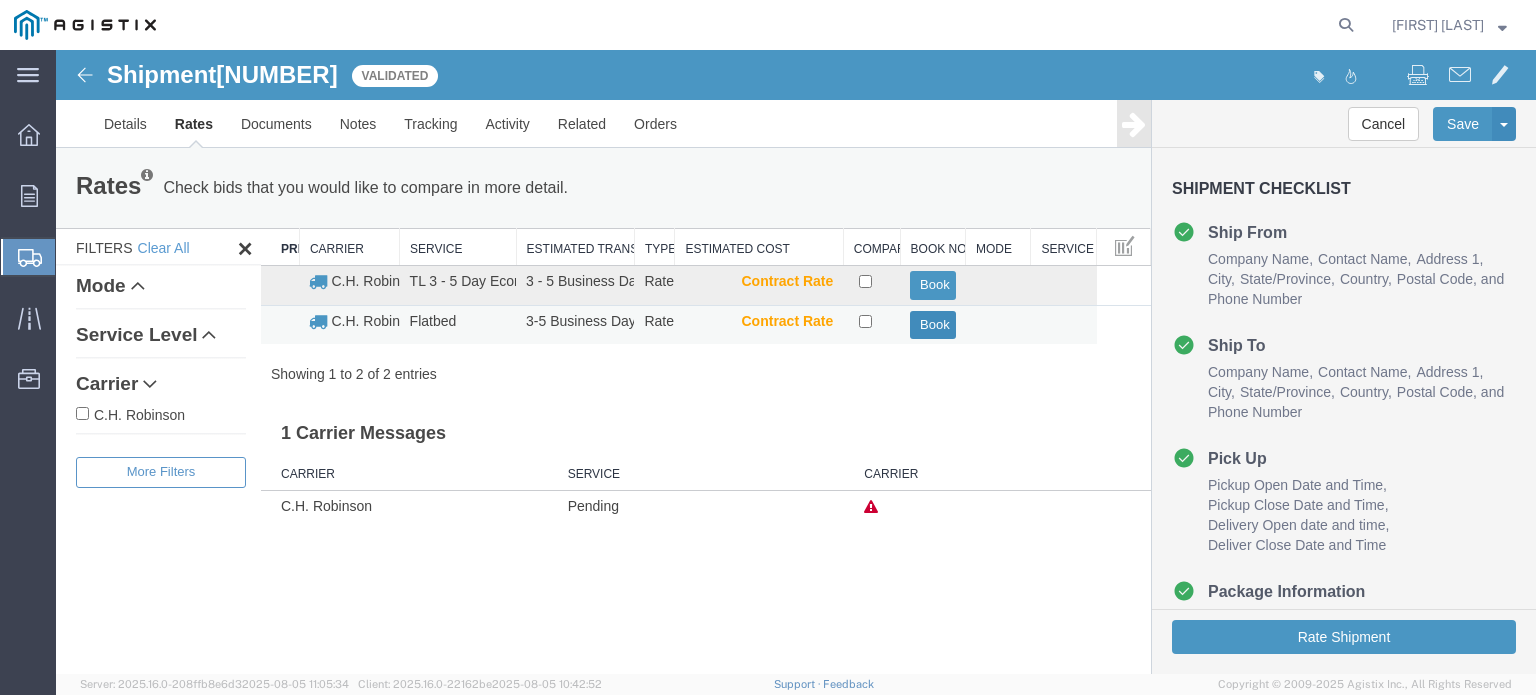 click on "Book" at bounding box center [932, 325] 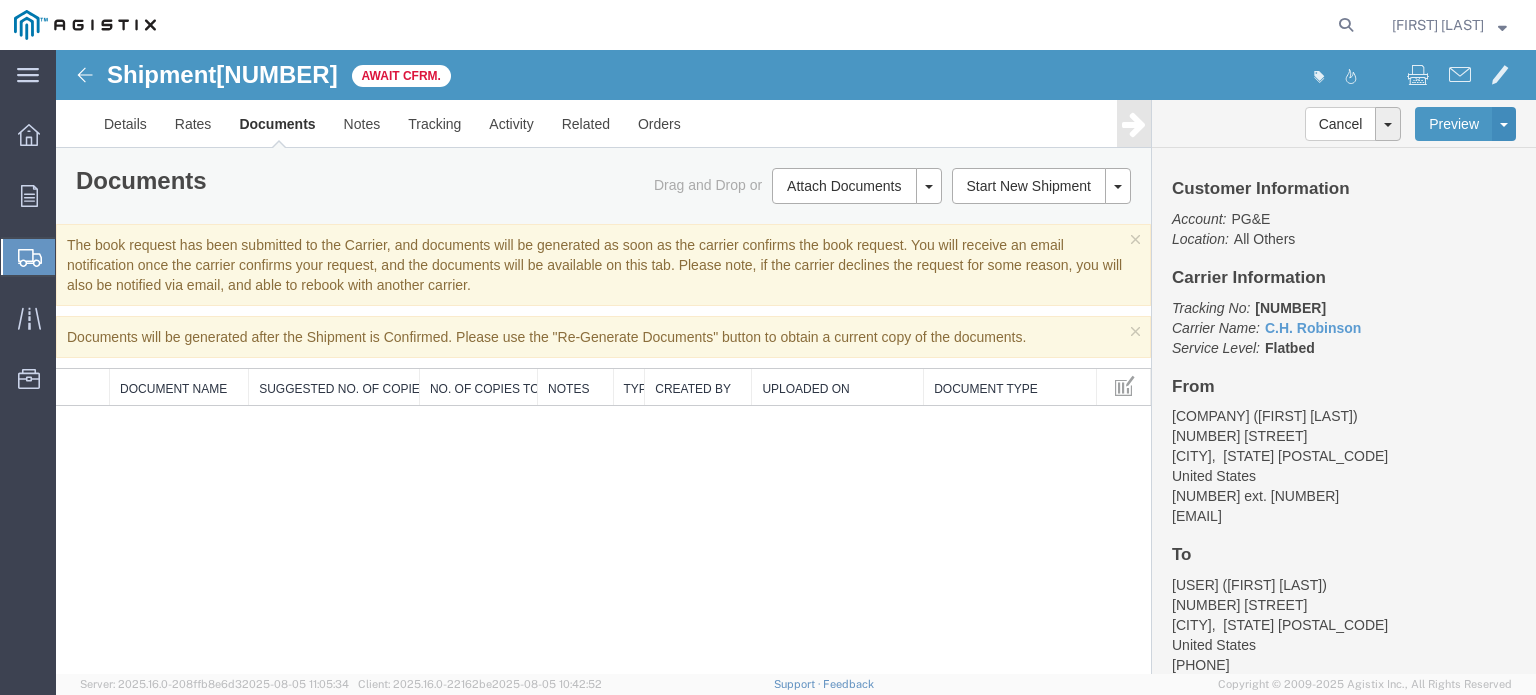 click on "[FIRST] [LAST]" 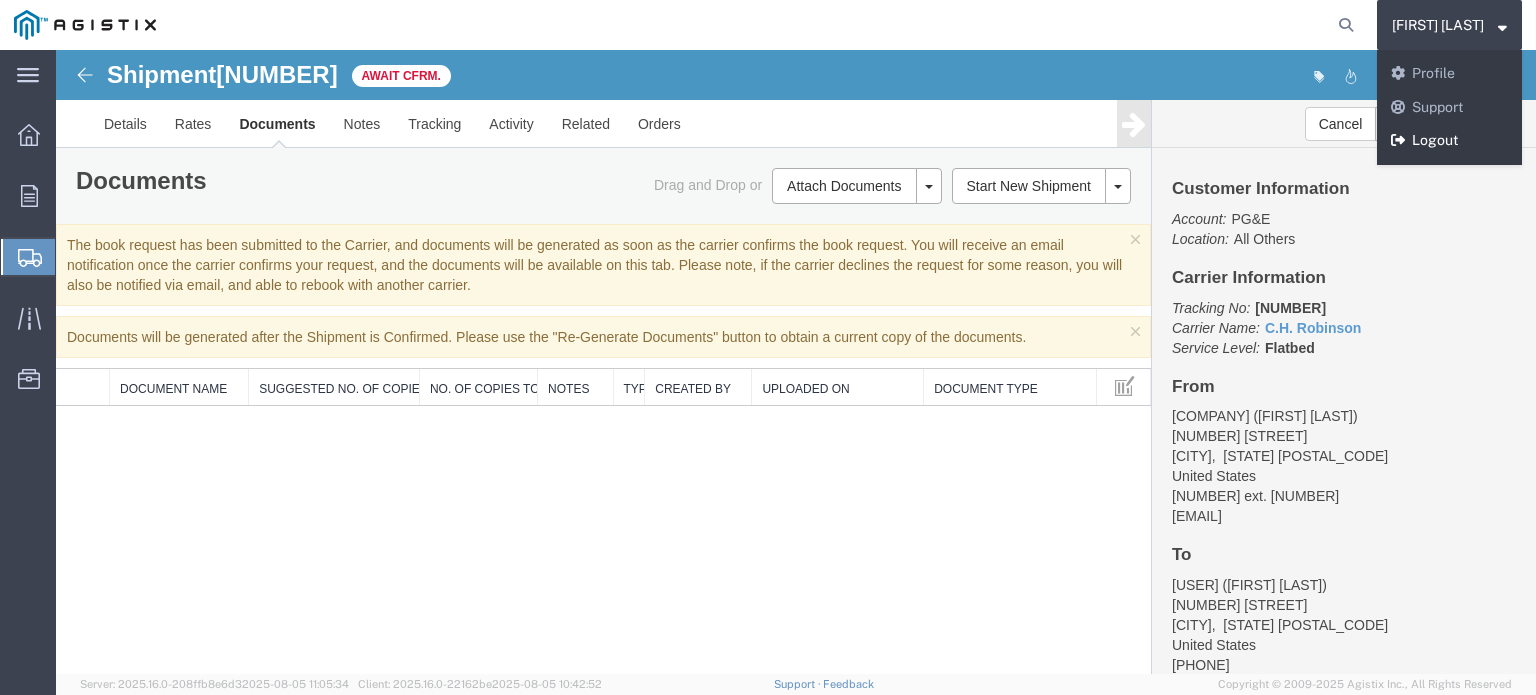 click on "Logout" 